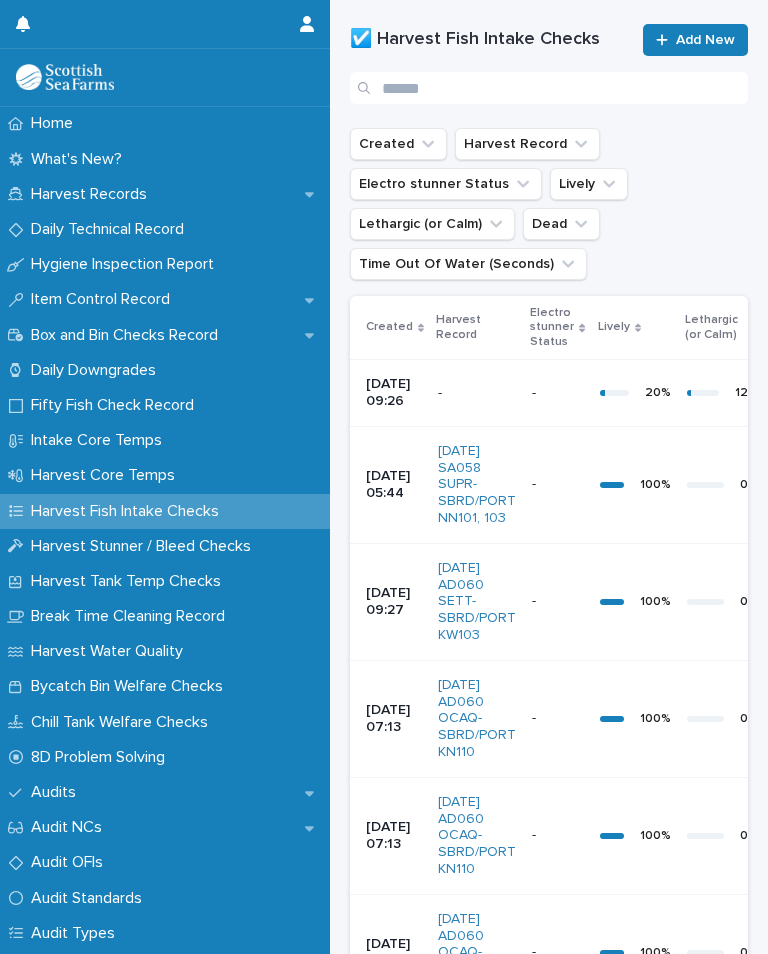 scroll, scrollTop: 0, scrollLeft: 0, axis: both 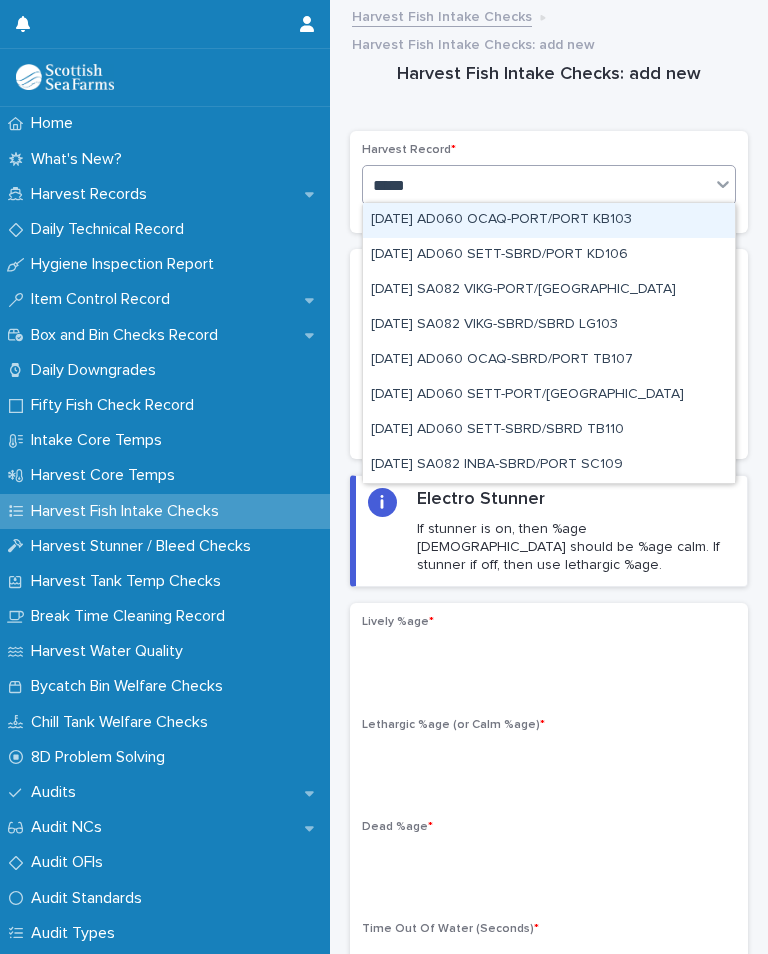 click on "[DATE] SA082 INBA-SBRD/PORT SC109" at bounding box center (549, 465) 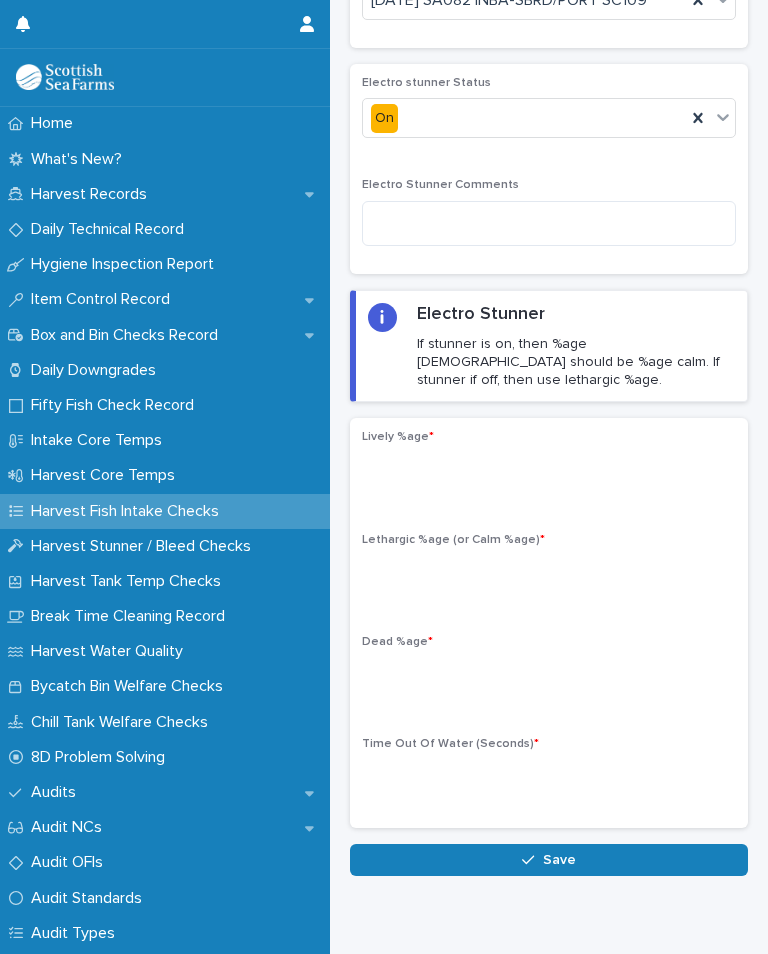 scroll, scrollTop: 184, scrollLeft: 0, axis: vertical 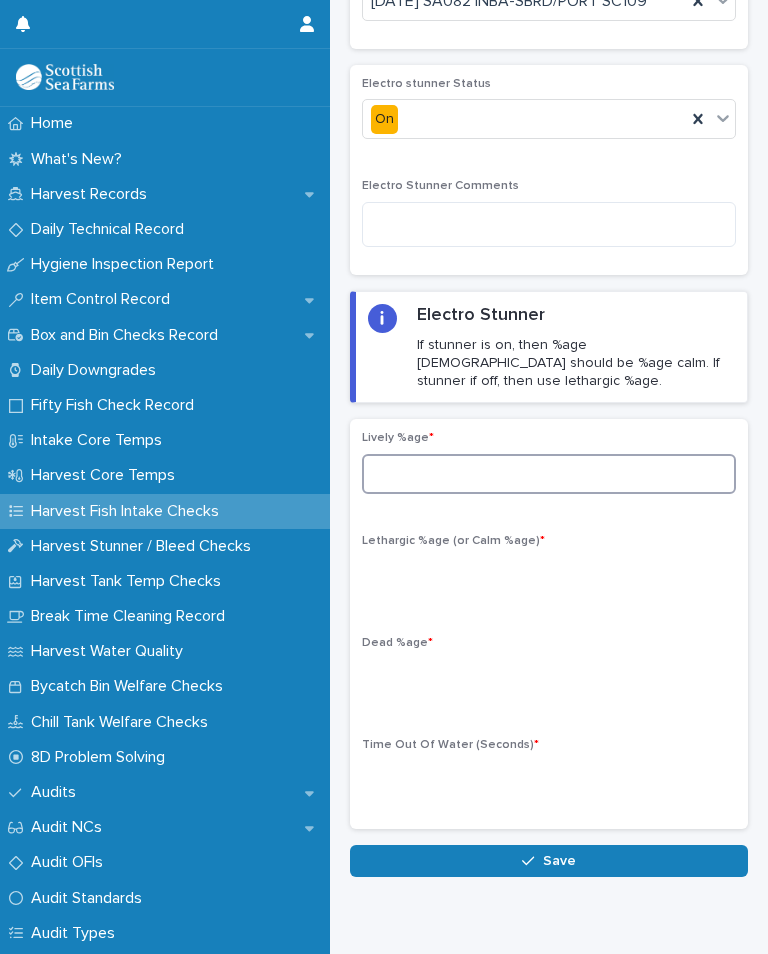 click at bounding box center [549, 474] 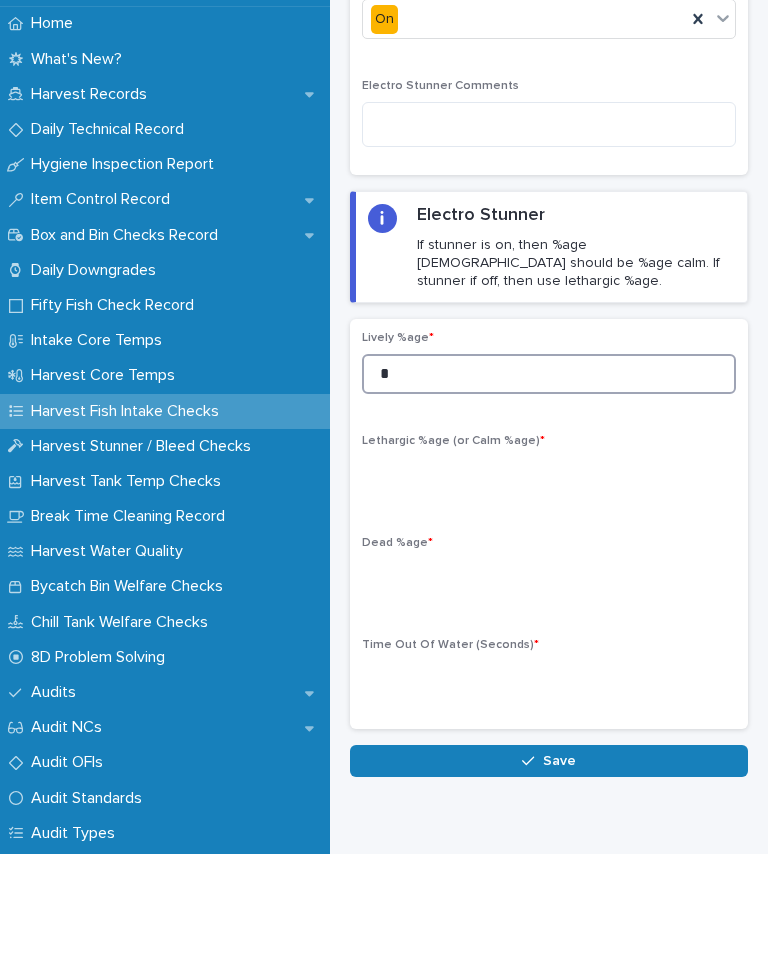 type on "*" 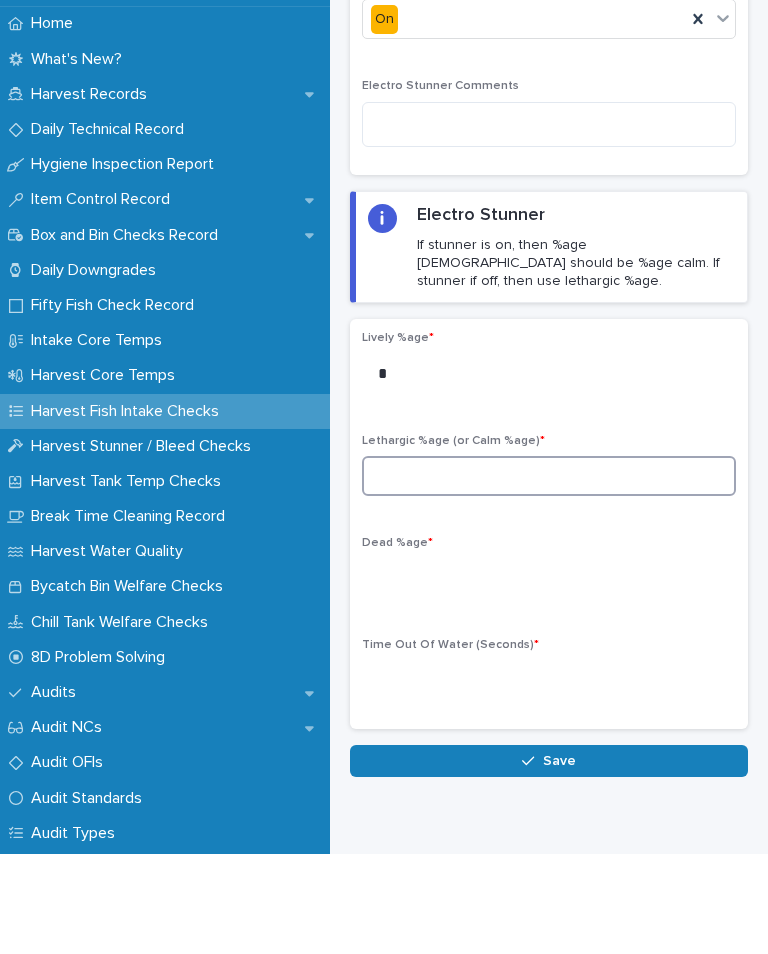click at bounding box center [549, 576] 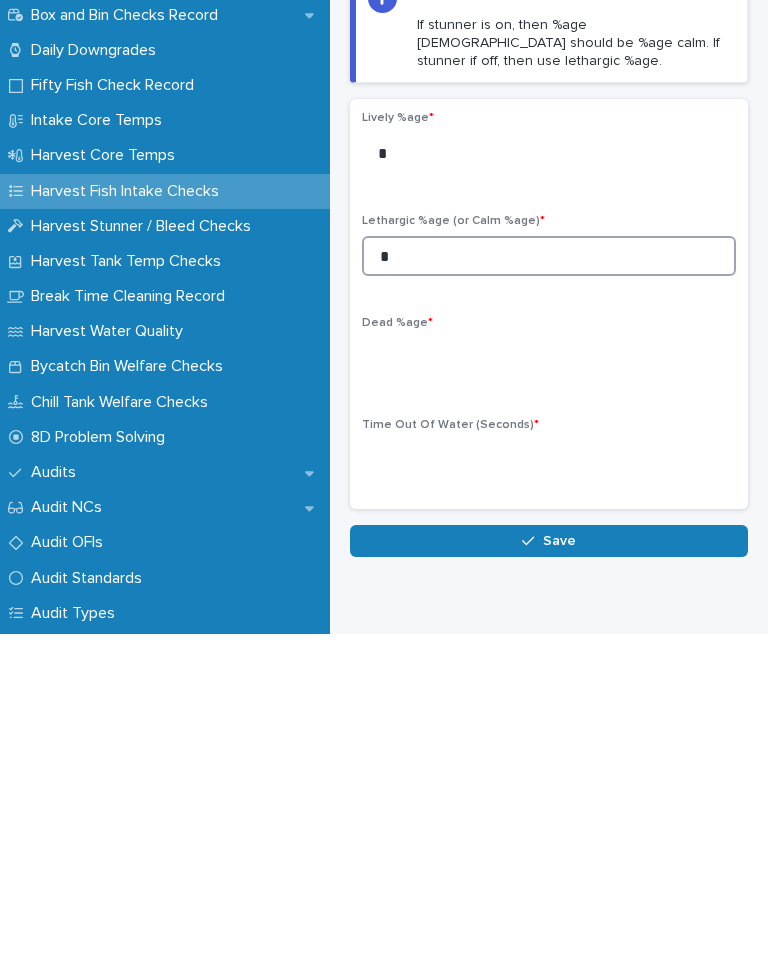 type on "*" 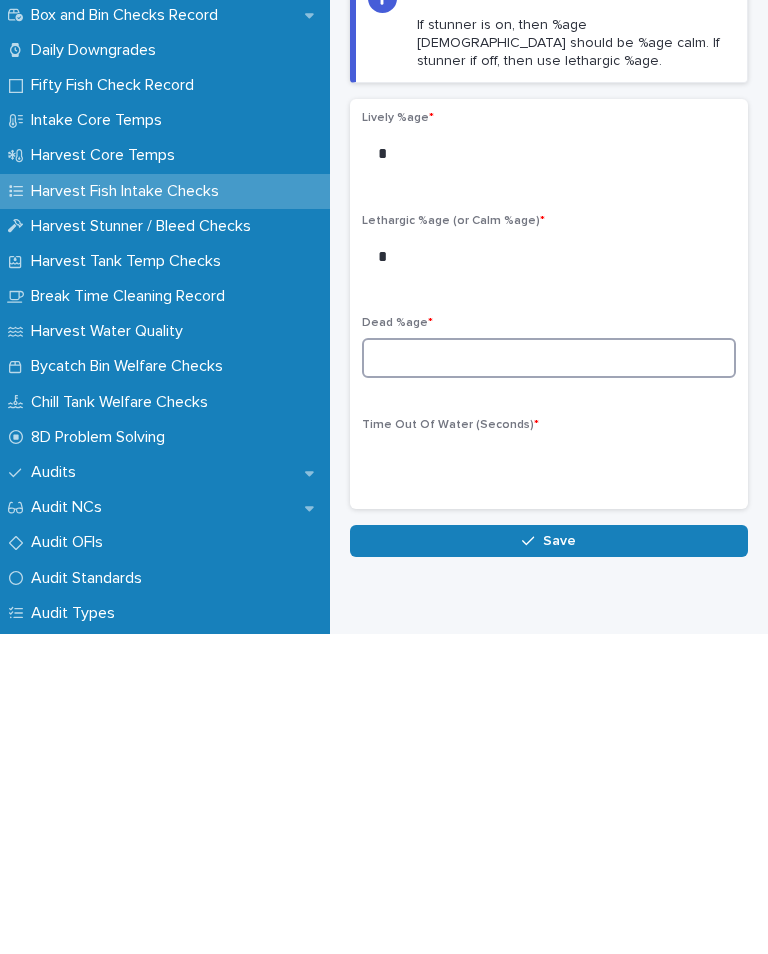 click at bounding box center [549, 678] 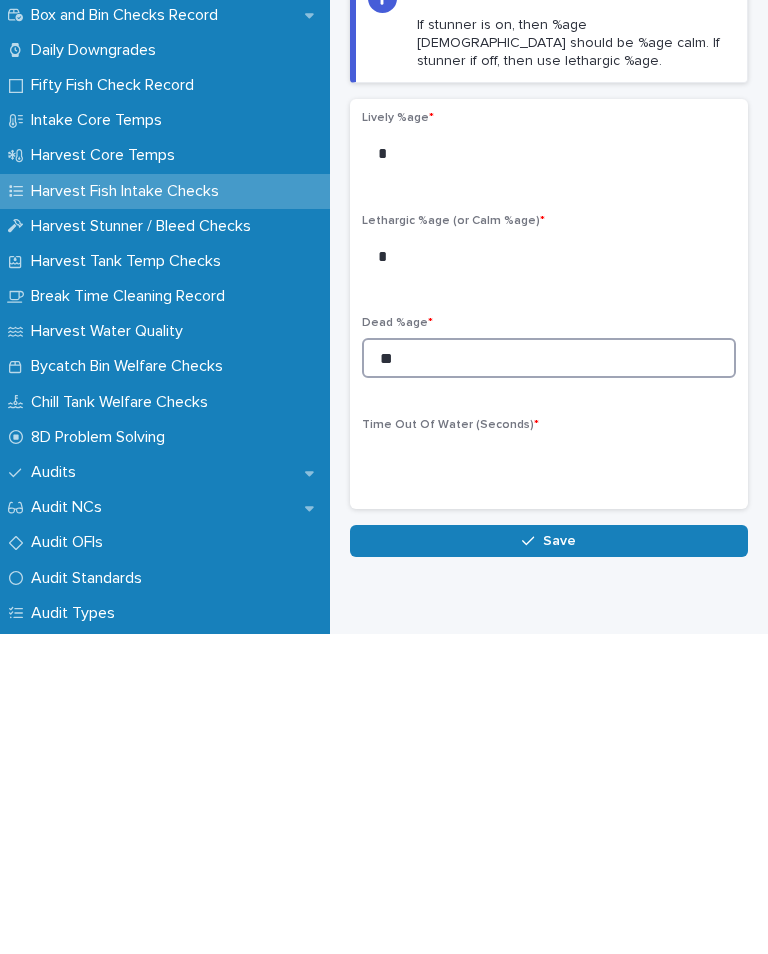 type on "**" 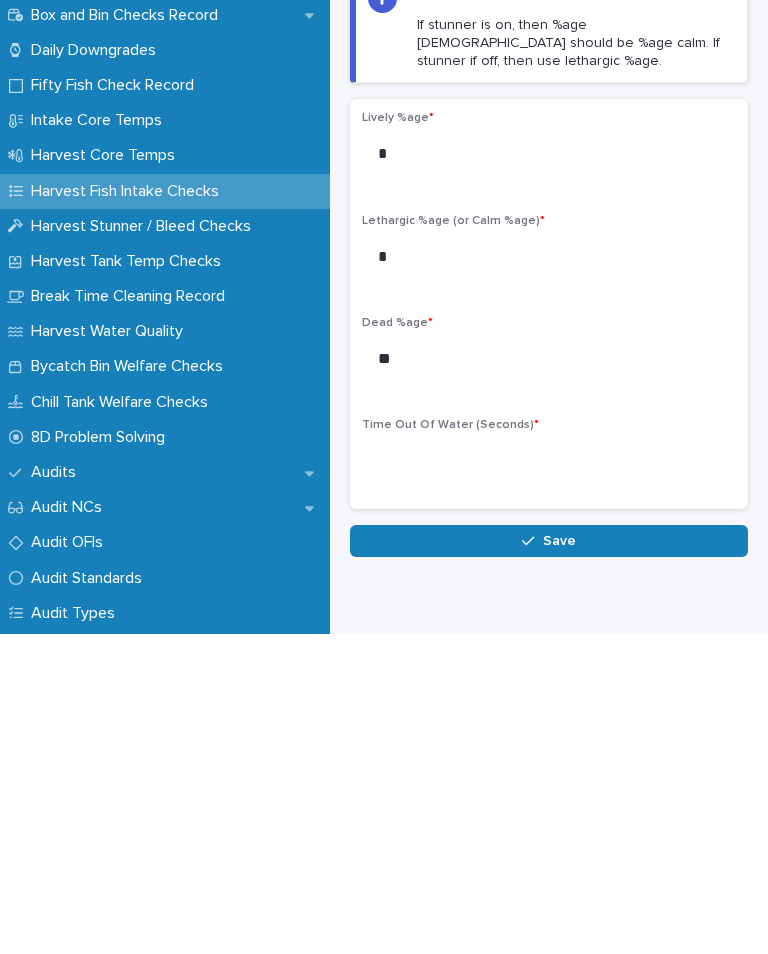 click on "Time Out Of Water (Seconds) *" at bounding box center [549, 777] 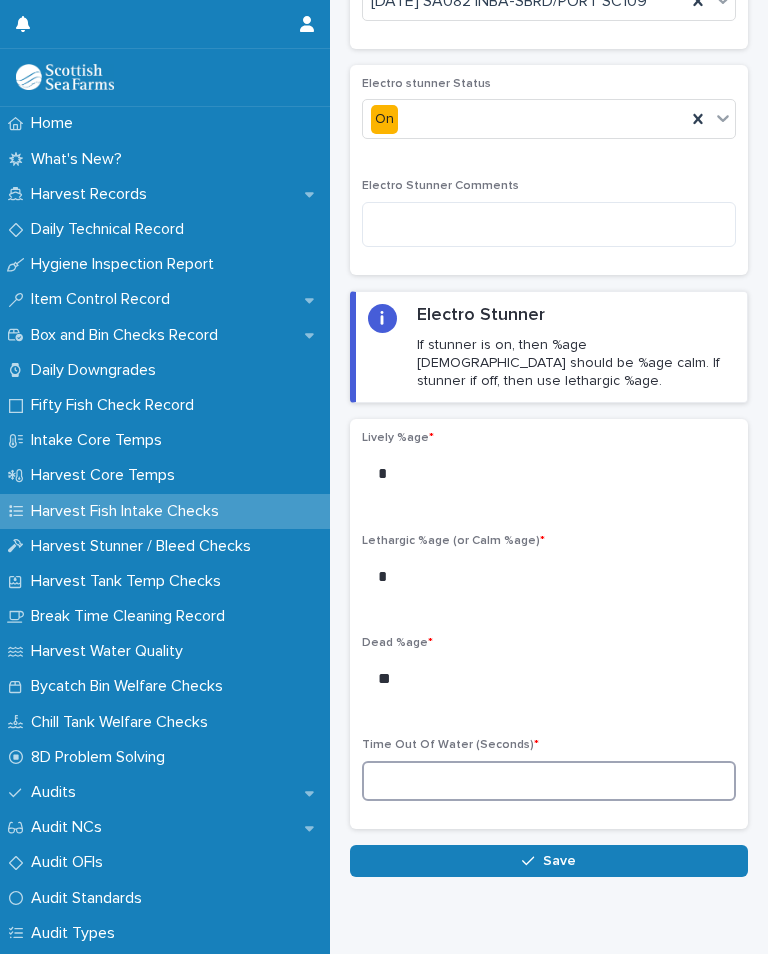 click at bounding box center (549, 781) 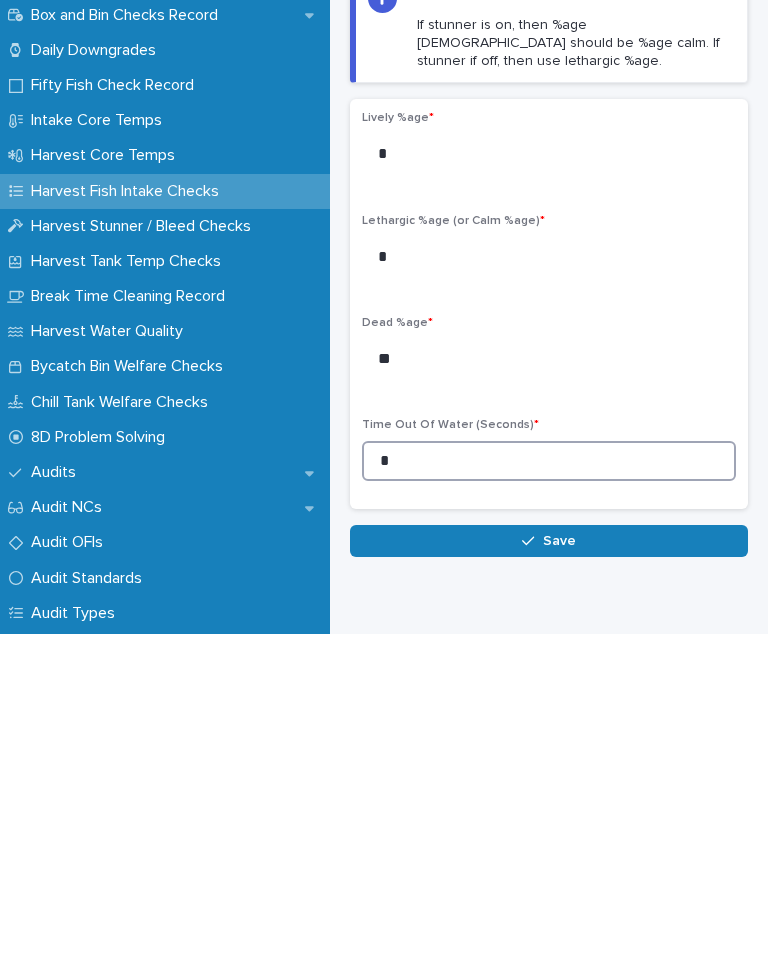 type on "*" 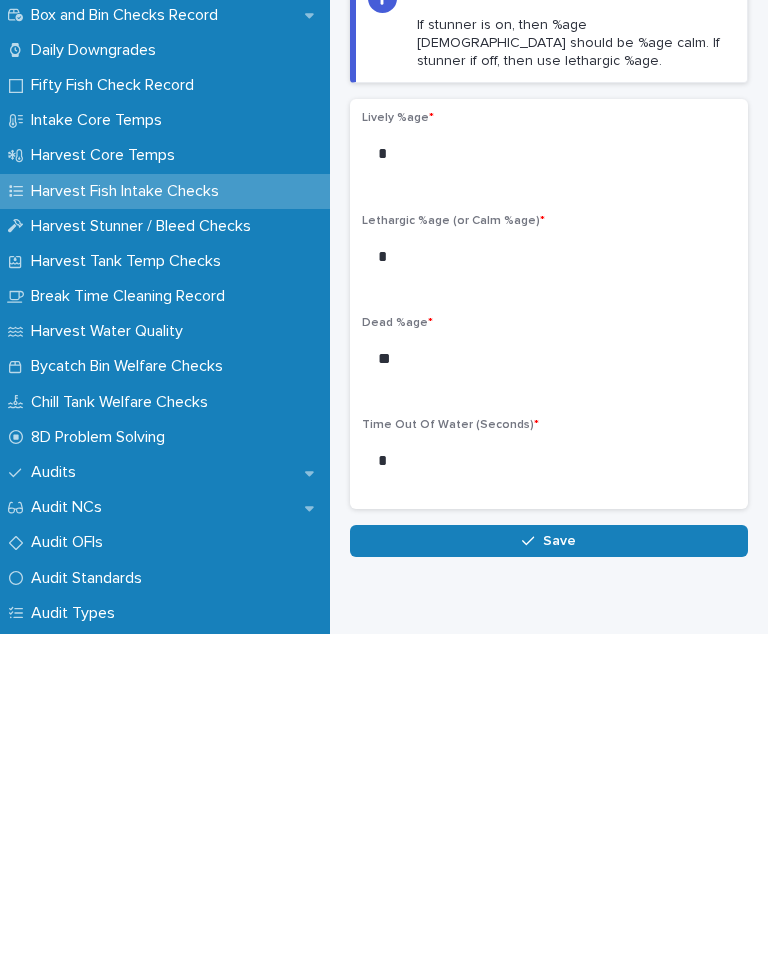 click on "Save" at bounding box center [559, 861] 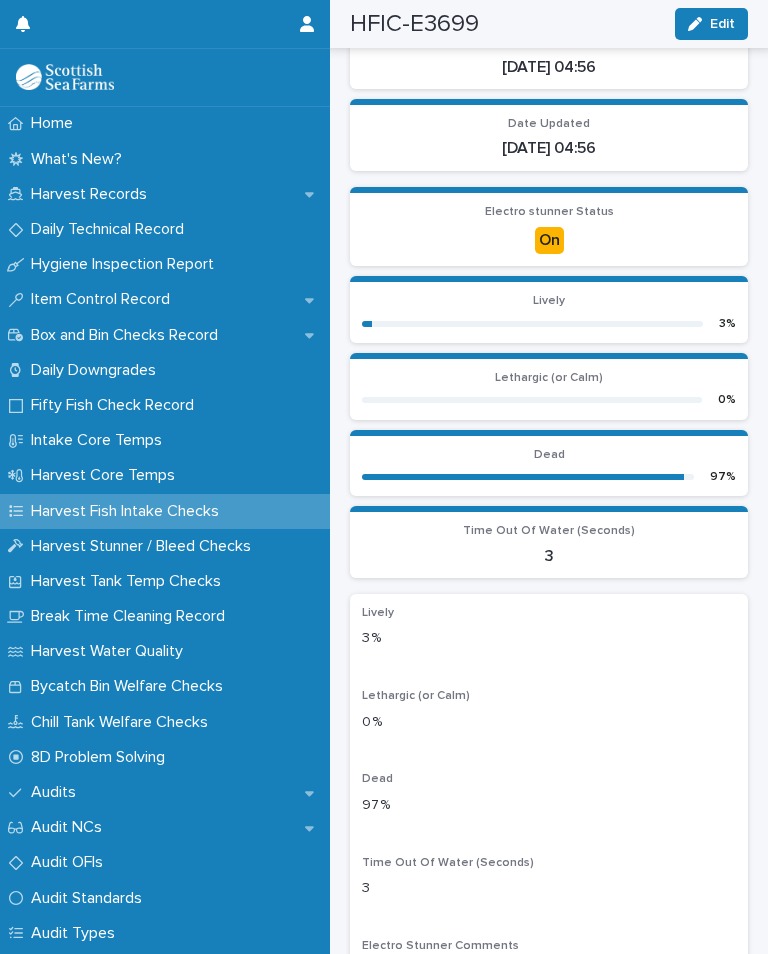 click on "Harvest Stunner / Bleed Checks" at bounding box center (145, 546) 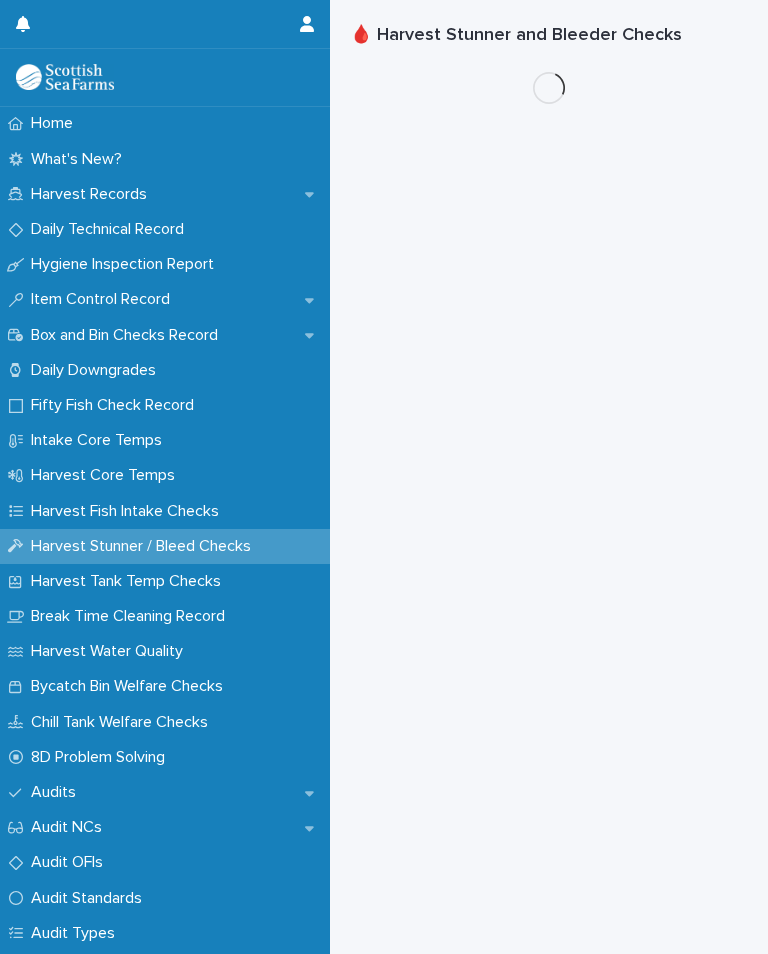 scroll, scrollTop: 0, scrollLeft: 0, axis: both 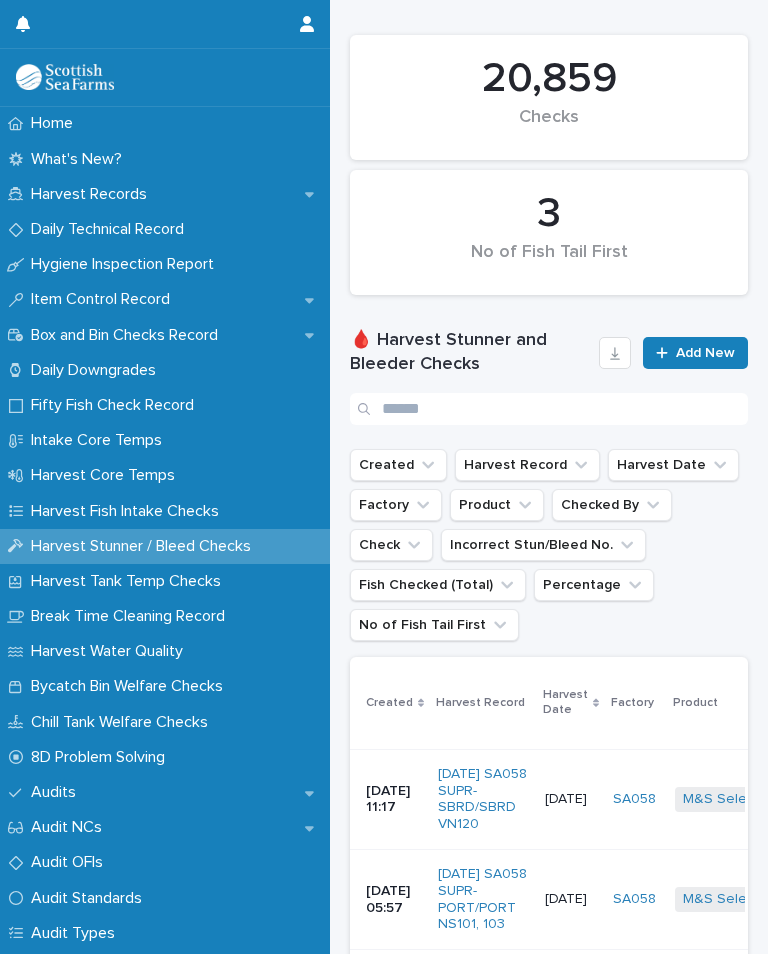 click on "Add New" at bounding box center (695, 353) 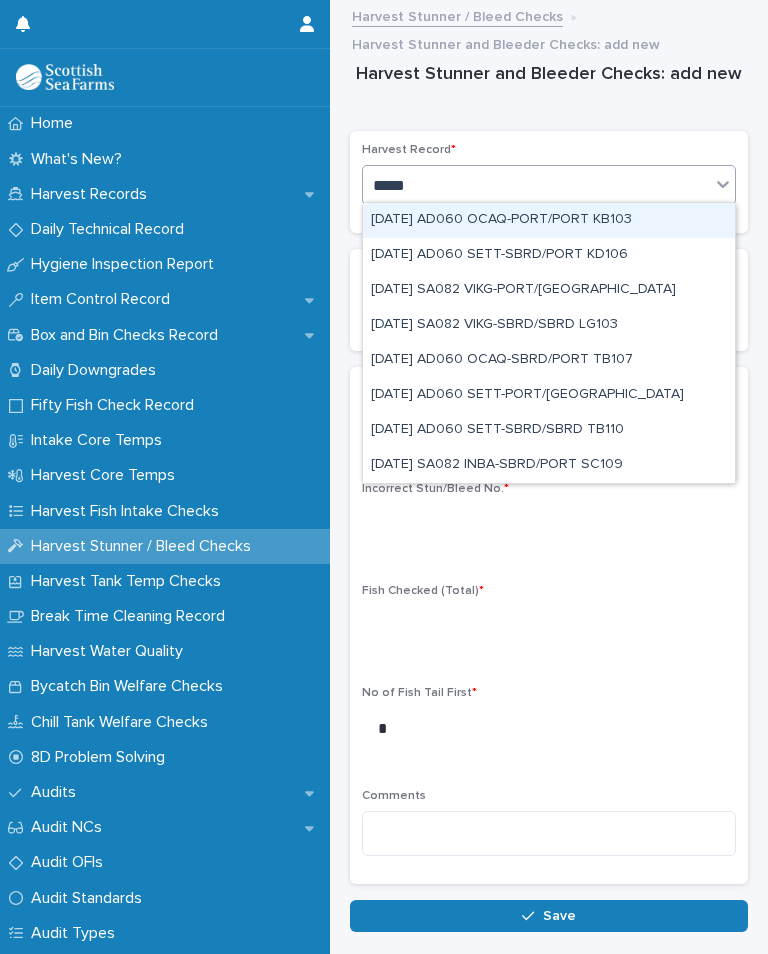 click on "[DATE] SA082 INBA-SBRD/PORT SC109" at bounding box center (549, 465) 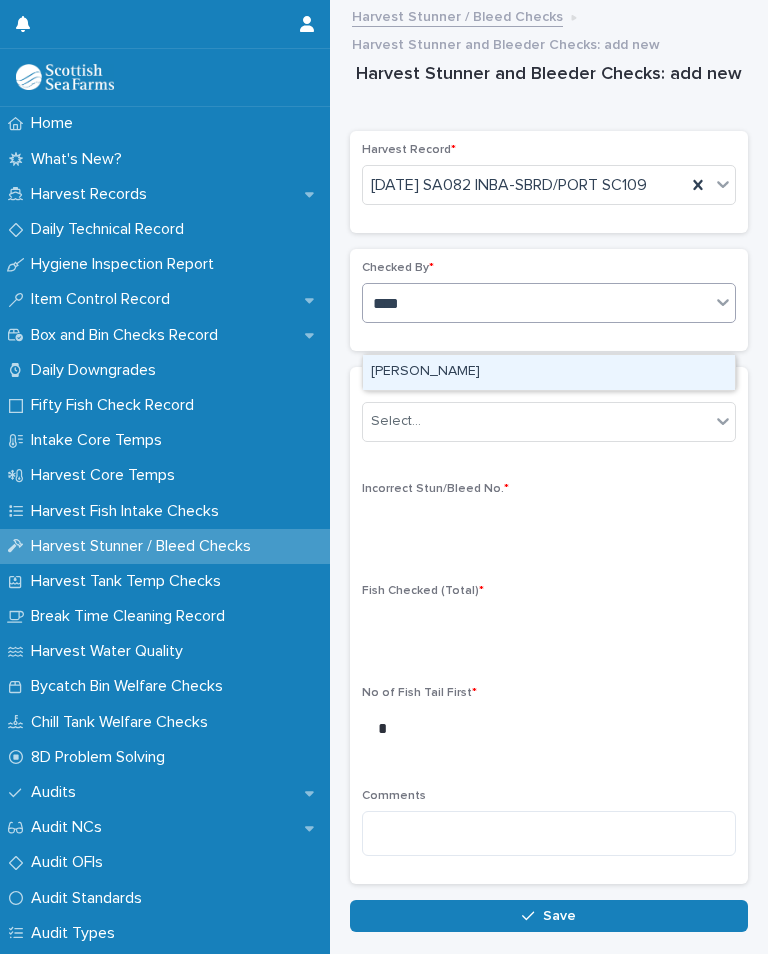 click on "[PERSON_NAME]" at bounding box center (549, 372) 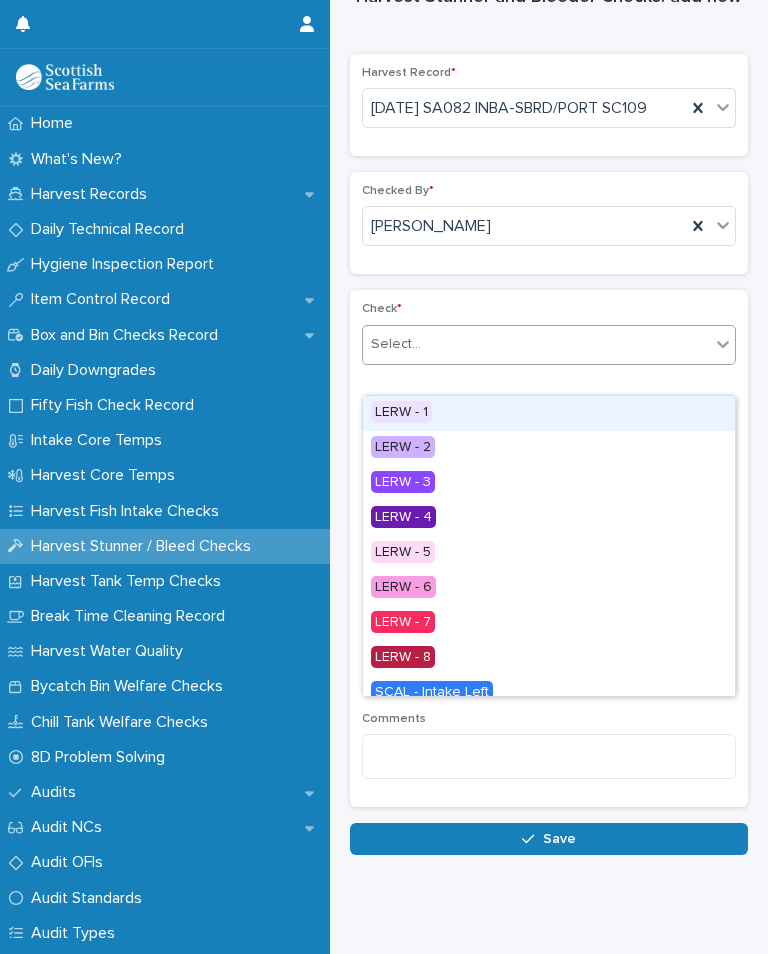 scroll, scrollTop: 76, scrollLeft: 0, axis: vertical 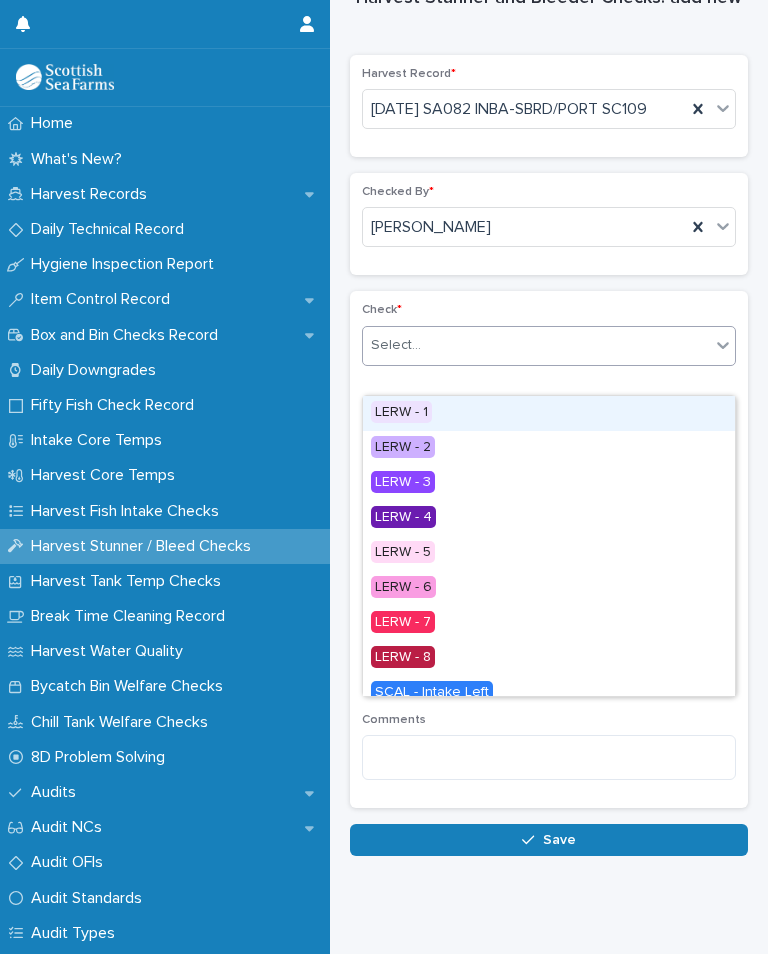 click on "LERW - 1" at bounding box center [401, 412] 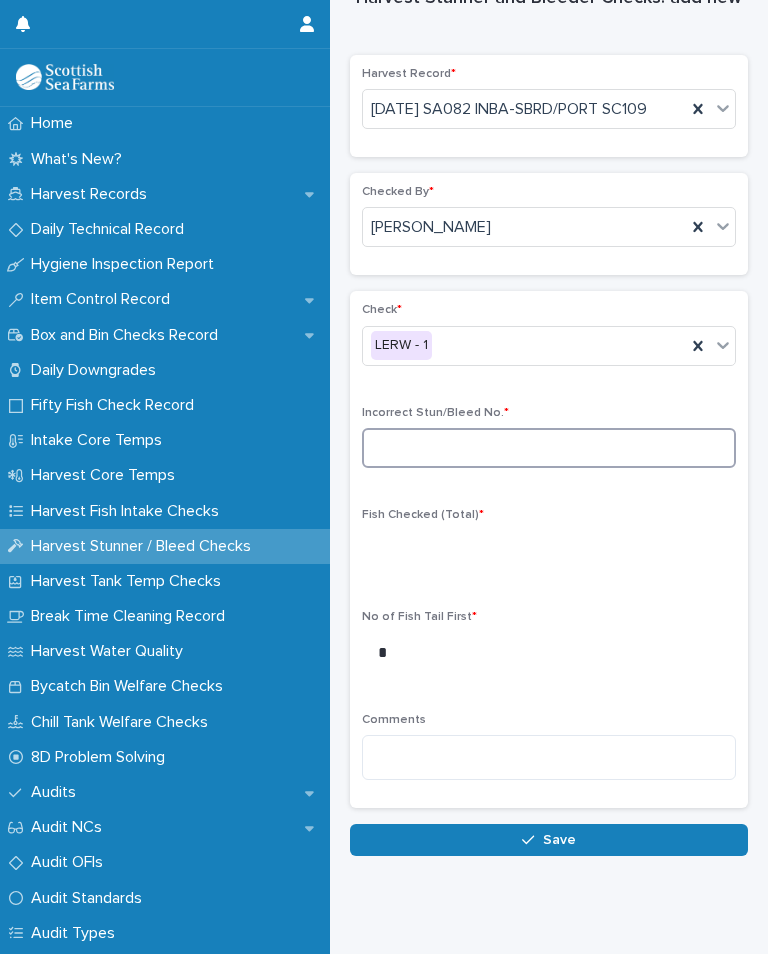 click at bounding box center (549, 448) 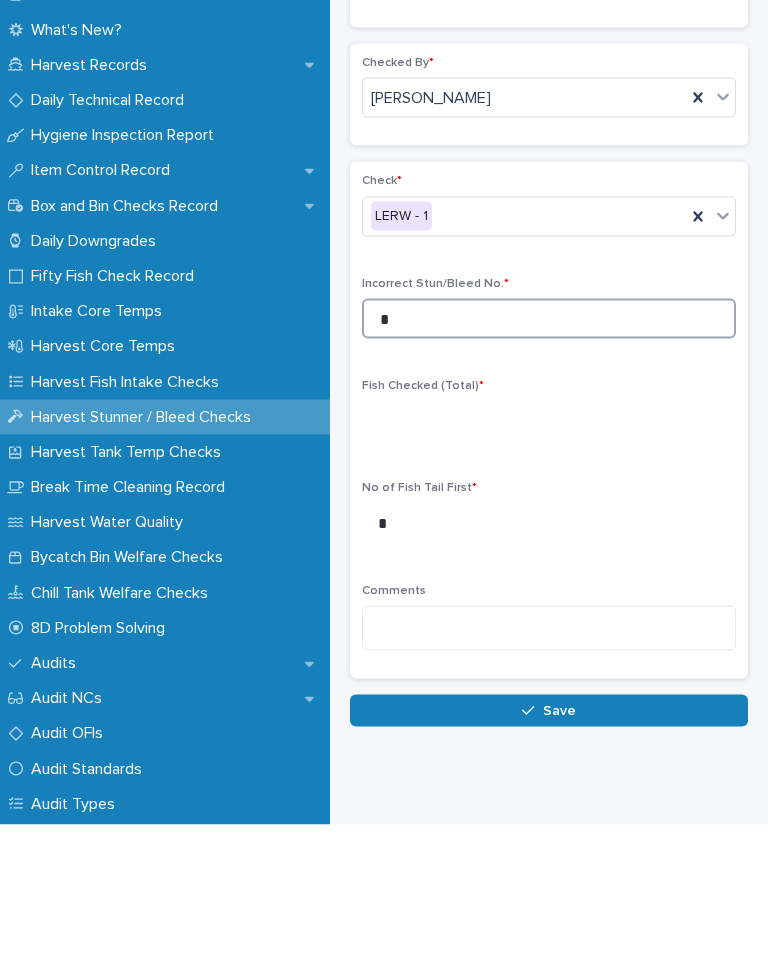 type on "*" 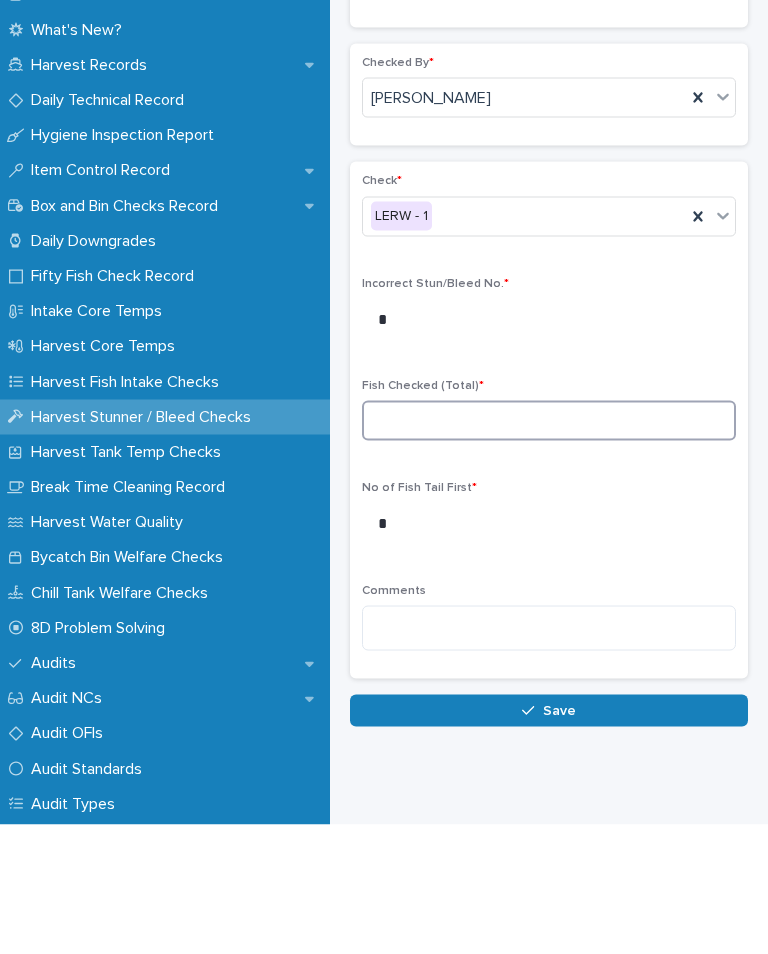 click at bounding box center [549, 550] 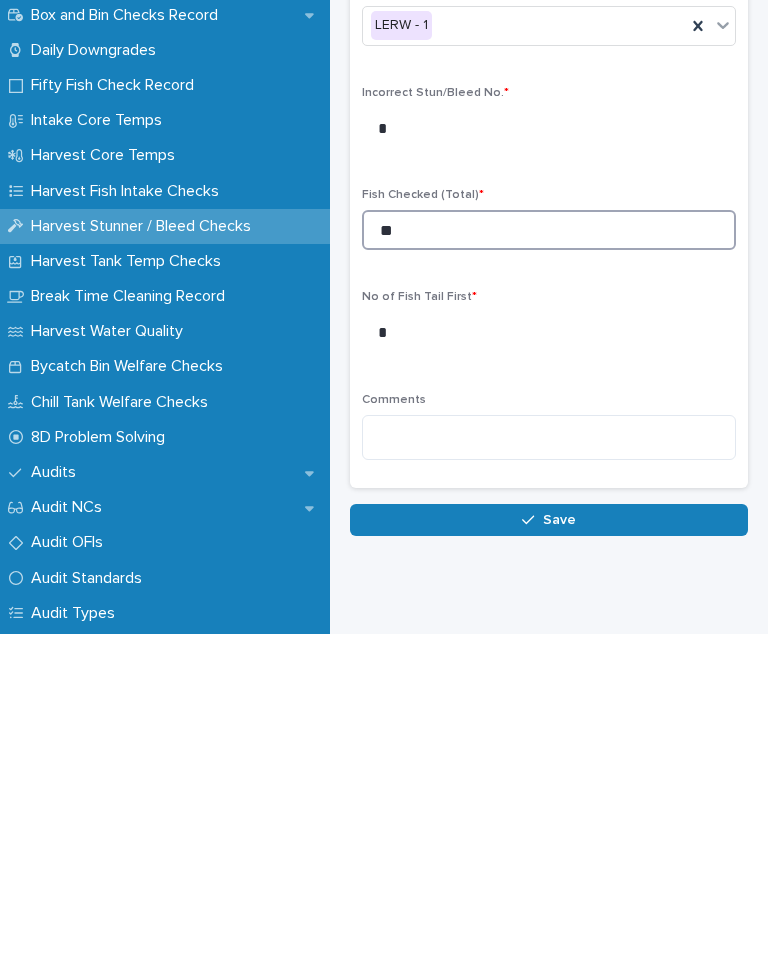 type on "**" 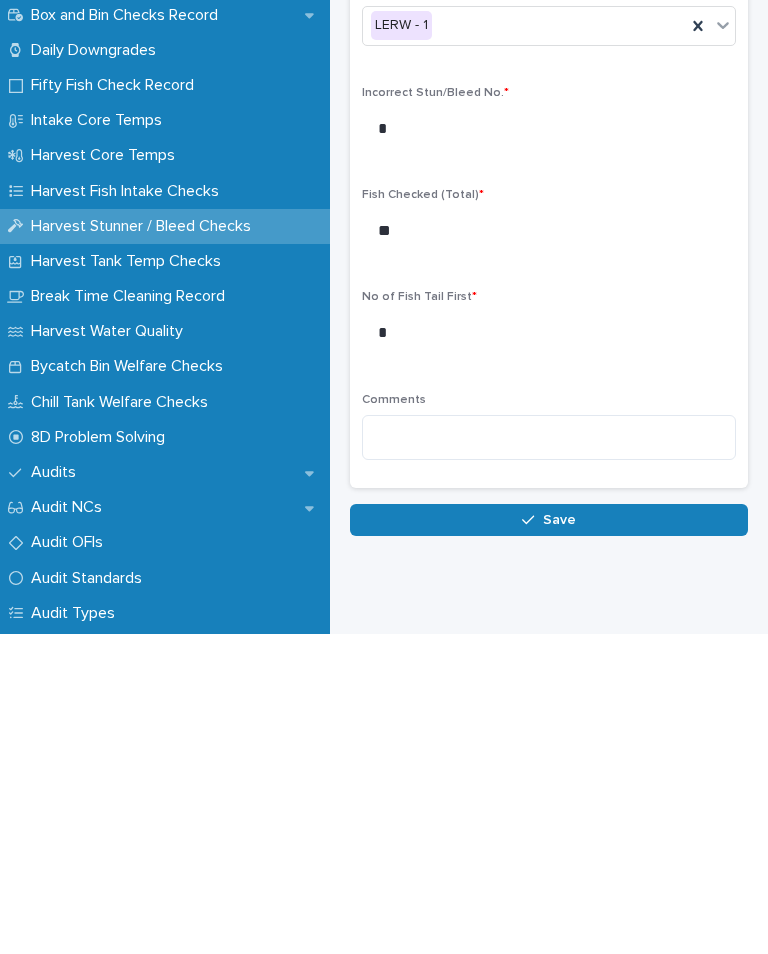 click on "Save" at bounding box center [549, 840] 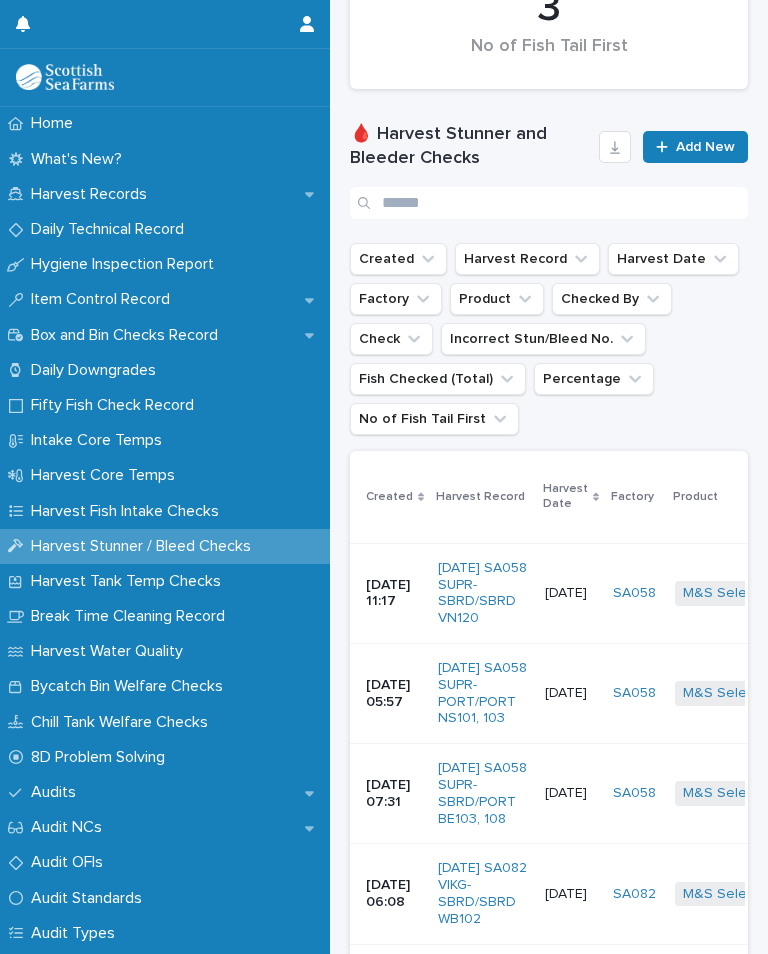 scroll, scrollTop: 208, scrollLeft: 0, axis: vertical 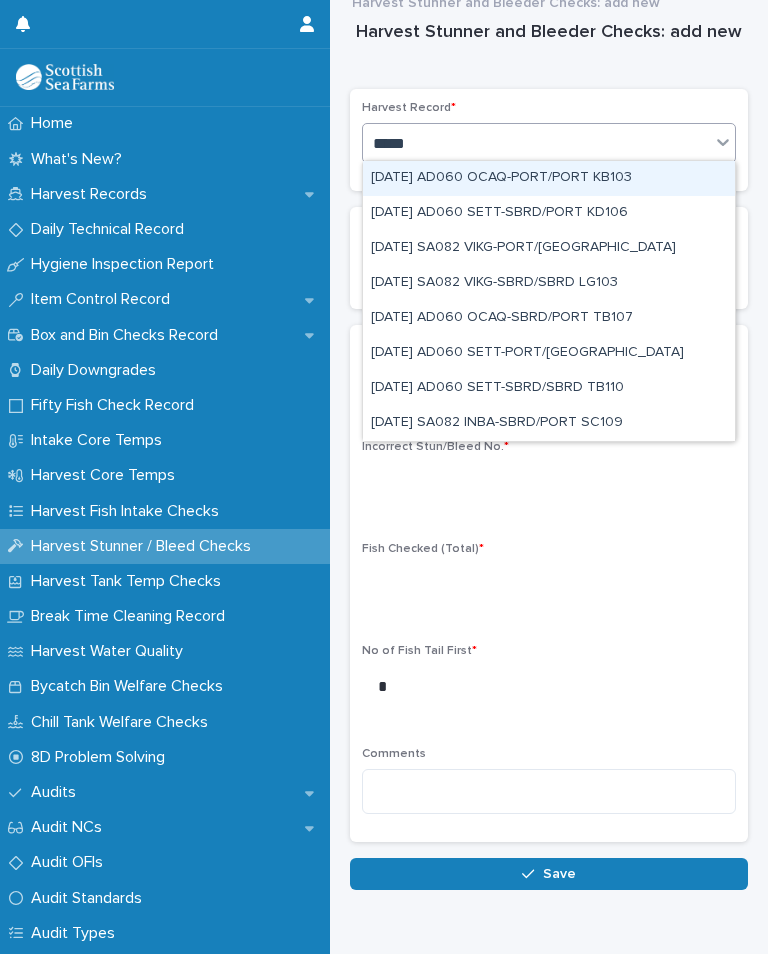 click on "[DATE] SA082 INBA-SBRD/PORT SC109" at bounding box center [549, 423] 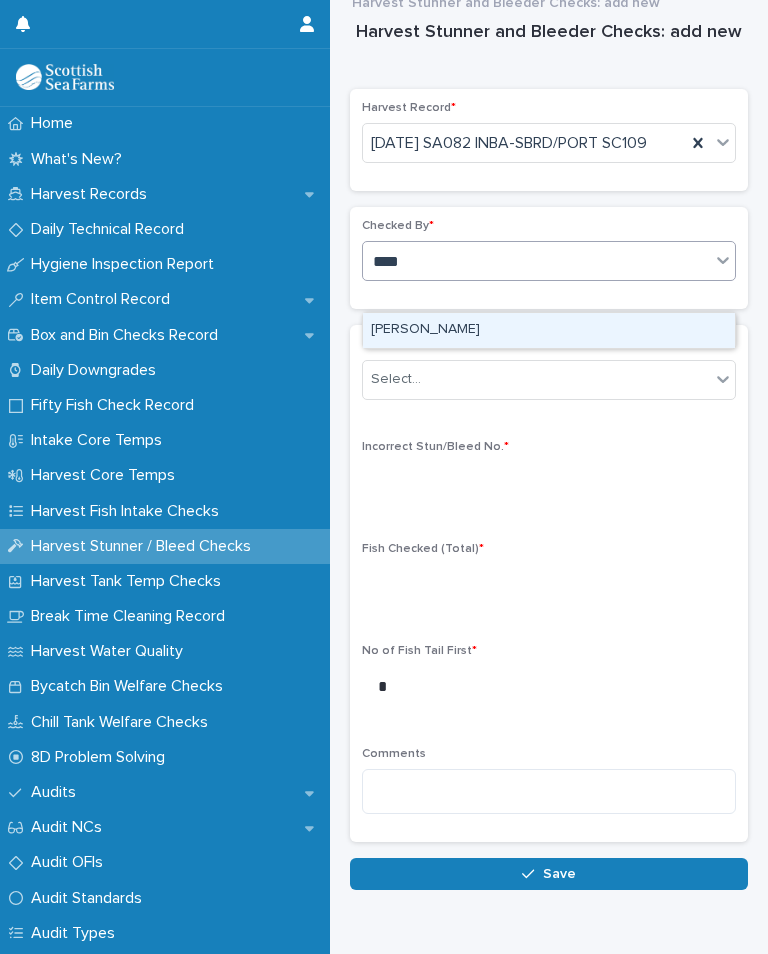 click on "[PERSON_NAME]" at bounding box center [549, 330] 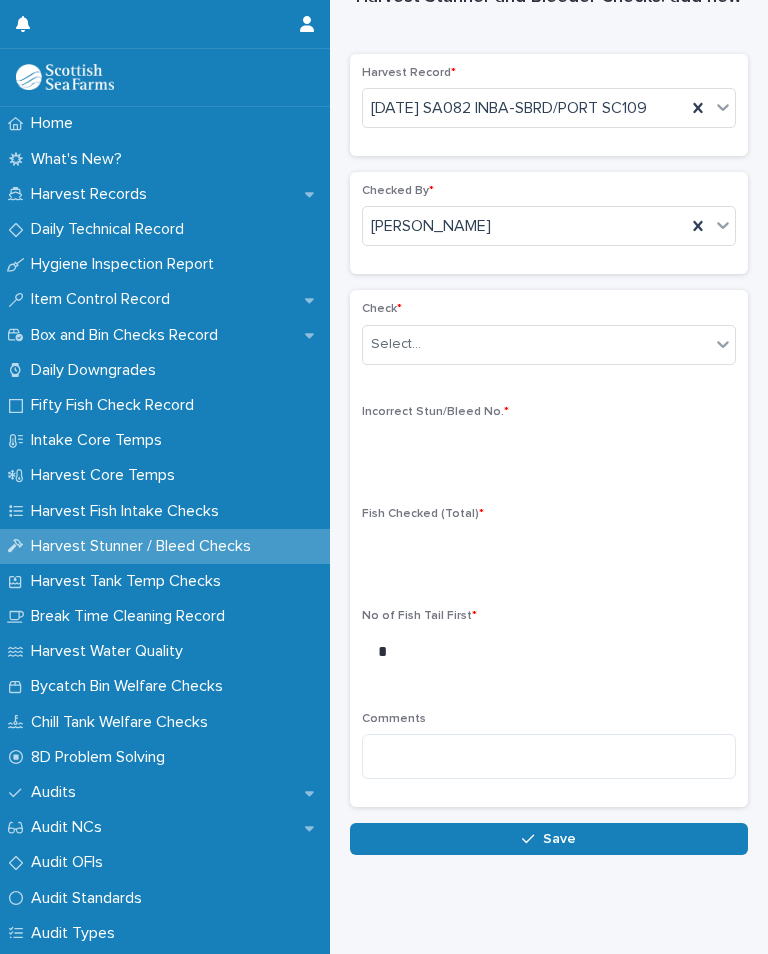 scroll, scrollTop: 76, scrollLeft: 0, axis: vertical 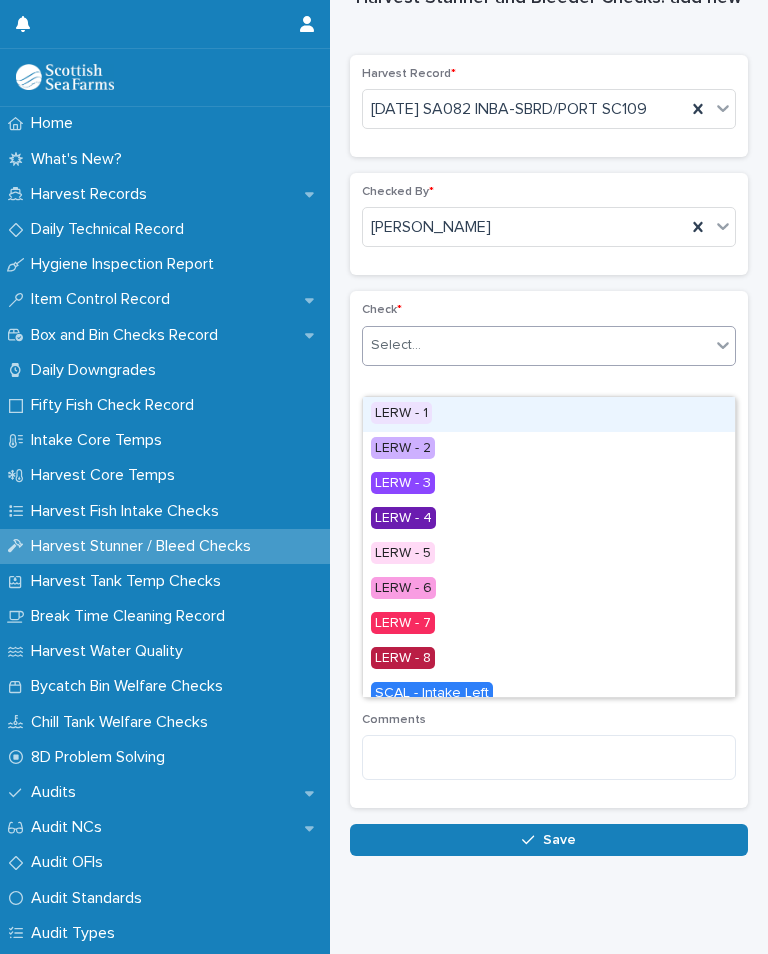 click on "LERW - 1" at bounding box center [549, 414] 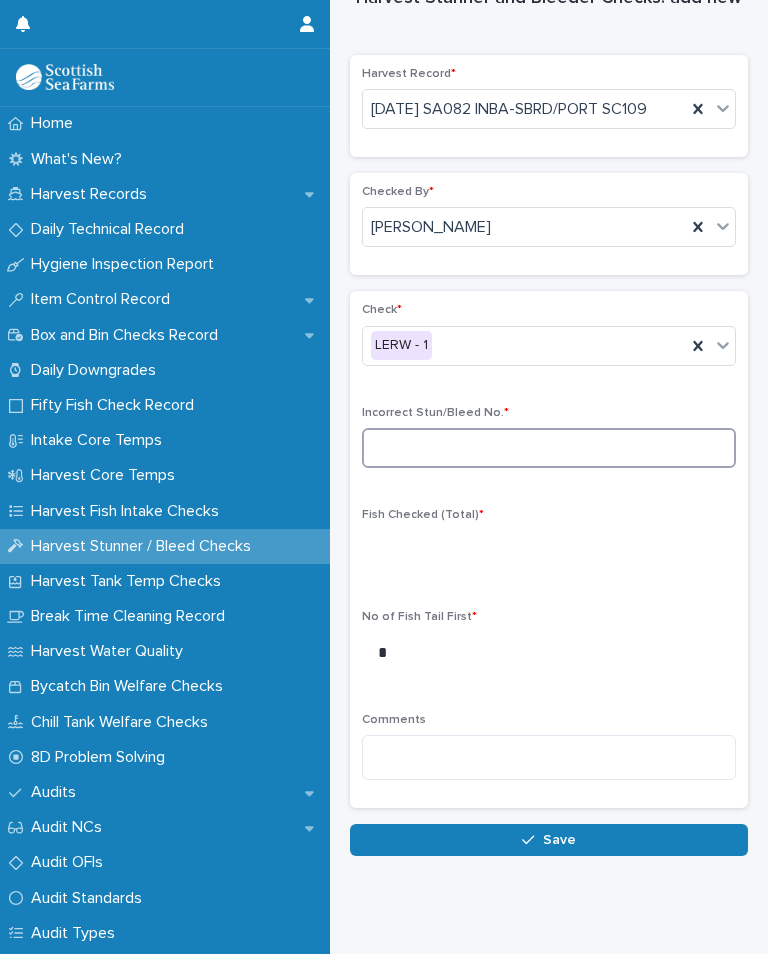 click at bounding box center [549, 448] 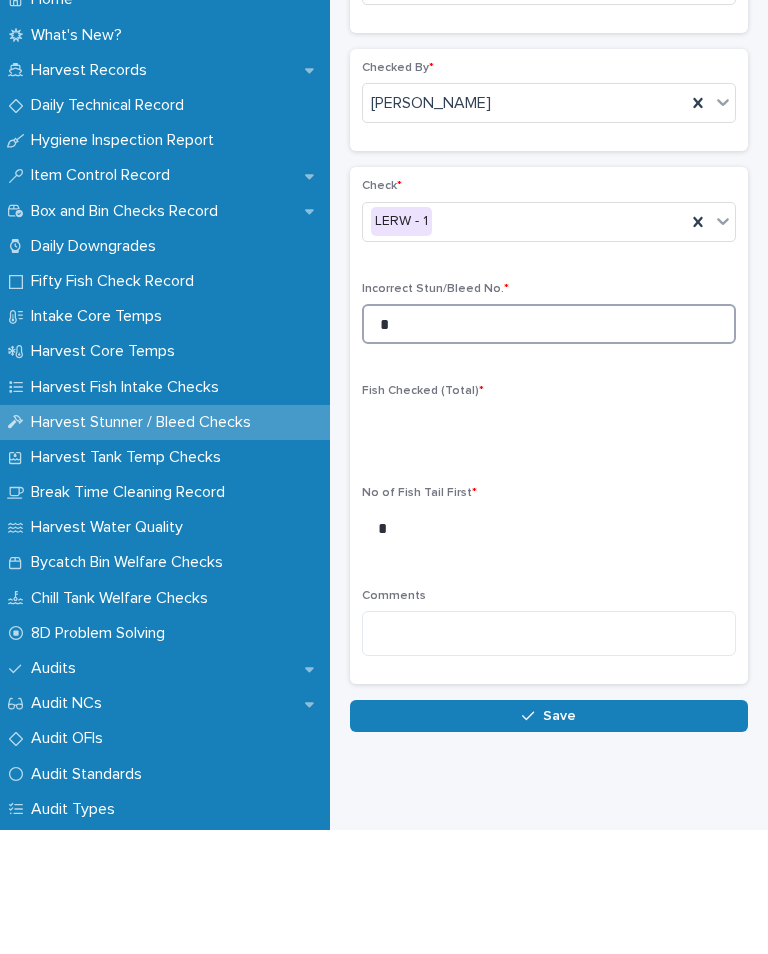 type on "*" 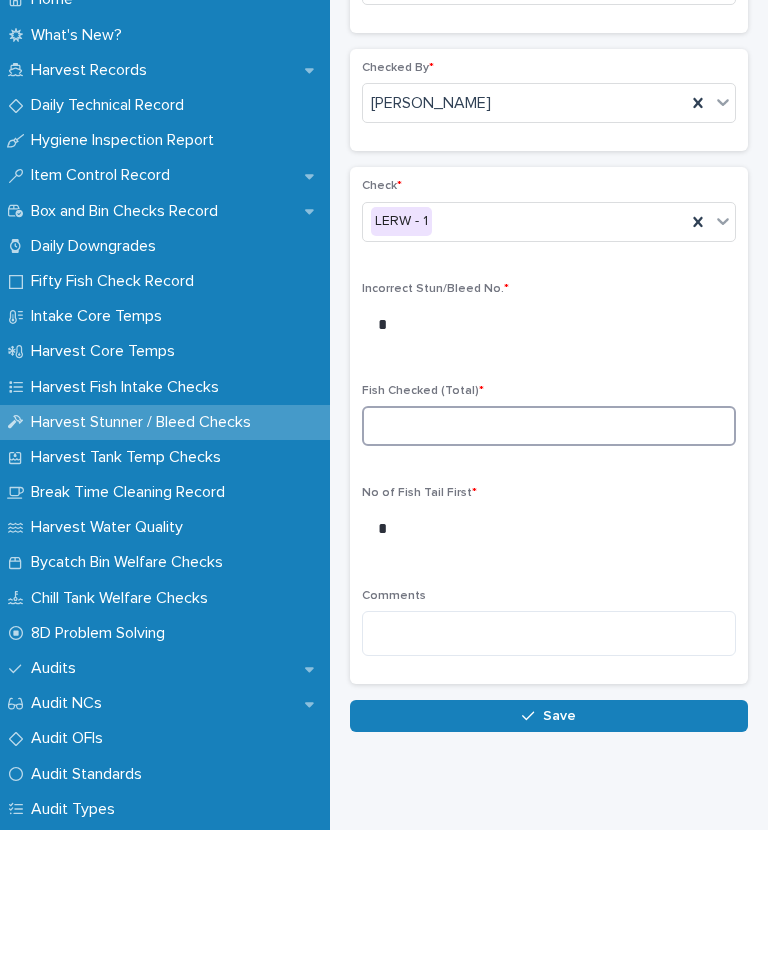 click at bounding box center [549, 550] 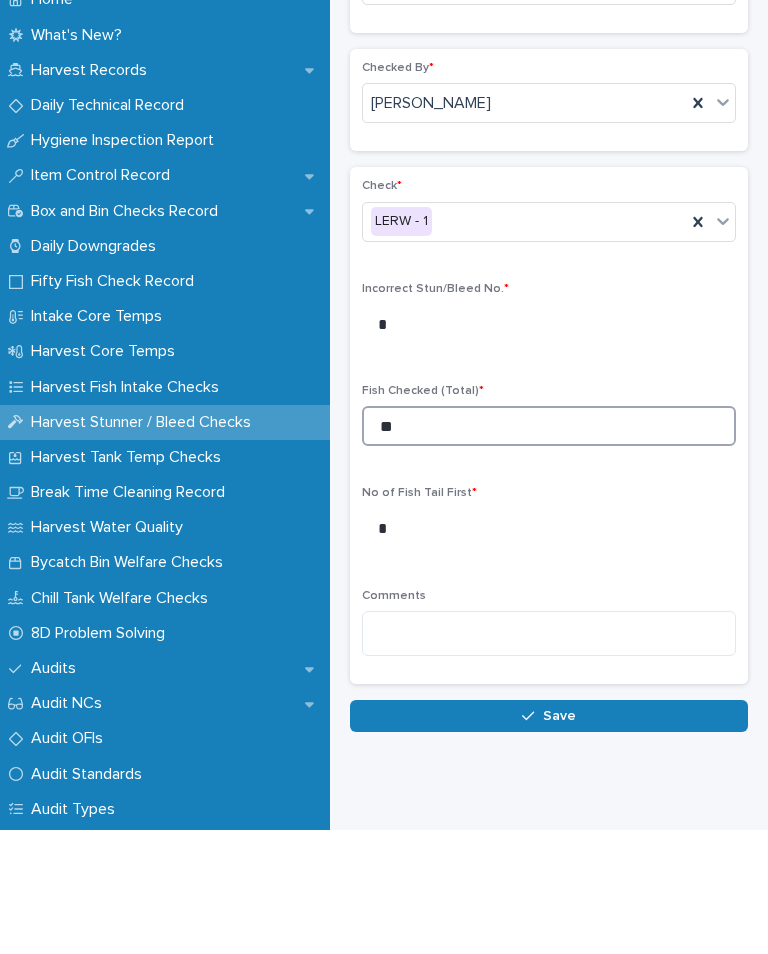 type on "**" 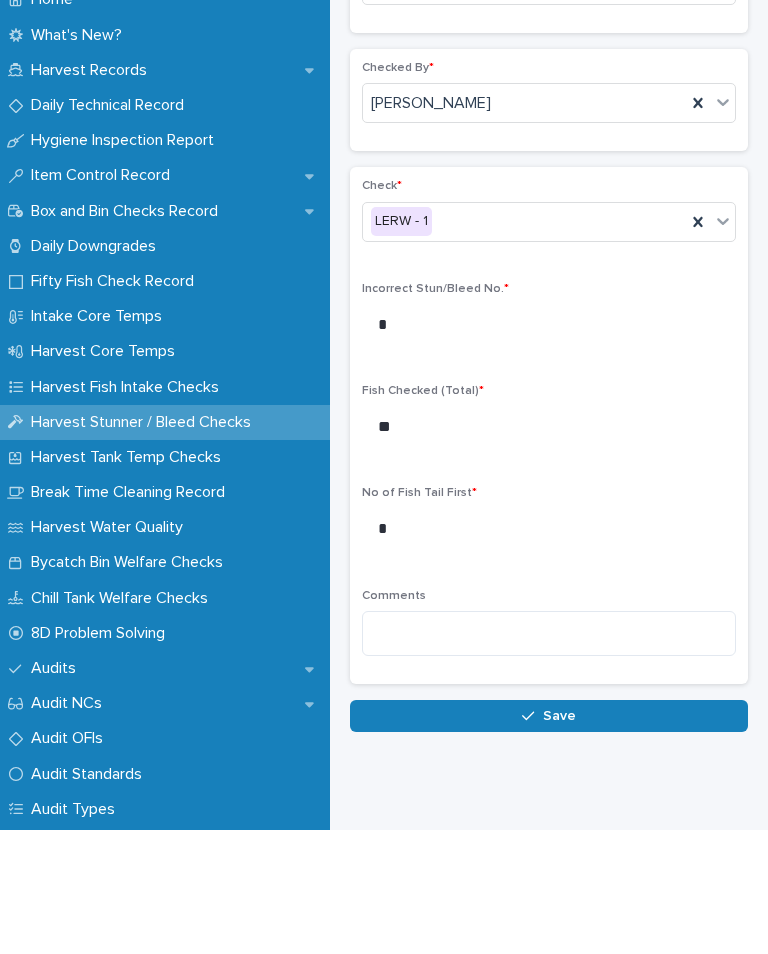 click on "Save" at bounding box center [559, 840] 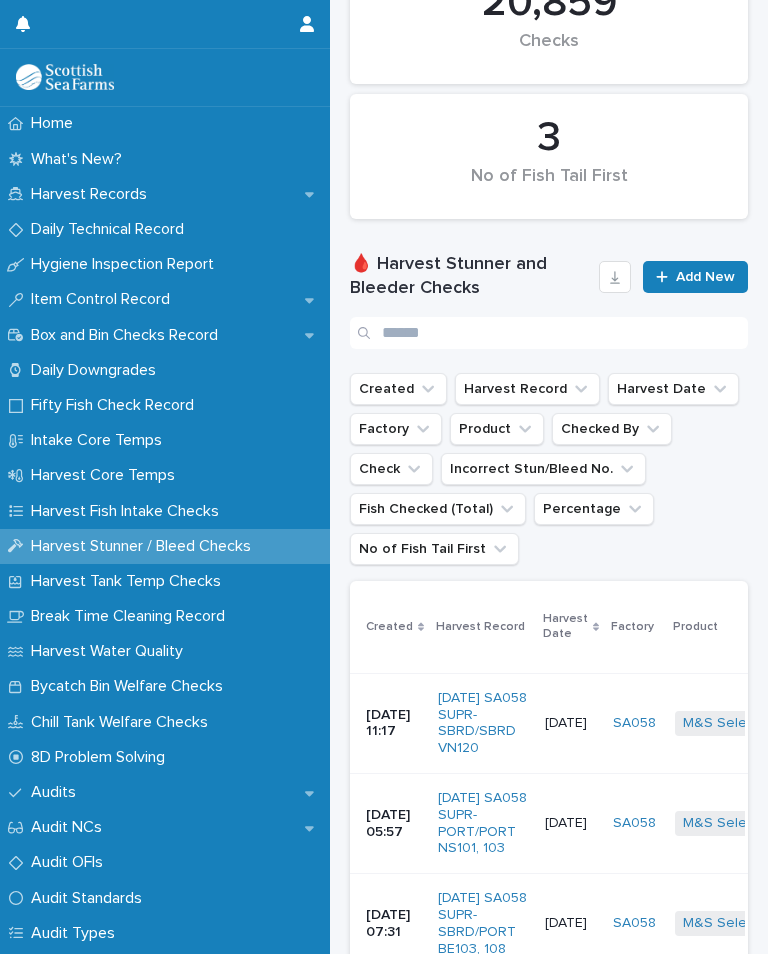 scroll, scrollTop: 0, scrollLeft: 0, axis: both 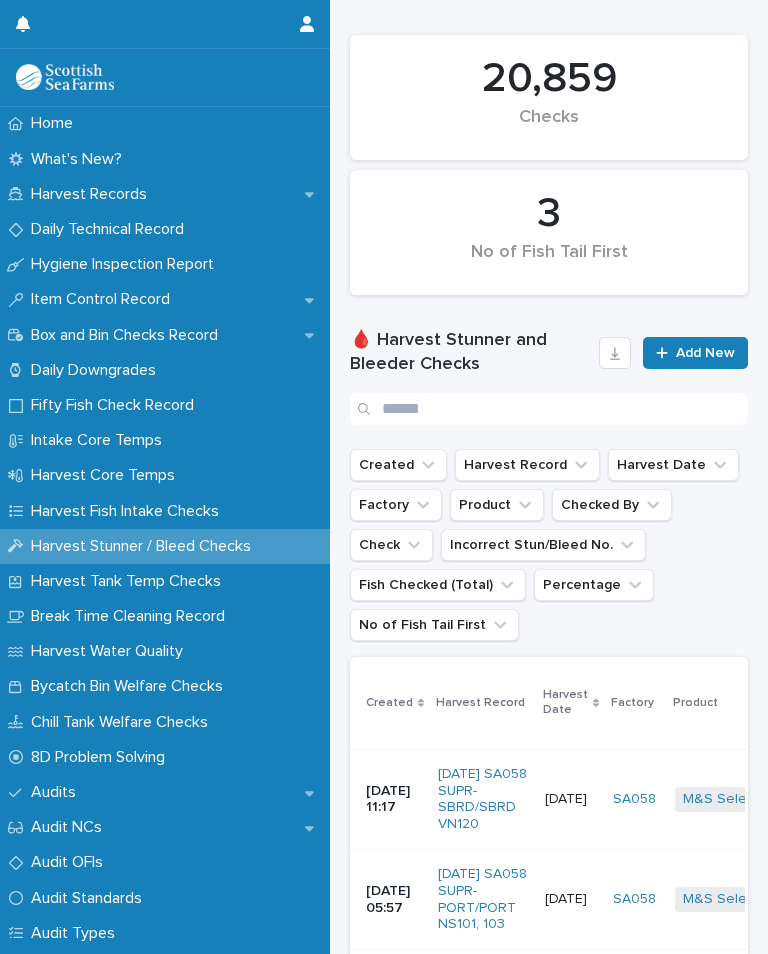 click on "Add New" at bounding box center (705, 353) 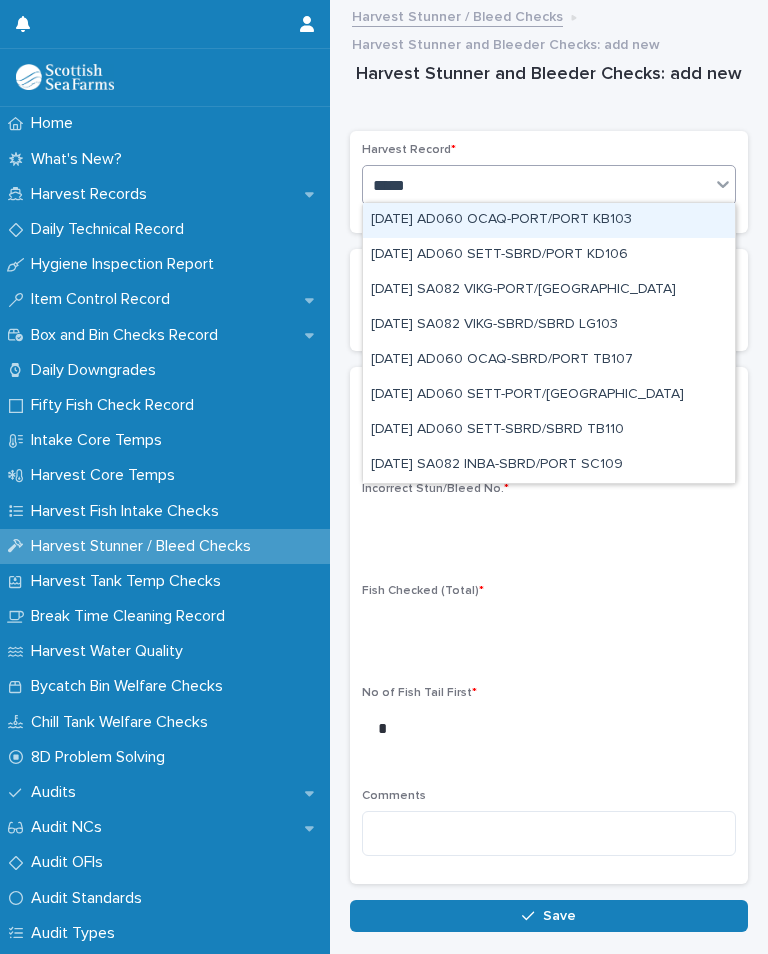click on "[DATE] SA082 INBA-SBRD/PORT SC109" at bounding box center (549, 465) 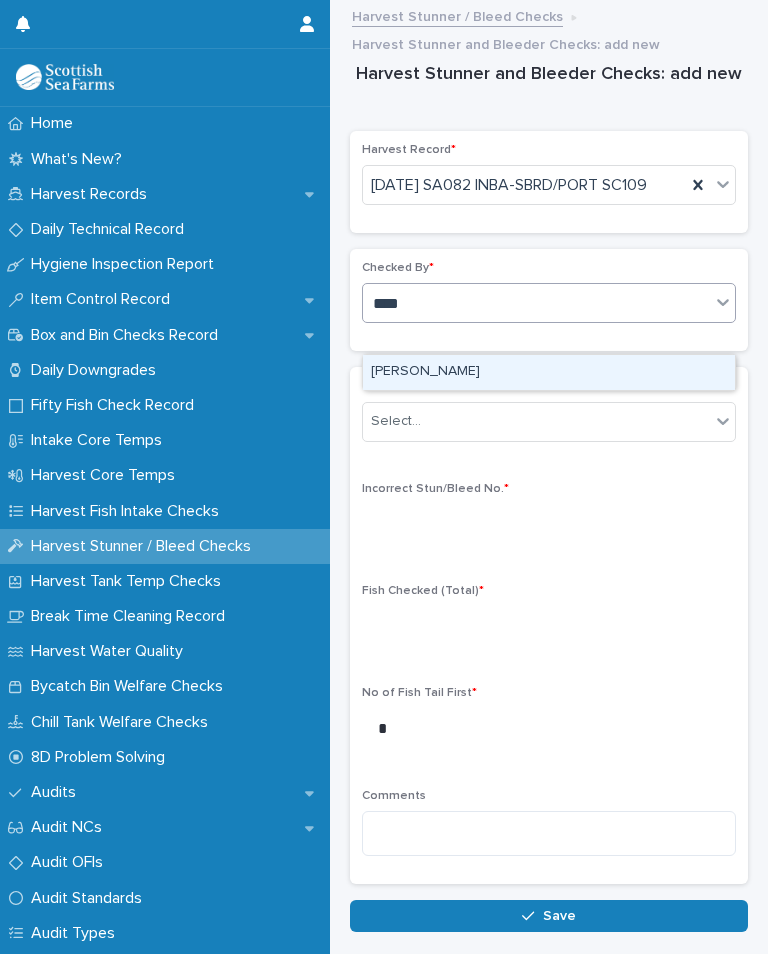 click on "[PERSON_NAME]" at bounding box center [549, 372] 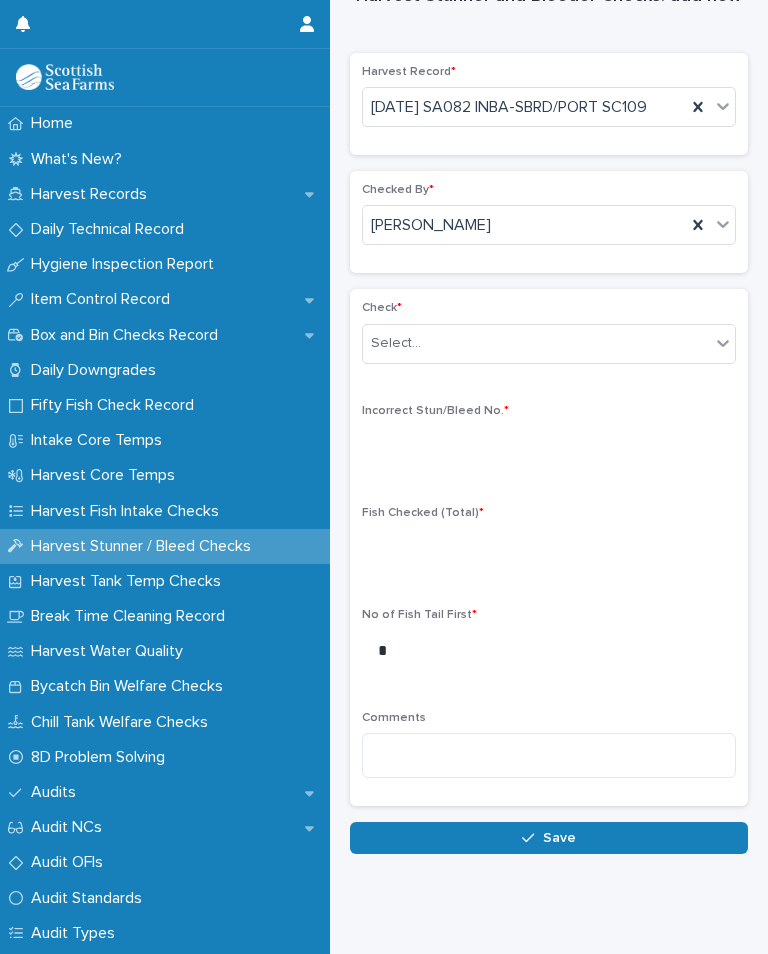 scroll, scrollTop: 76, scrollLeft: 0, axis: vertical 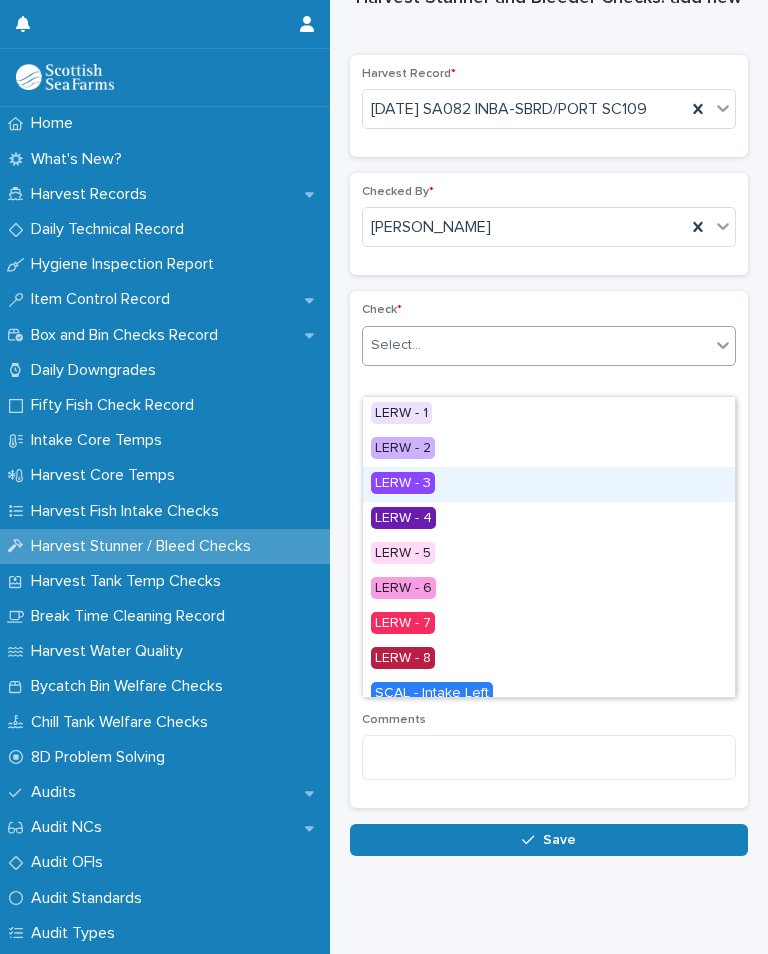 click on "LERW - 3" at bounding box center (403, 483) 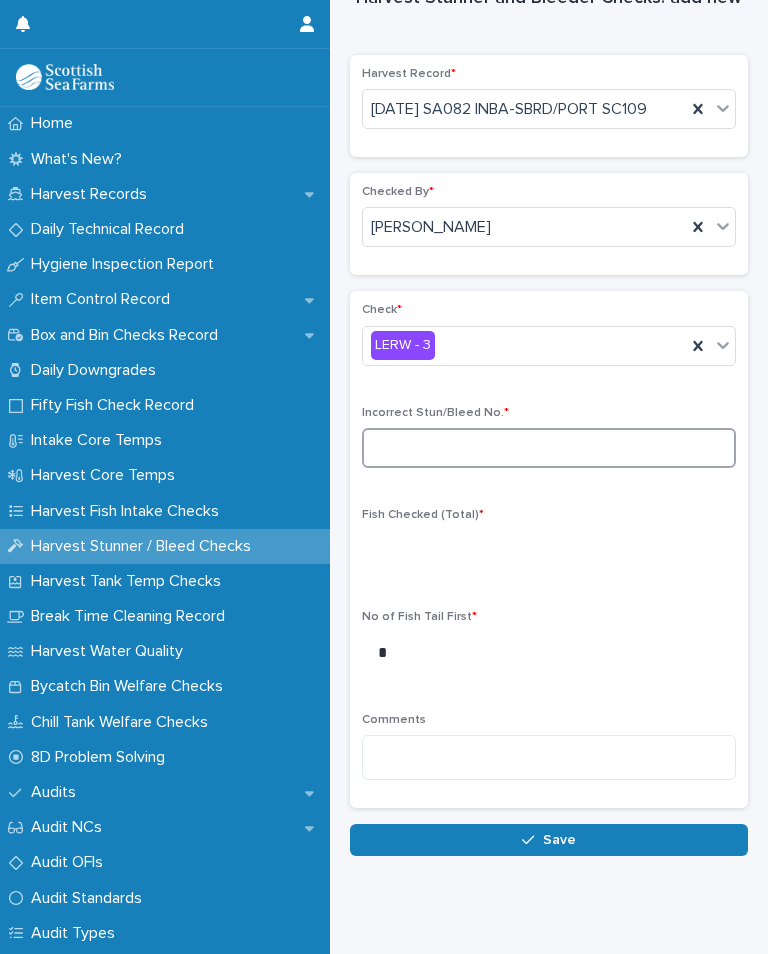 click at bounding box center [549, 448] 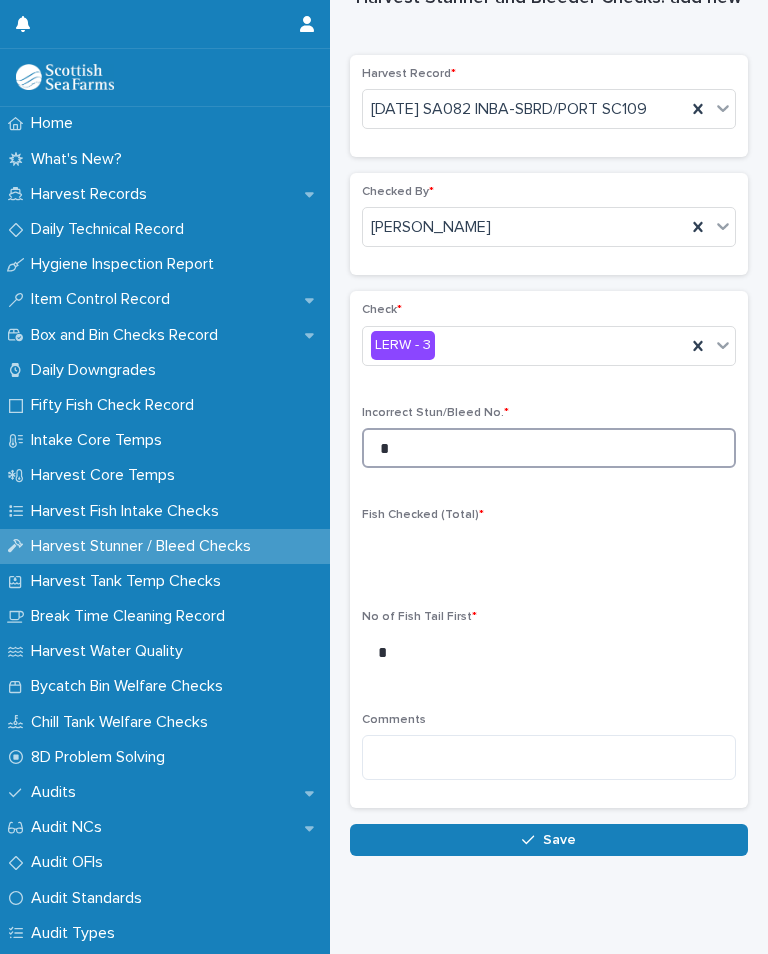type on "*" 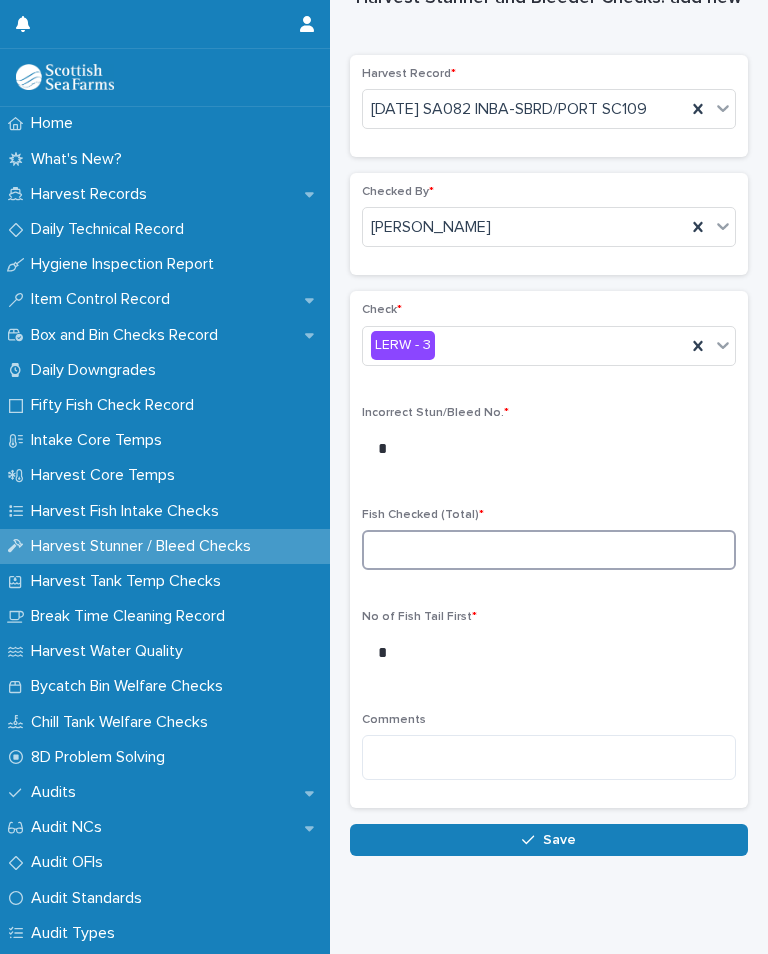 click at bounding box center [549, 550] 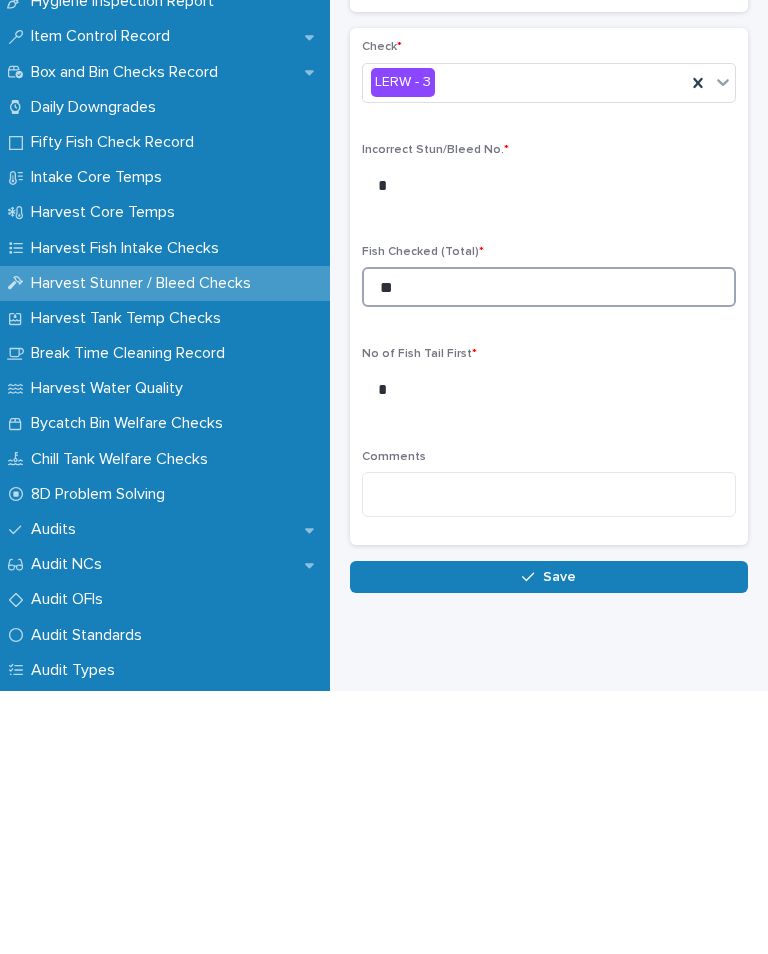 type on "**" 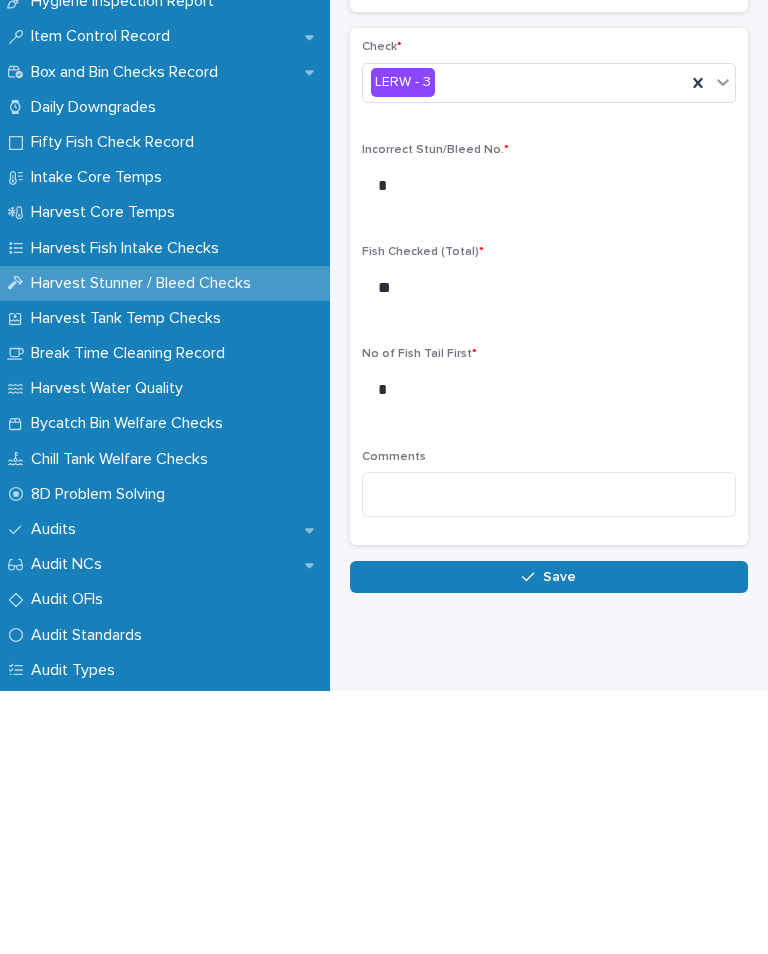 click on "Save" at bounding box center [559, 840] 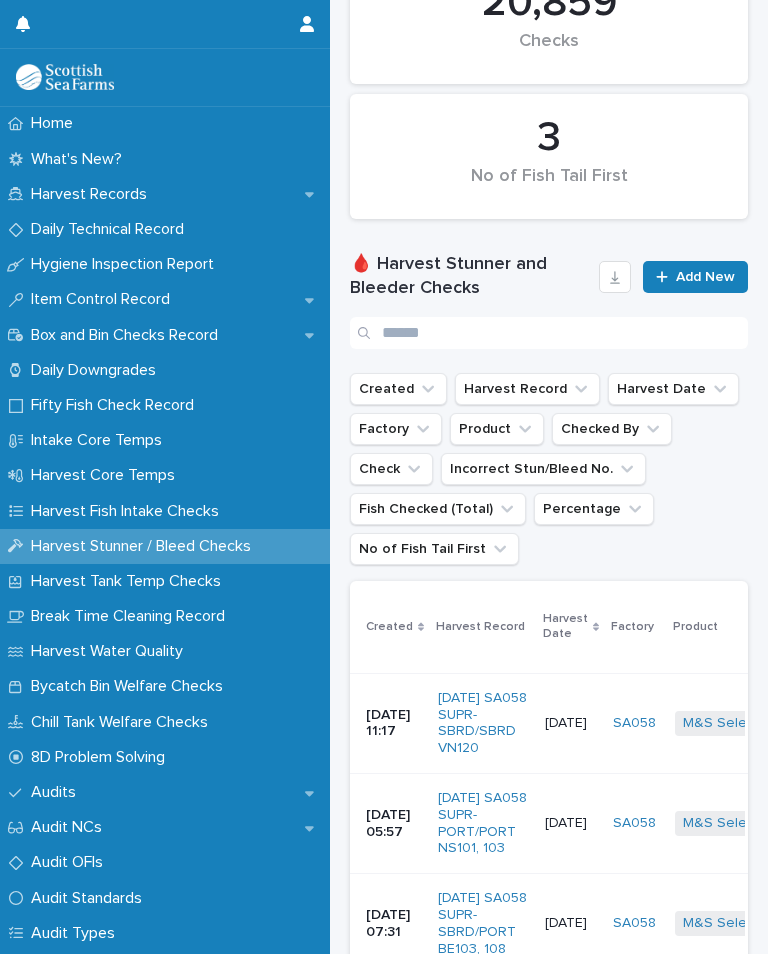 scroll, scrollTop: 0, scrollLeft: 0, axis: both 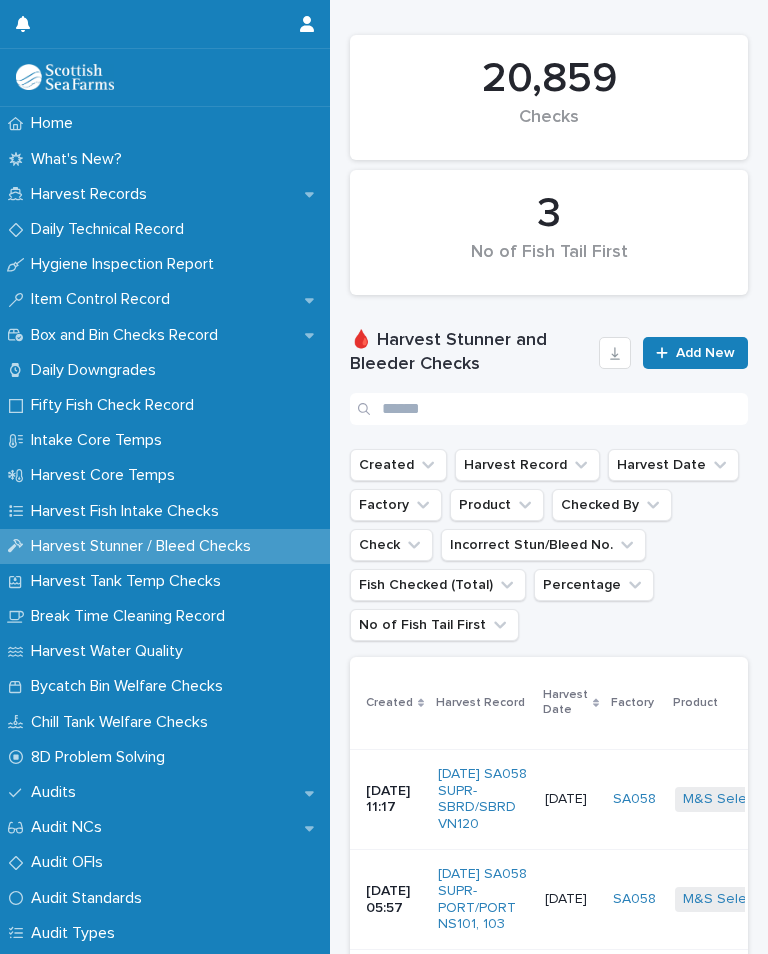 click on "Add New" at bounding box center [695, 353] 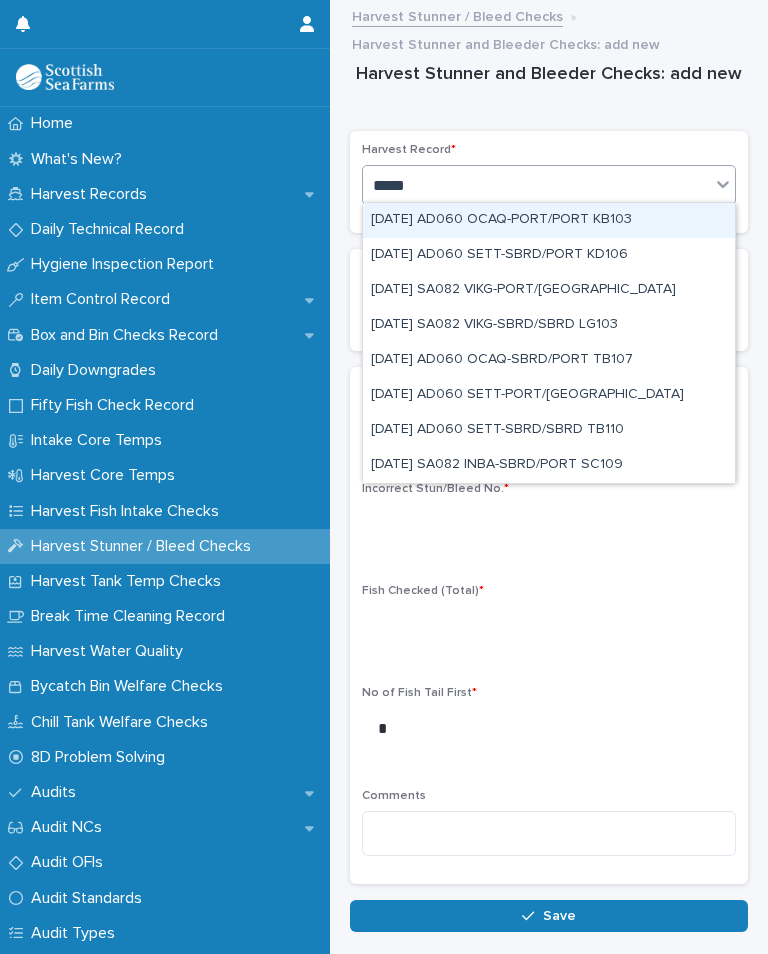 click on "[DATE] SA082 INBA-SBRD/PORT SC109" at bounding box center (549, 465) 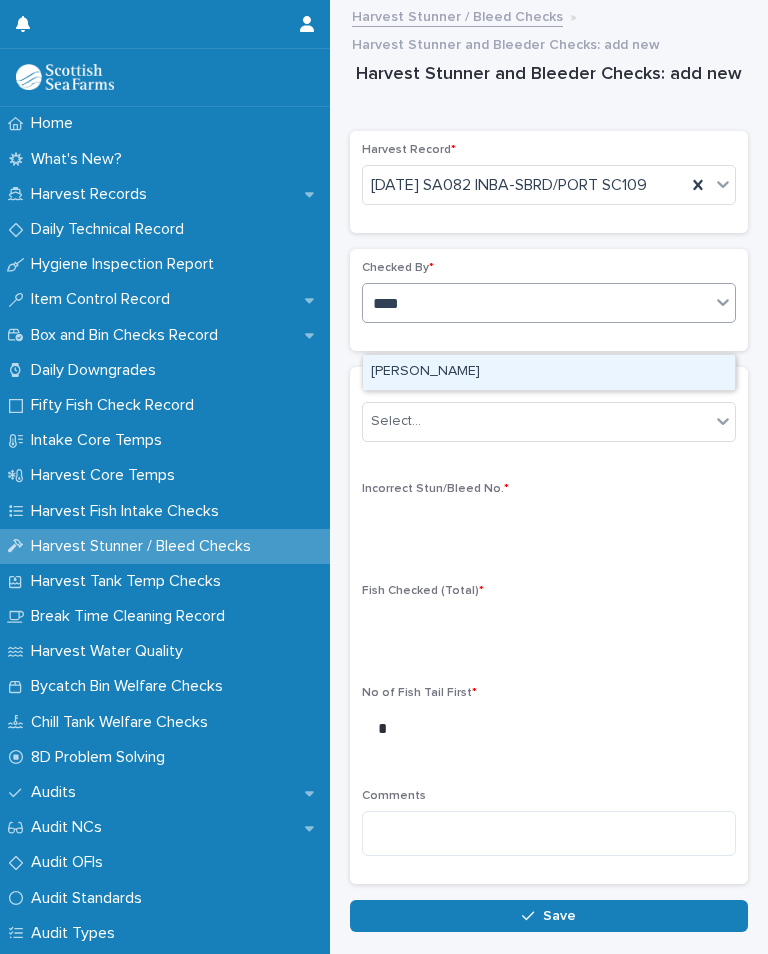 click on "[PERSON_NAME]" at bounding box center [549, 372] 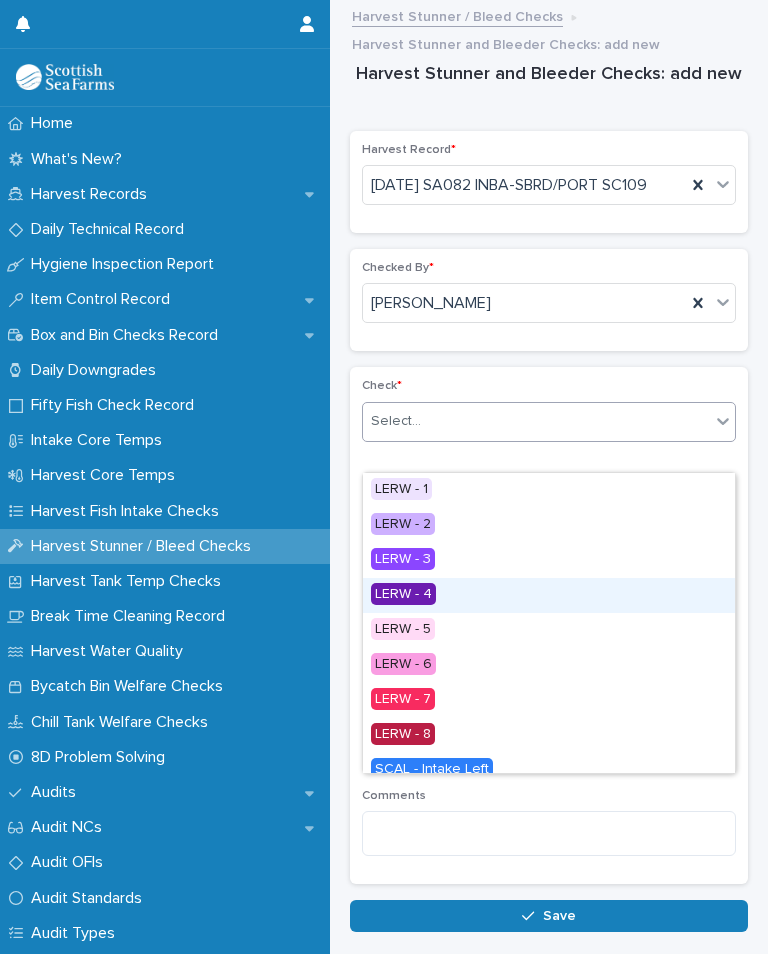 click on "LERW - 4" at bounding box center [403, 594] 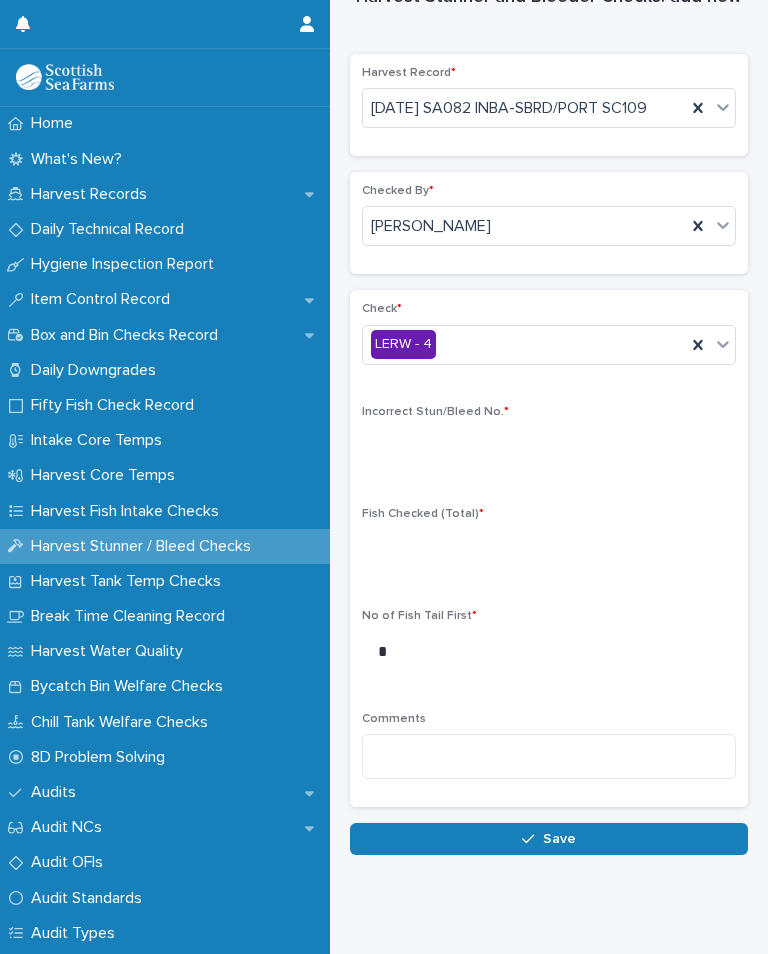 scroll, scrollTop: 76, scrollLeft: 0, axis: vertical 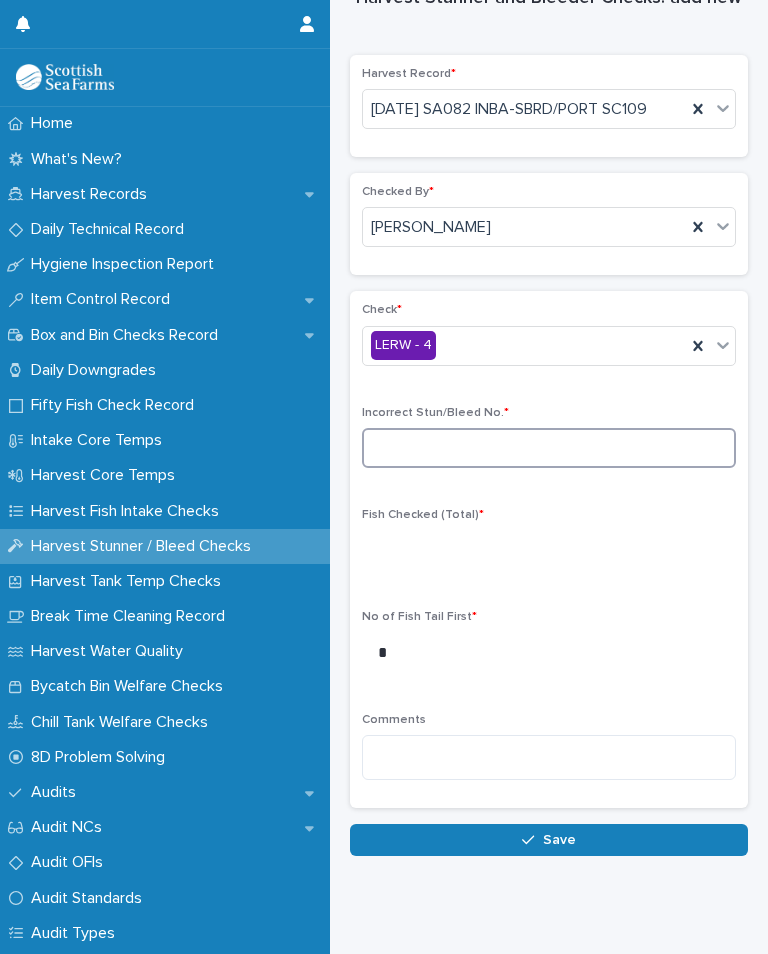 click at bounding box center [549, 448] 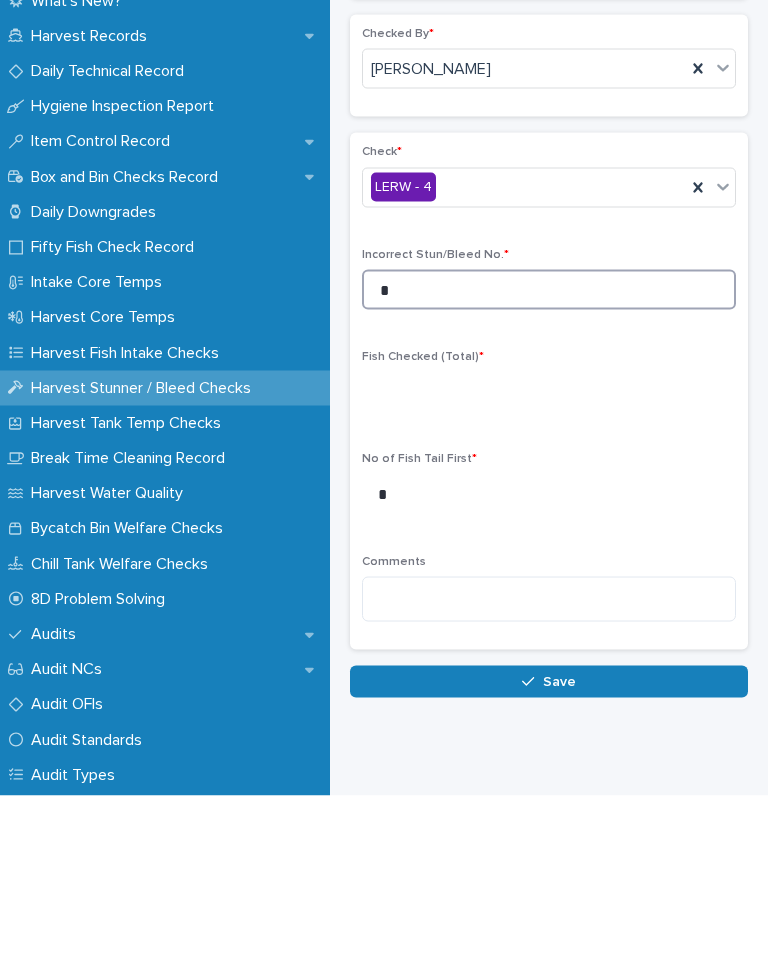 type on "*" 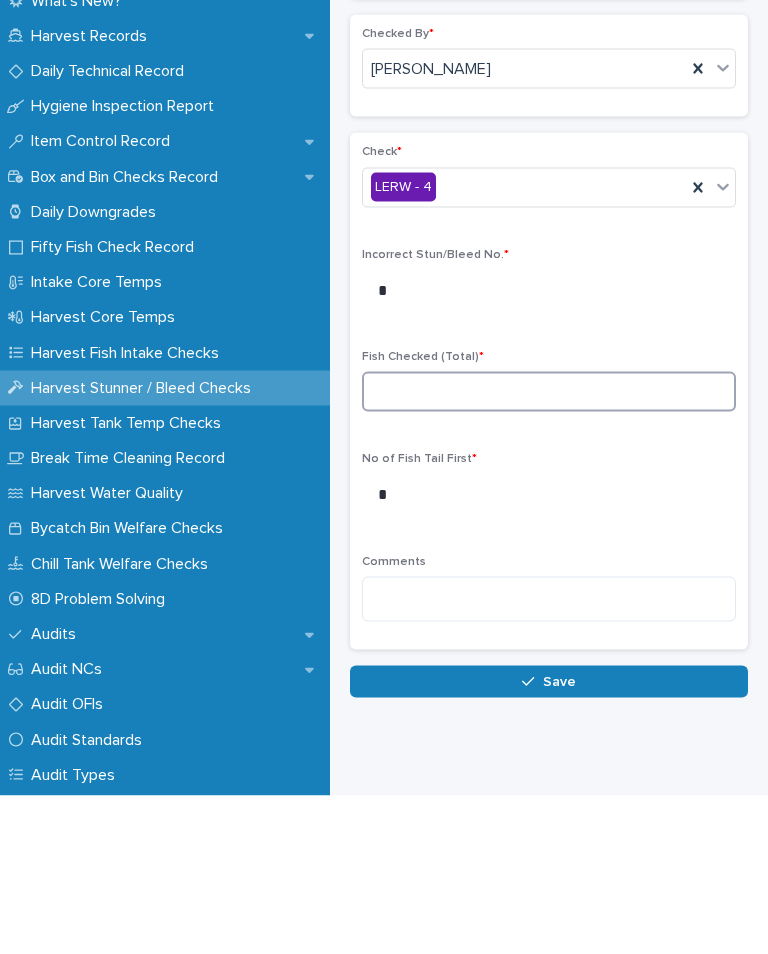 click at bounding box center [549, 550] 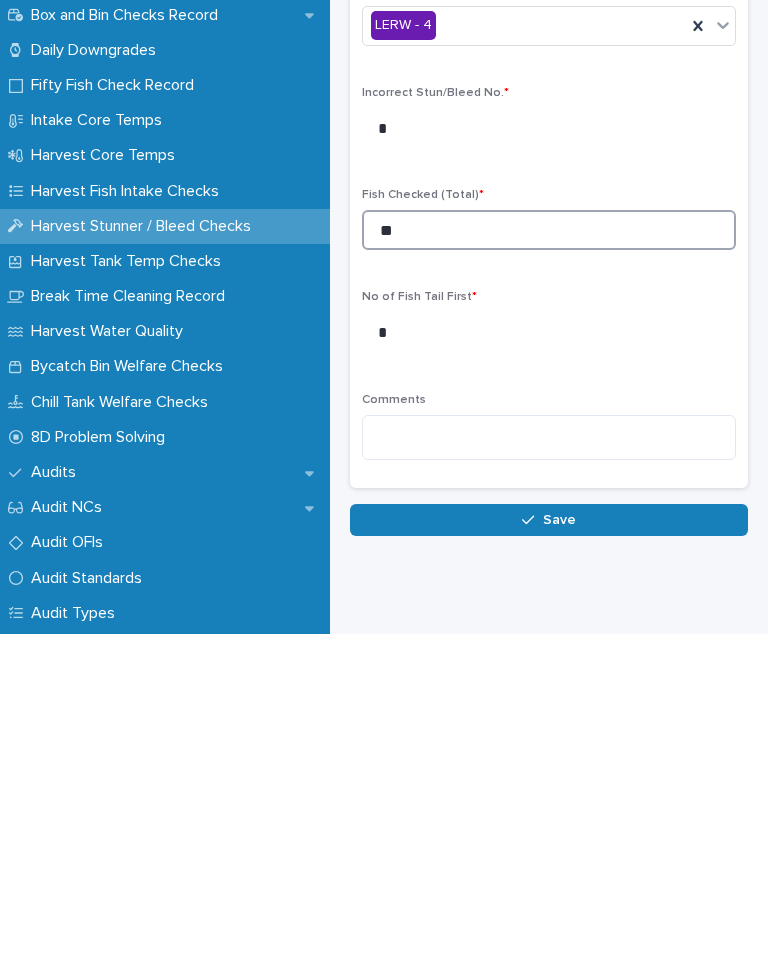 type on "**" 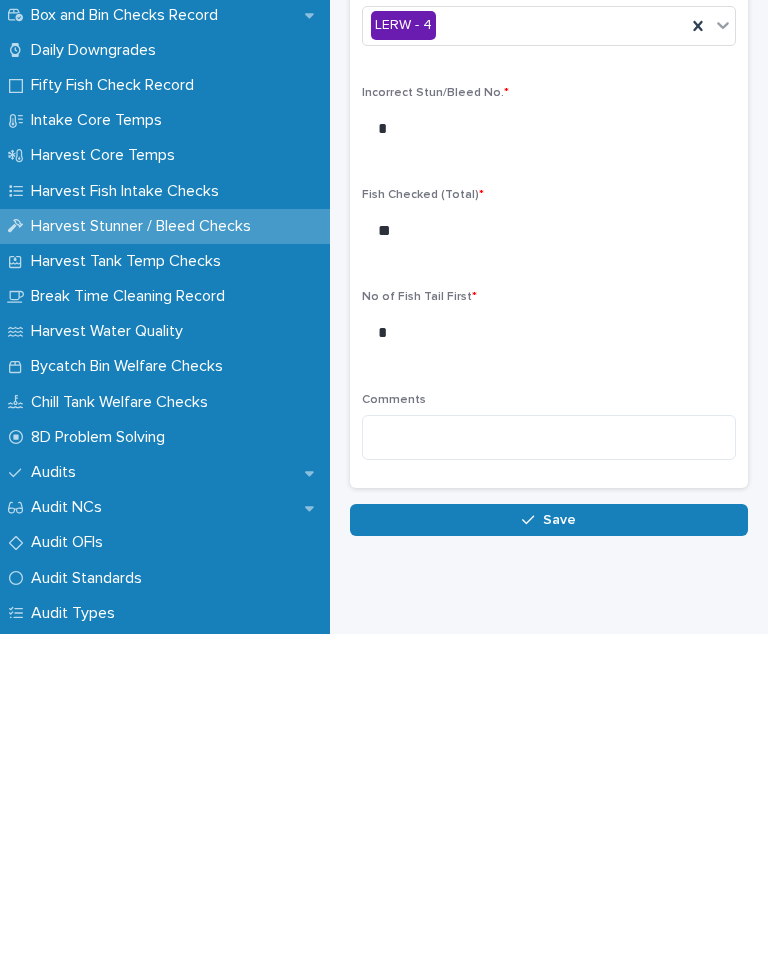 click on "Save" at bounding box center (559, 840) 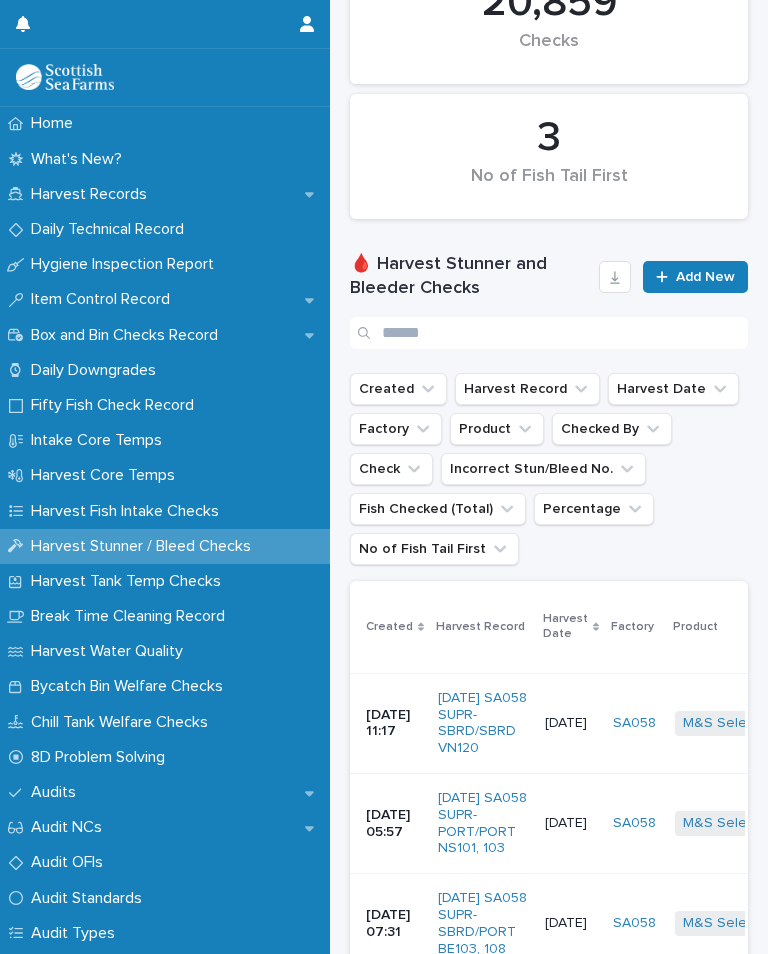 scroll, scrollTop: 0, scrollLeft: 0, axis: both 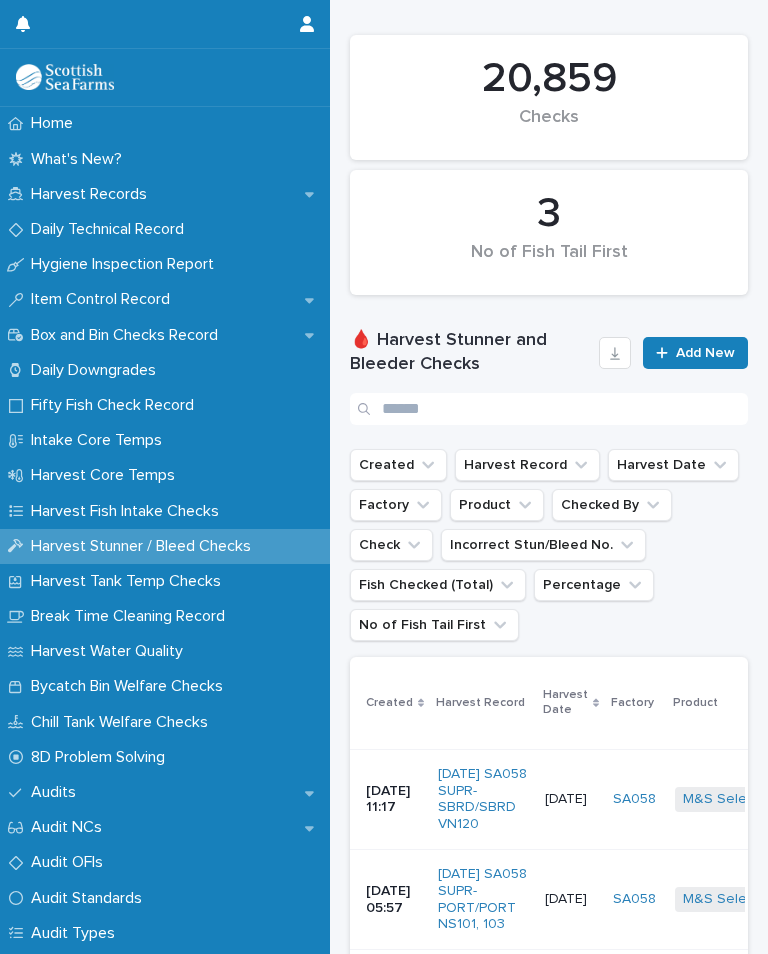 click on "Add New" at bounding box center [695, 353] 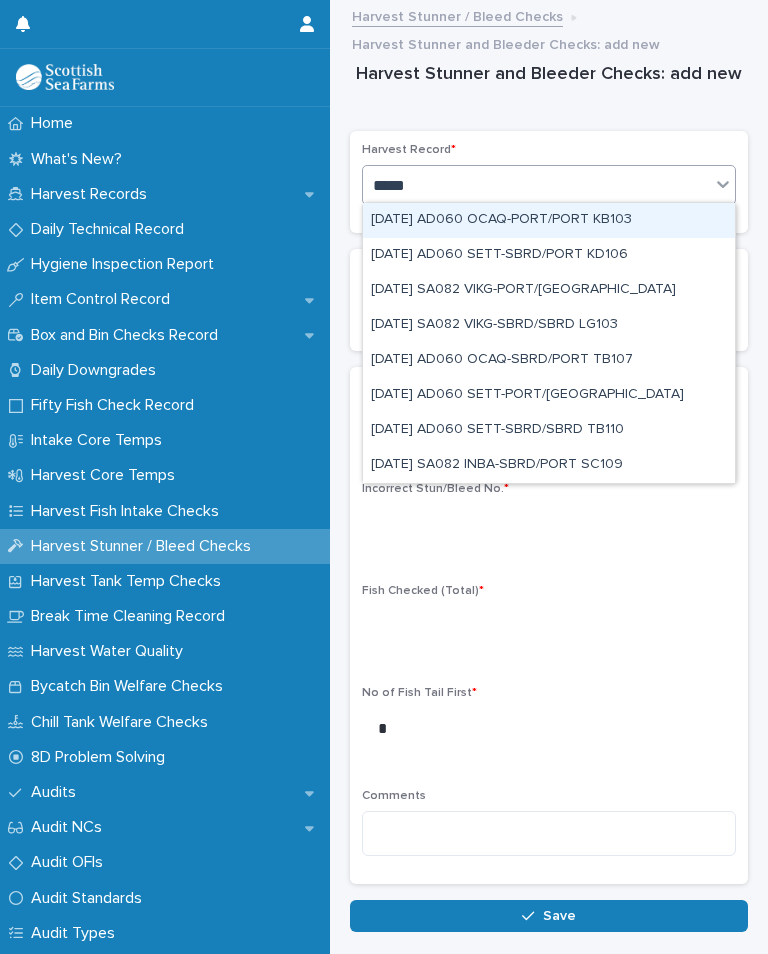 click on "[DATE] SA082 INBA-SBRD/PORT SC109" at bounding box center (549, 465) 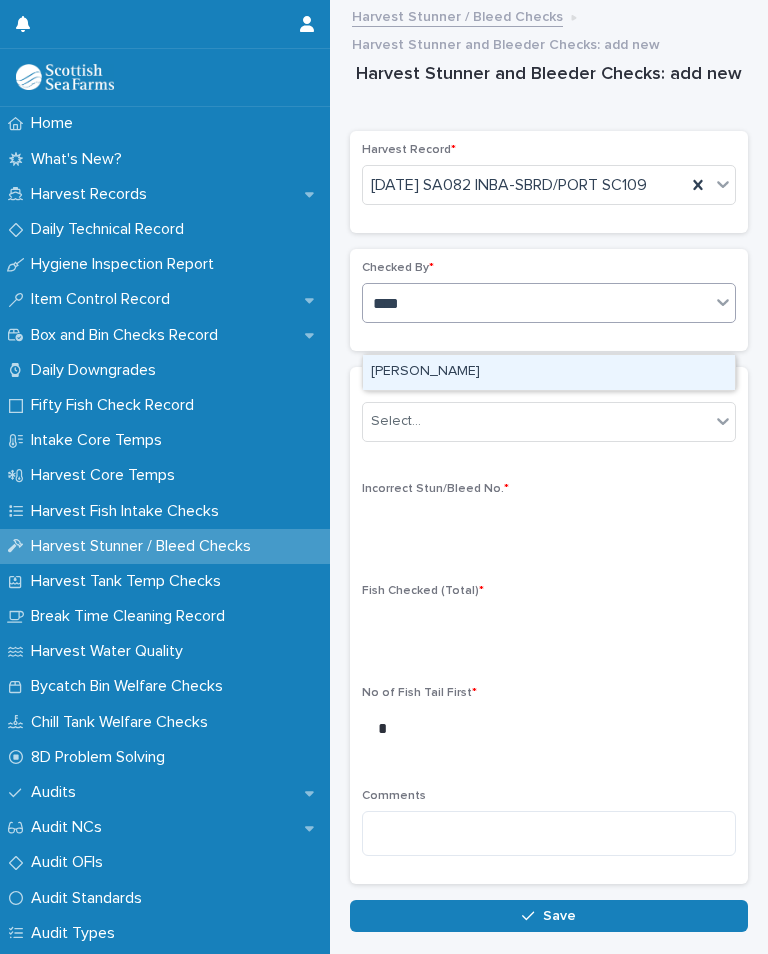 click on "[PERSON_NAME]" at bounding box center [549, 372] 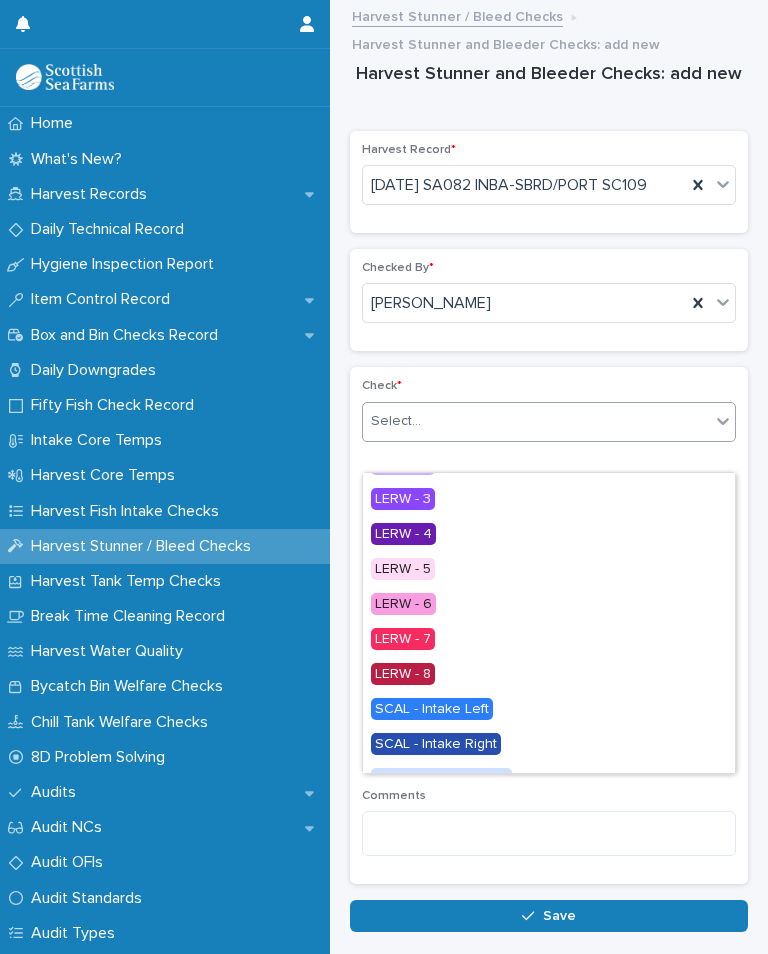 scroll, scrollTop: 72, scrollLeft: 0, axis: vertical 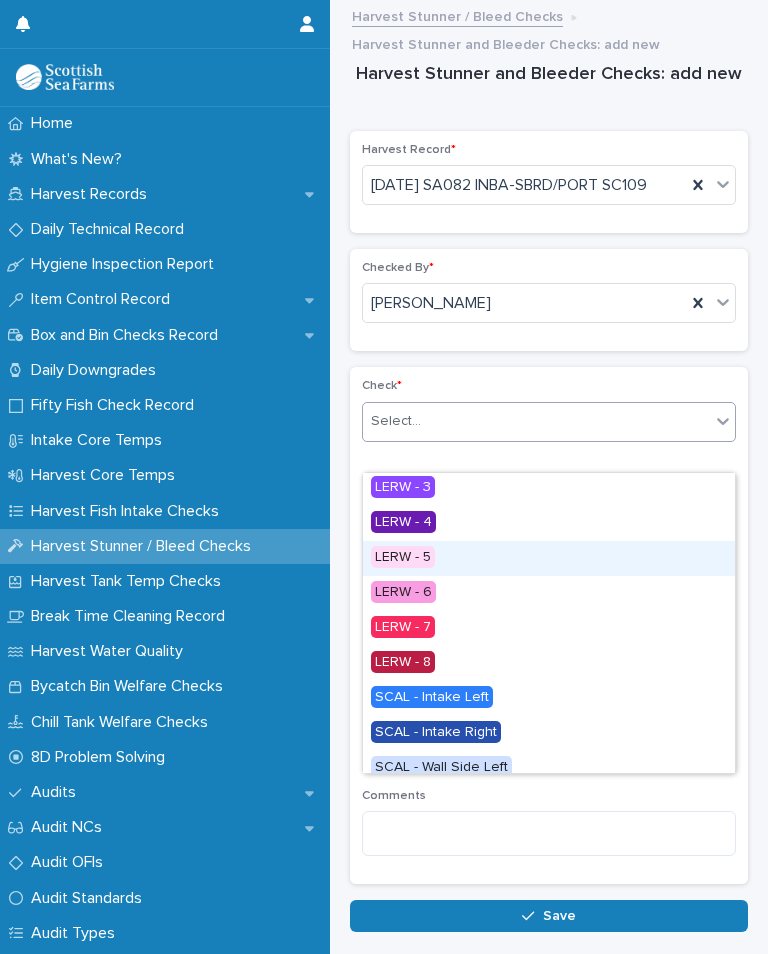 click on "LERW - 5" at bounding box center (403, 557) 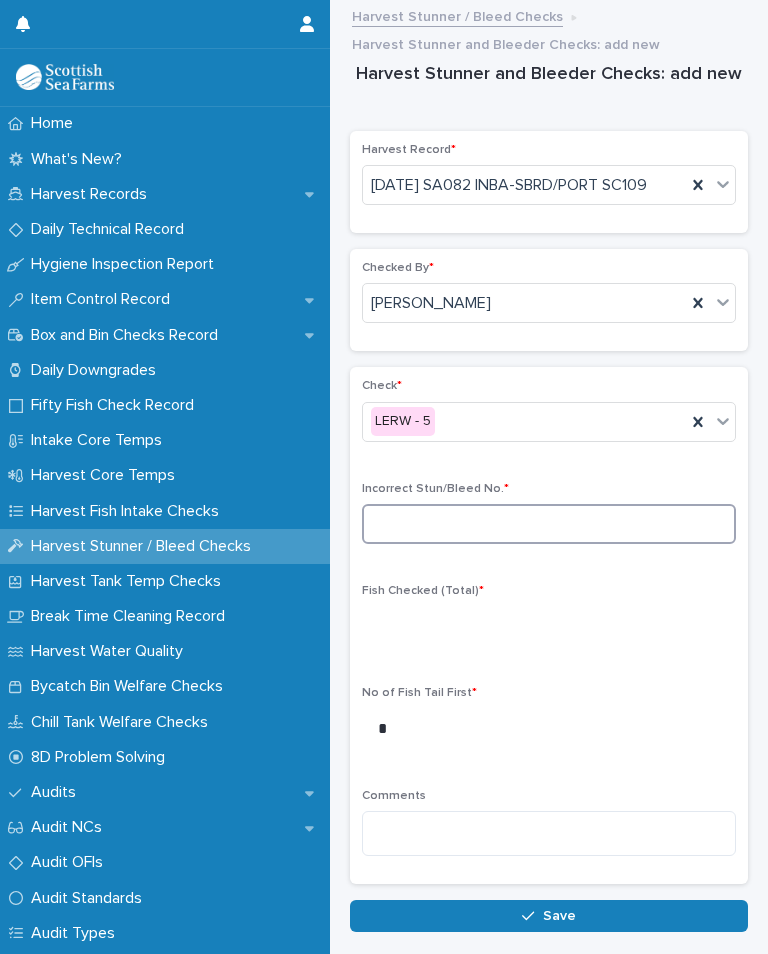 click at bounding box center [549, 524] 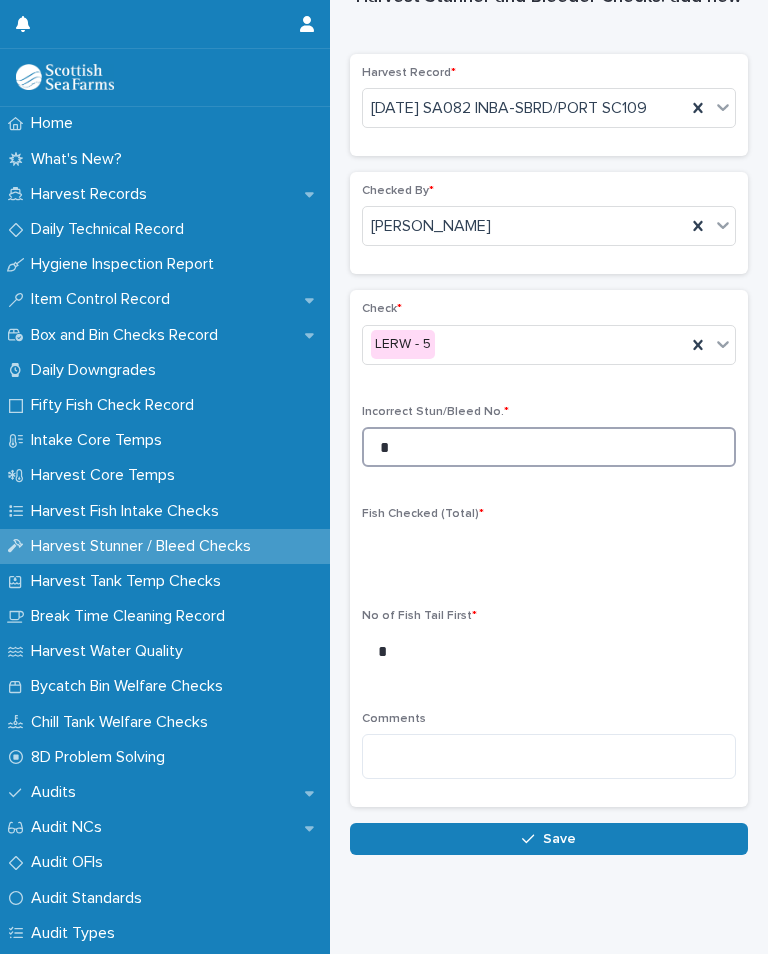 scroll, scrollTop: 76, scrollLeft: 0, axis: vertical 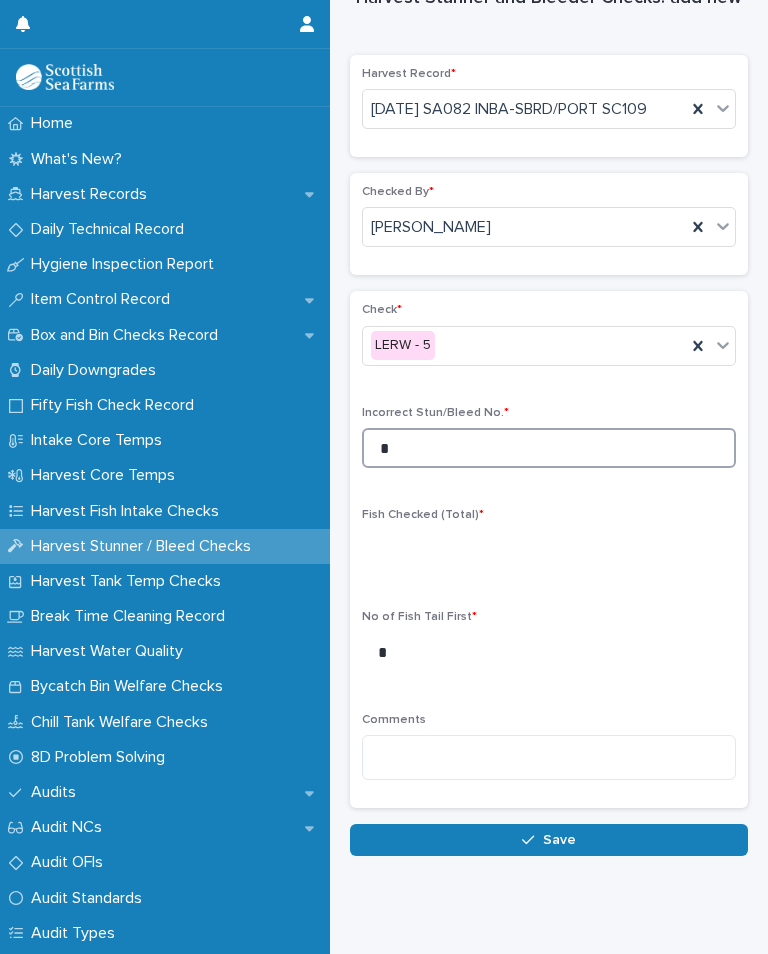 type on "*" 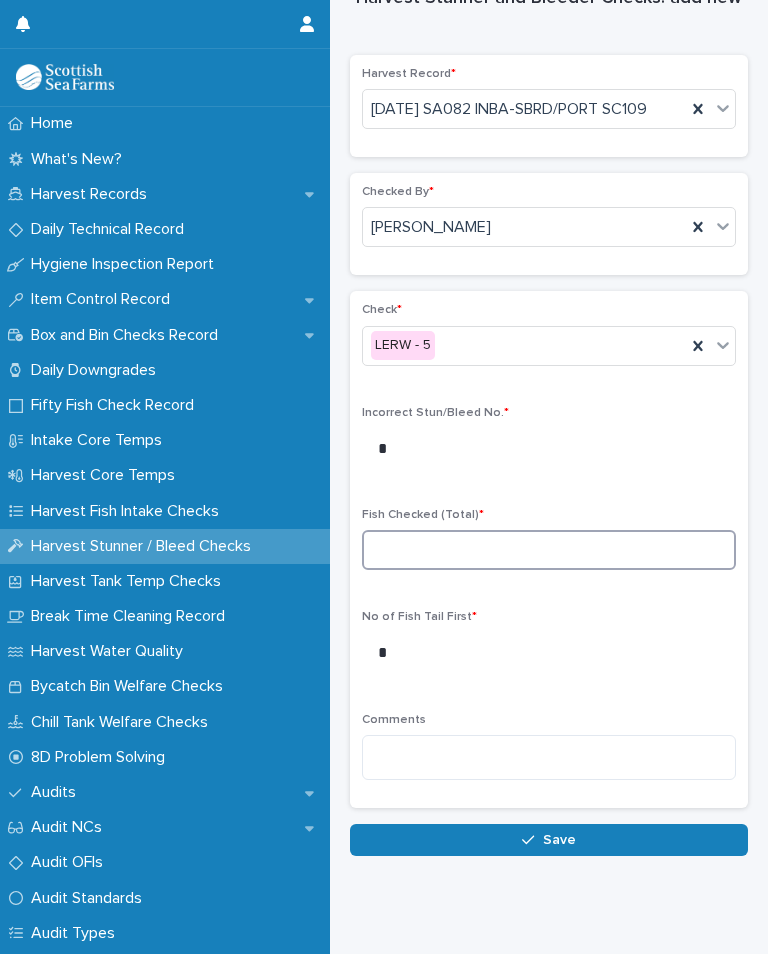 click at bounding box center (549, 550) 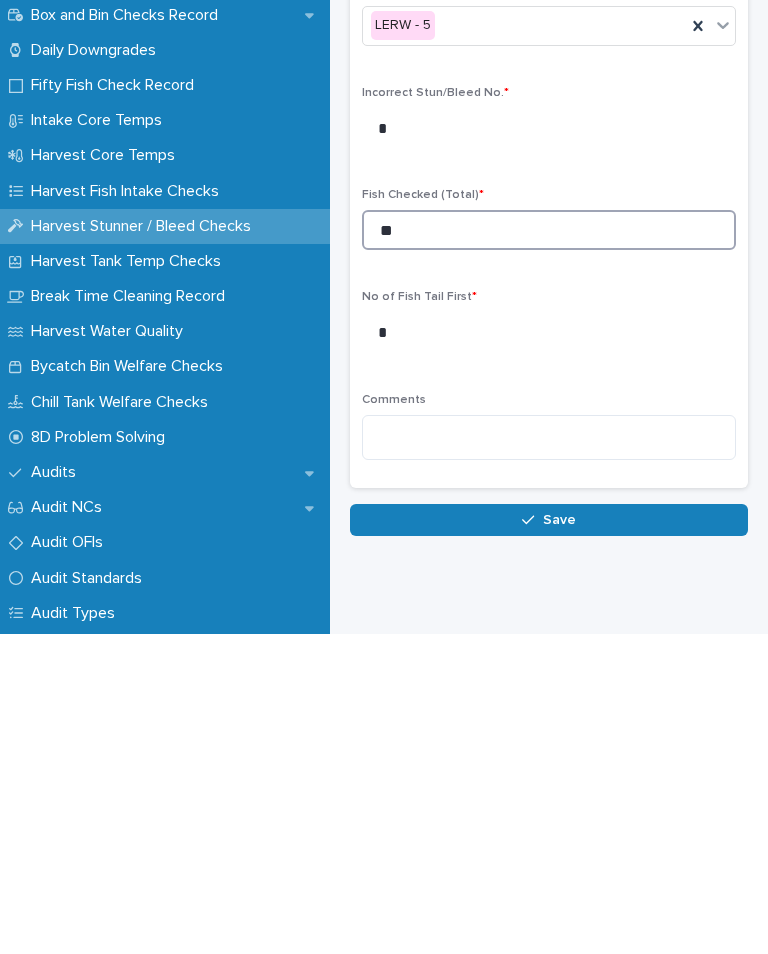 type on "**" 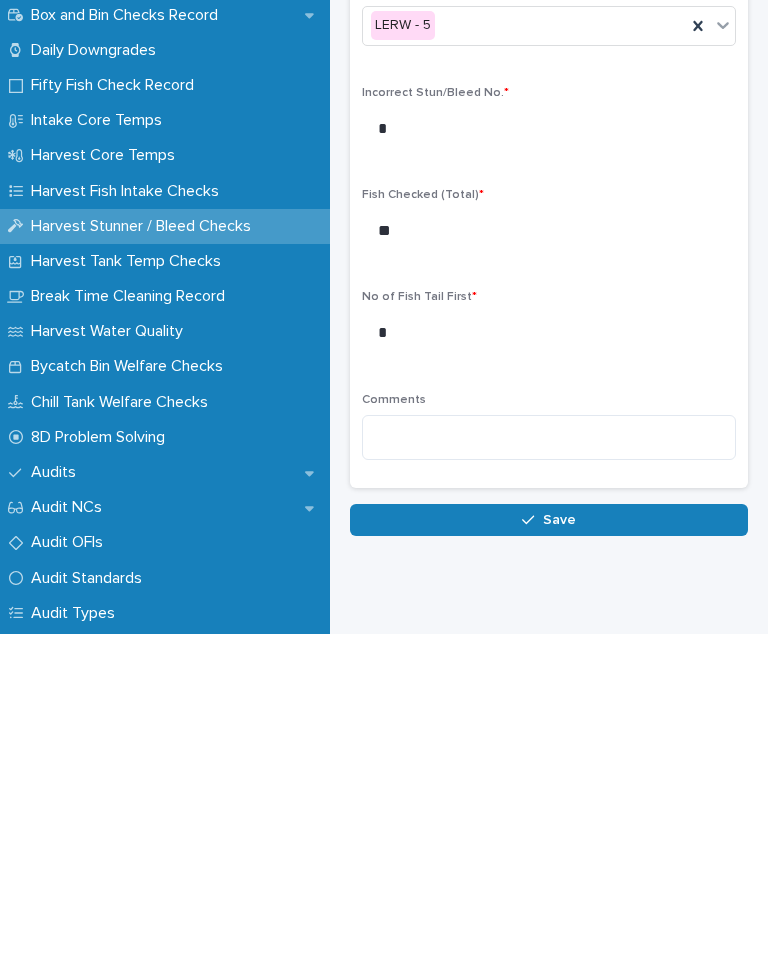click on "Save" at bounding box center (549, 840) 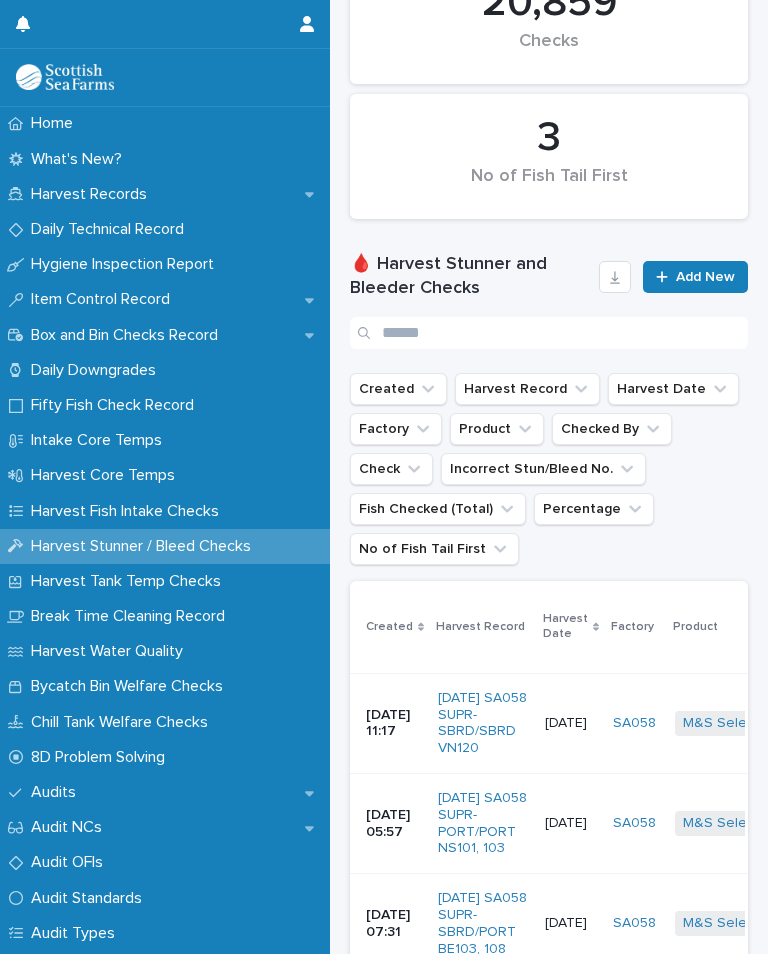 click on "Add New" at bounding box center (695, 277) 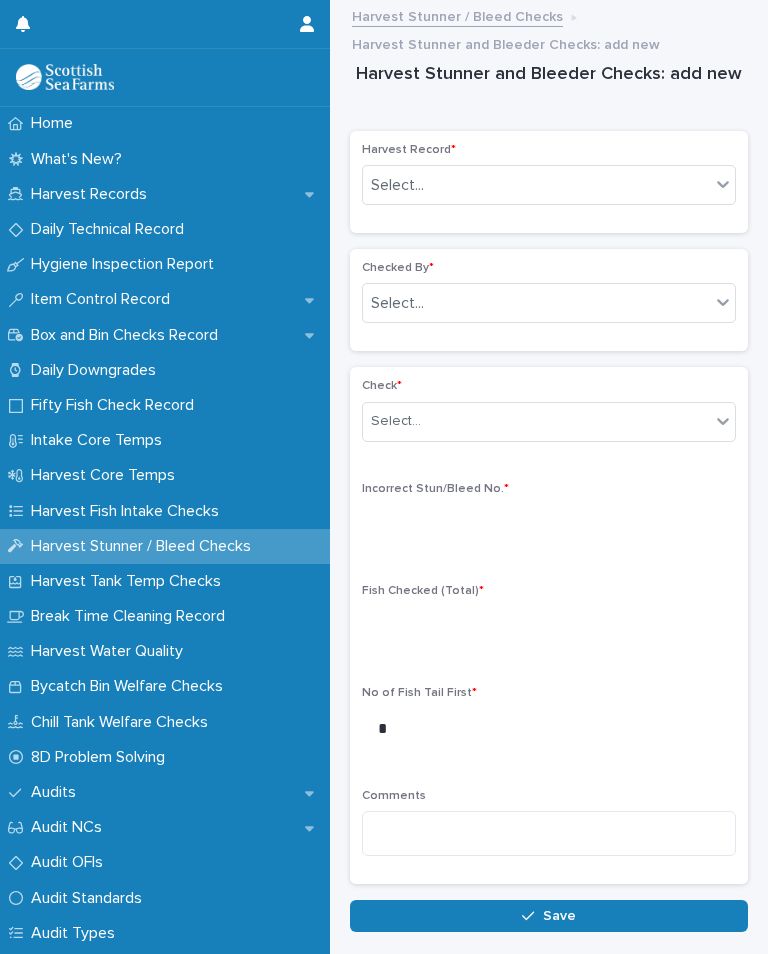 click on "Harvest Record * Select... Checked By * Select... Check * Select... Incorrect Stun/Bleed No. * Fish Checked (Total) * No of Fish Tail First * * Comments" at bounding box center (549, 508) 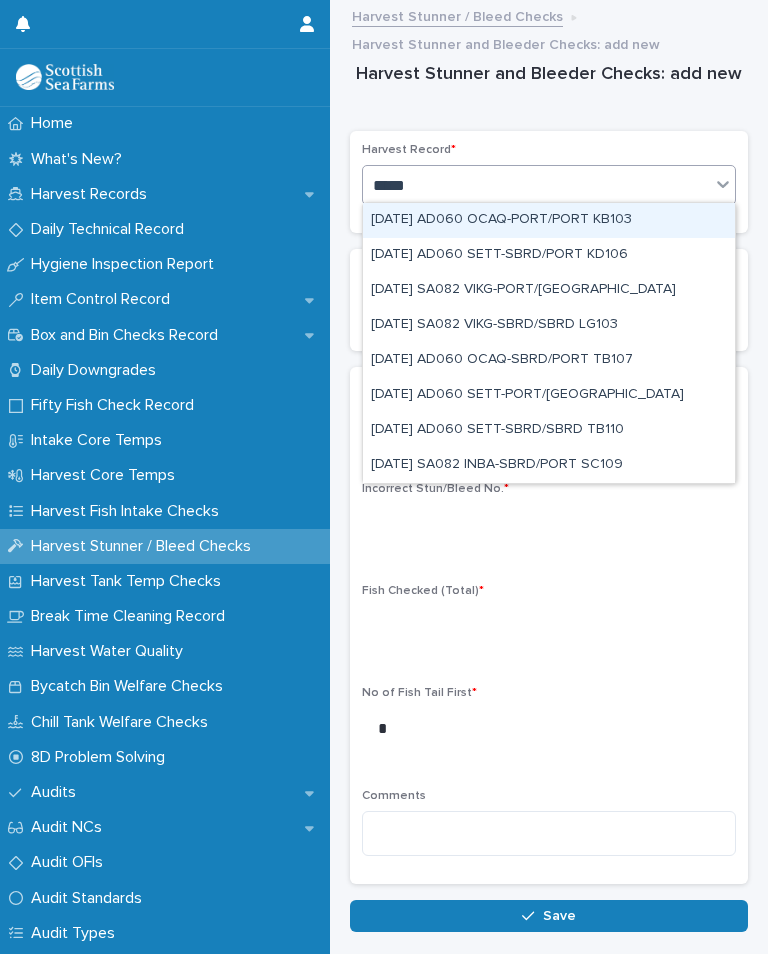 click on "[DATE] SA082 INBA-SBRD/PORT SC109" at bounding box center [549, 465] 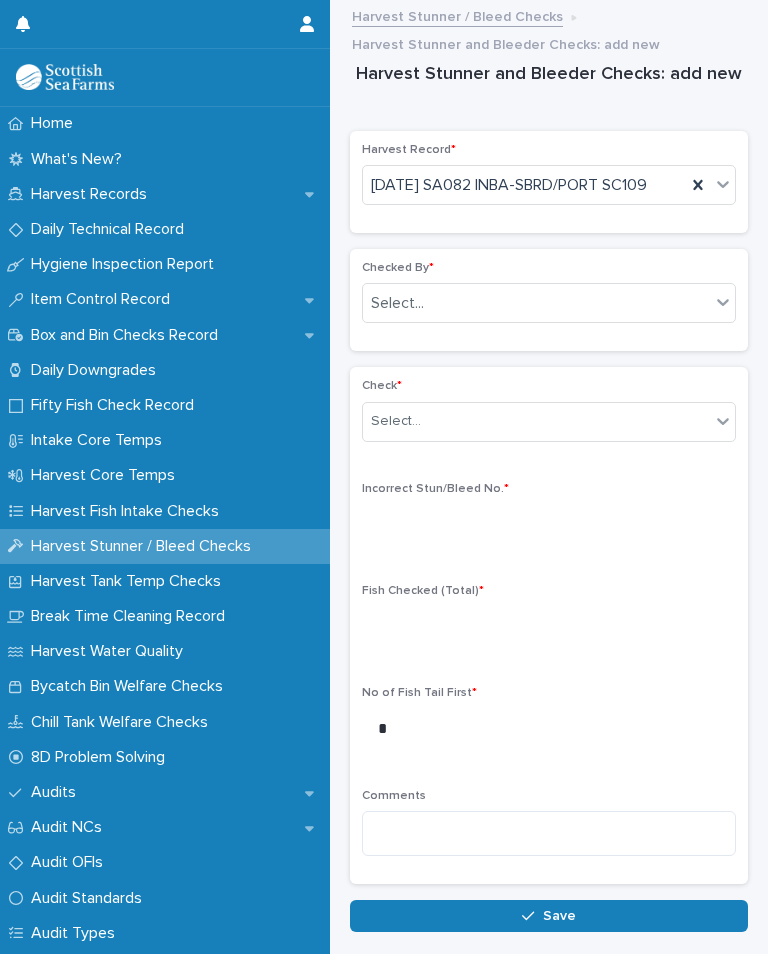 click on "Check * Select... Incorrect Stun/Bleed No. * Fish Checked (Total) * No of Fish Tail First * * Comments" at bounding box center [549, 625] 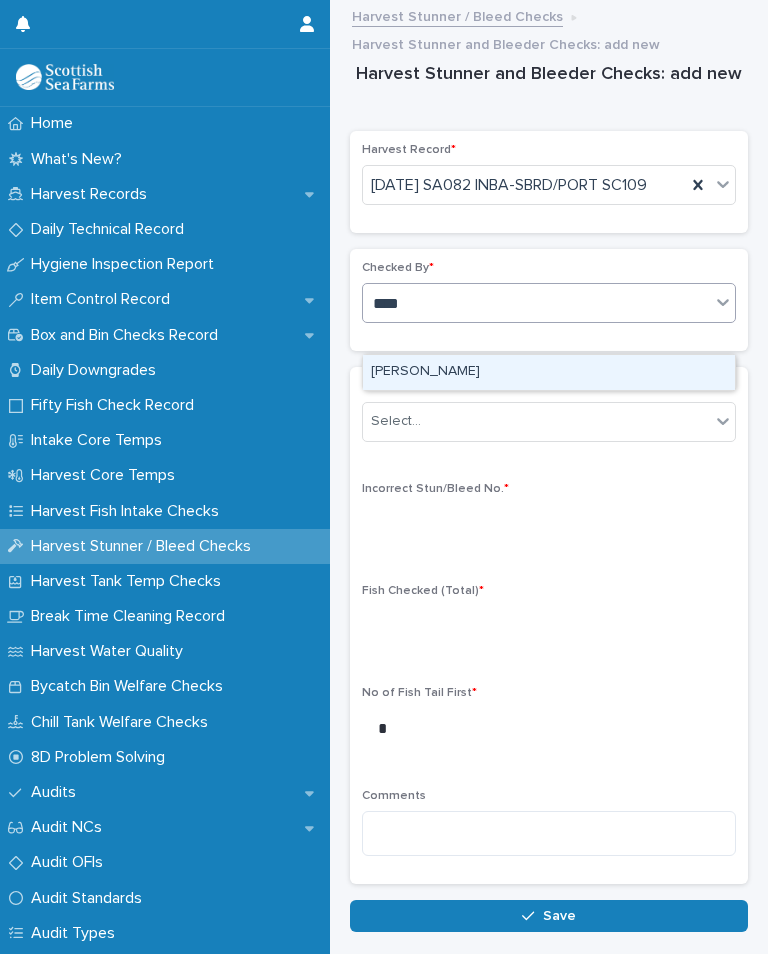 click on "[PERSON_NAME]" at bounding box center [549, 372] 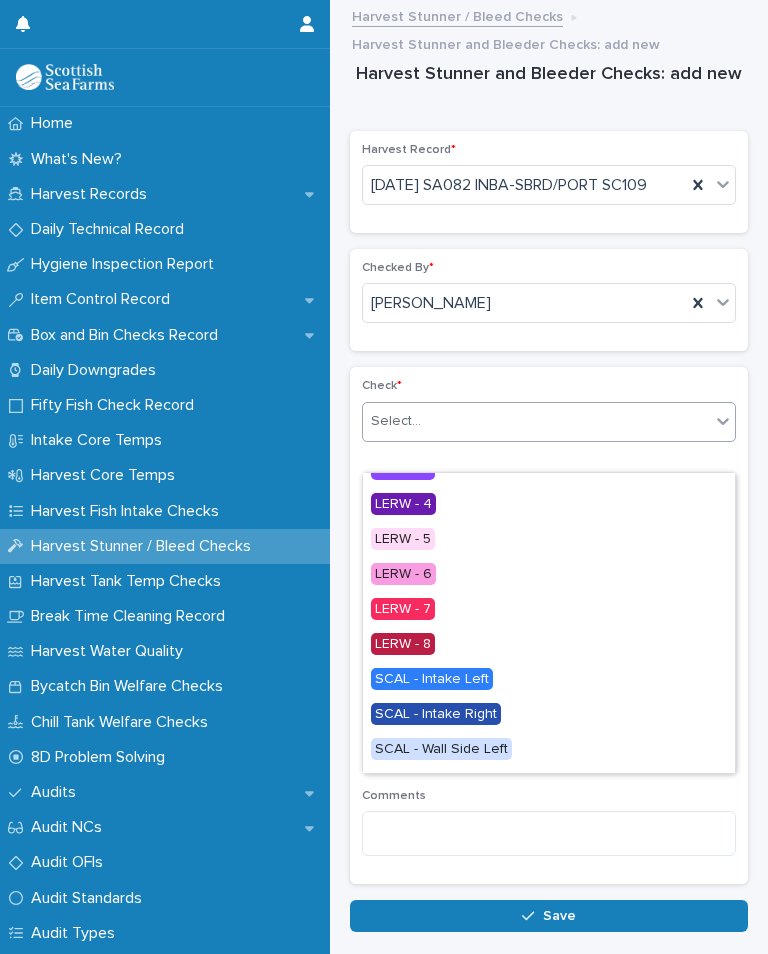 scroll, scrollTop: 109, scrollLeft: 0, axis: vertical 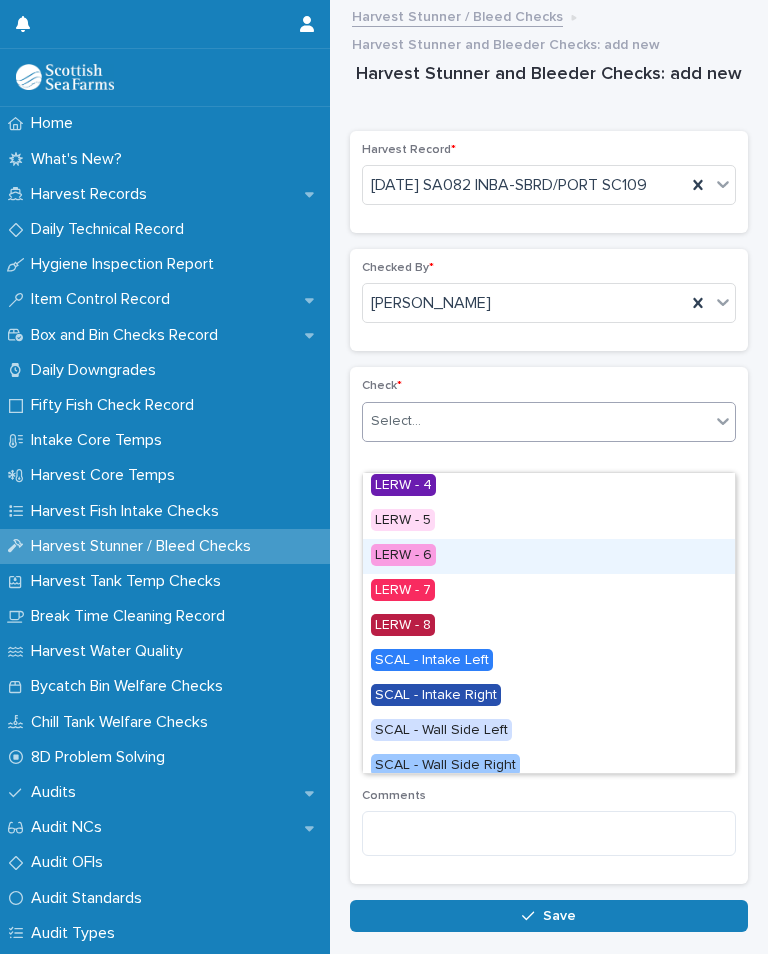 click on "LERW - 6" at bounding box center (403, 555) 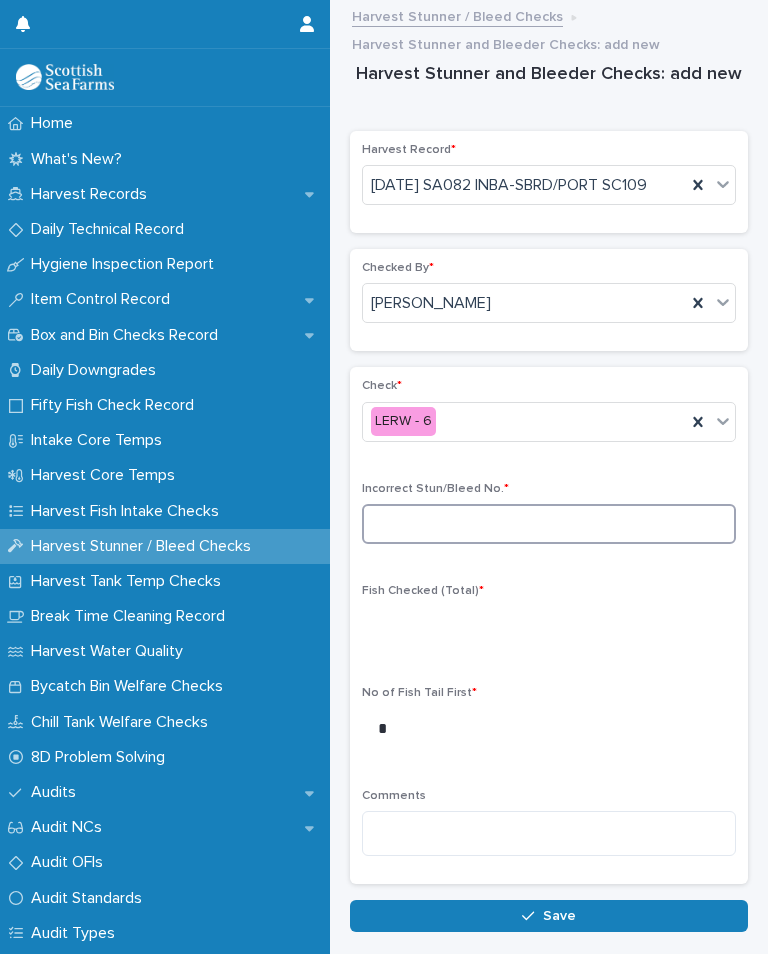 click at bounding box center [549, 524] 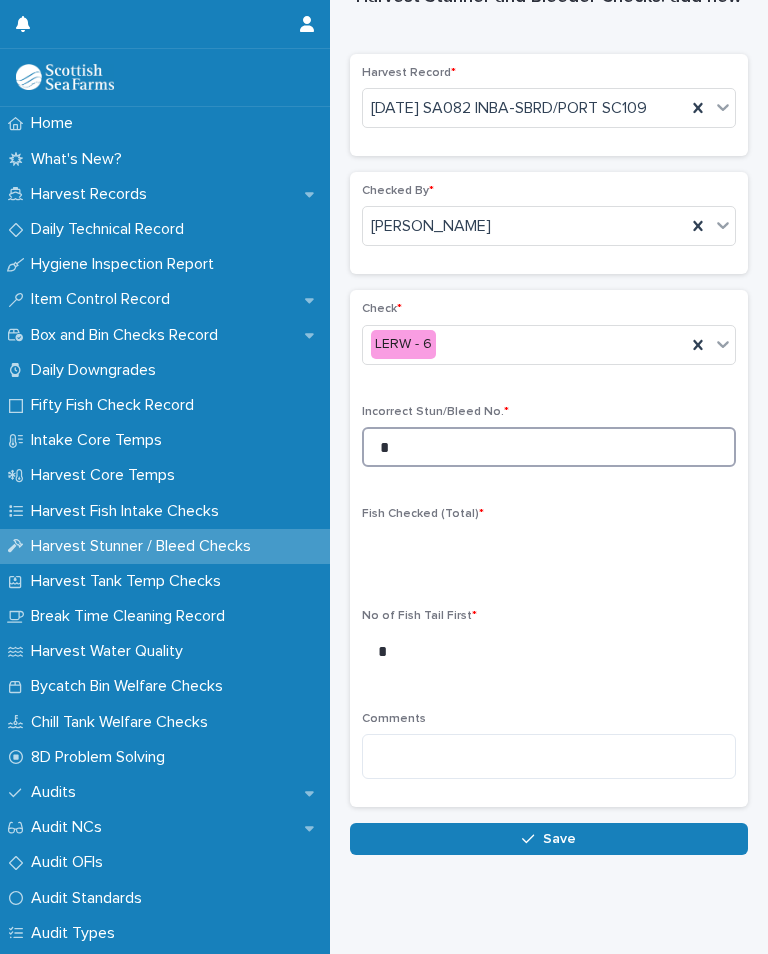 type on "*" 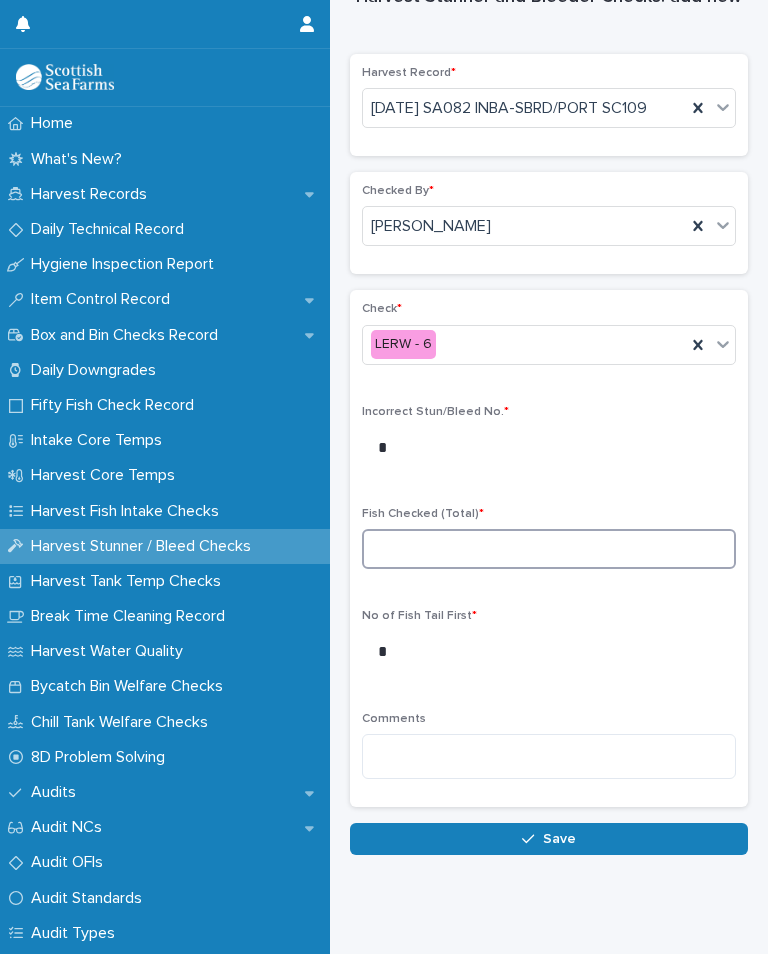 click at bounding box center [549, 549] 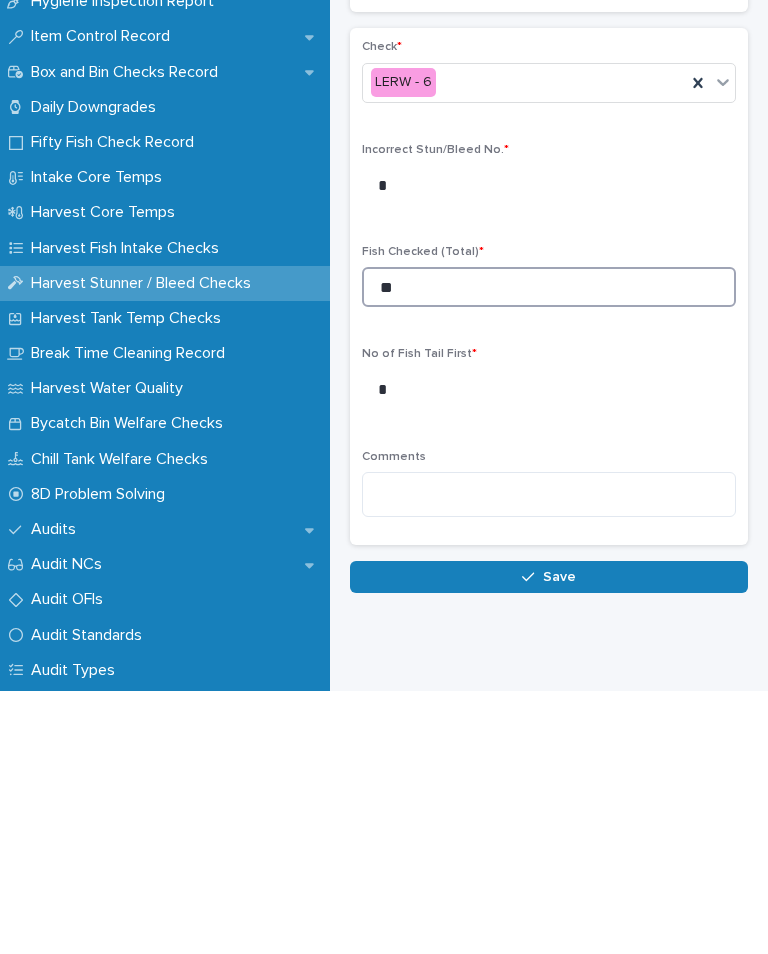 type on "**" 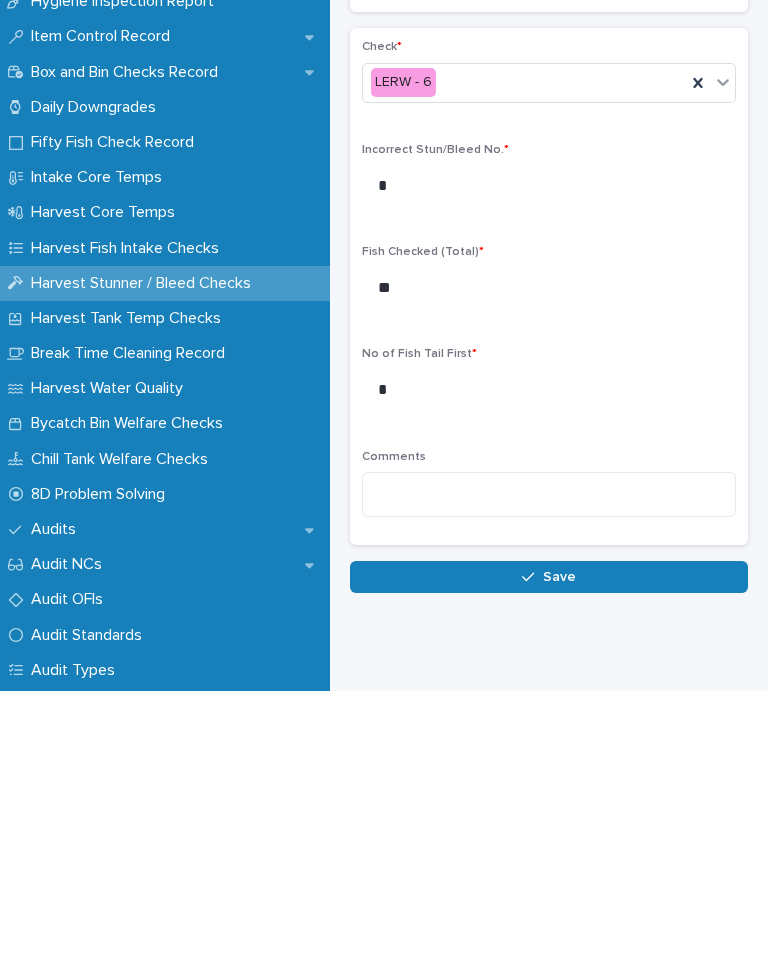 click on "Save" at bounding box center (559, 840) 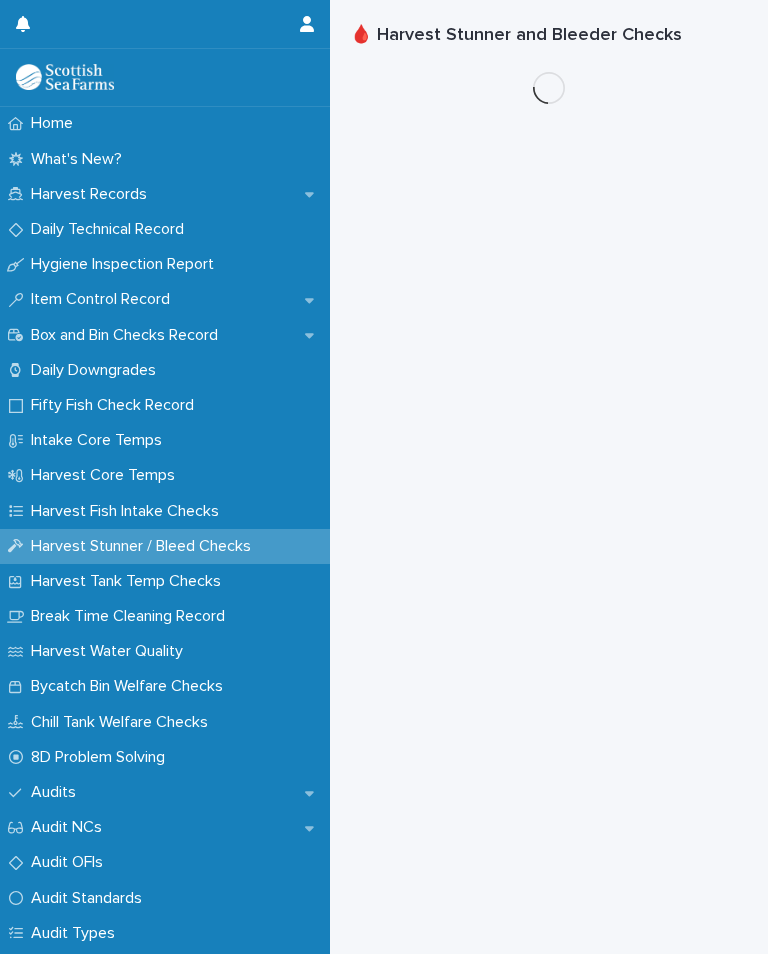 scroll, scrollTop: 0, scrollLeft: 0, axis: both 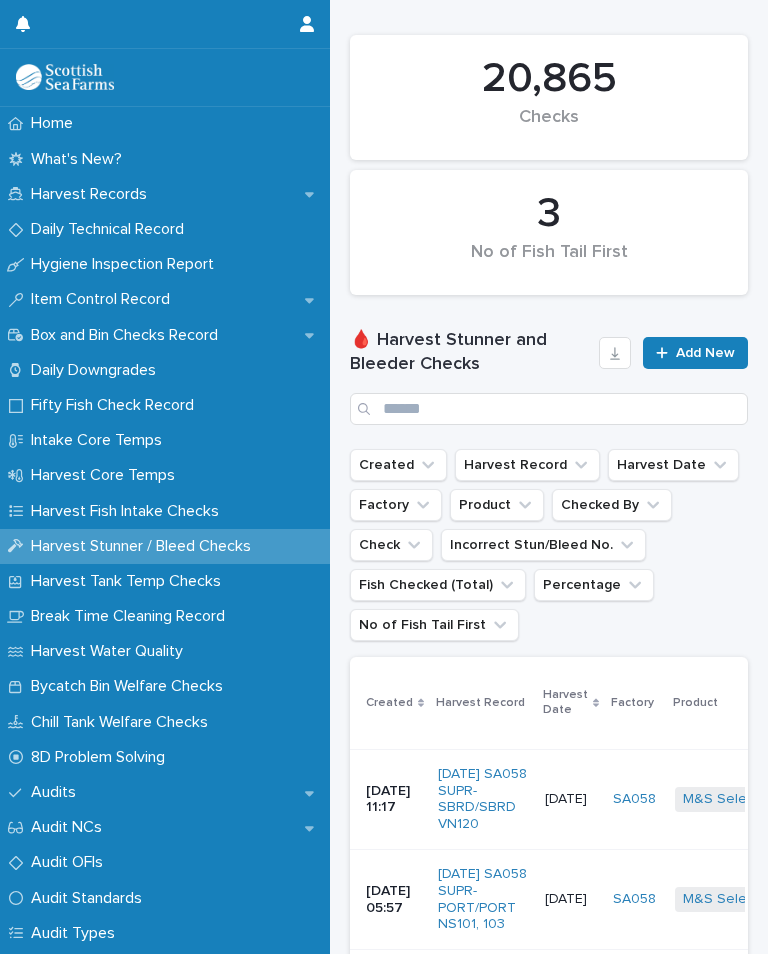 click on "Add New" at bounding box center [695, 353] 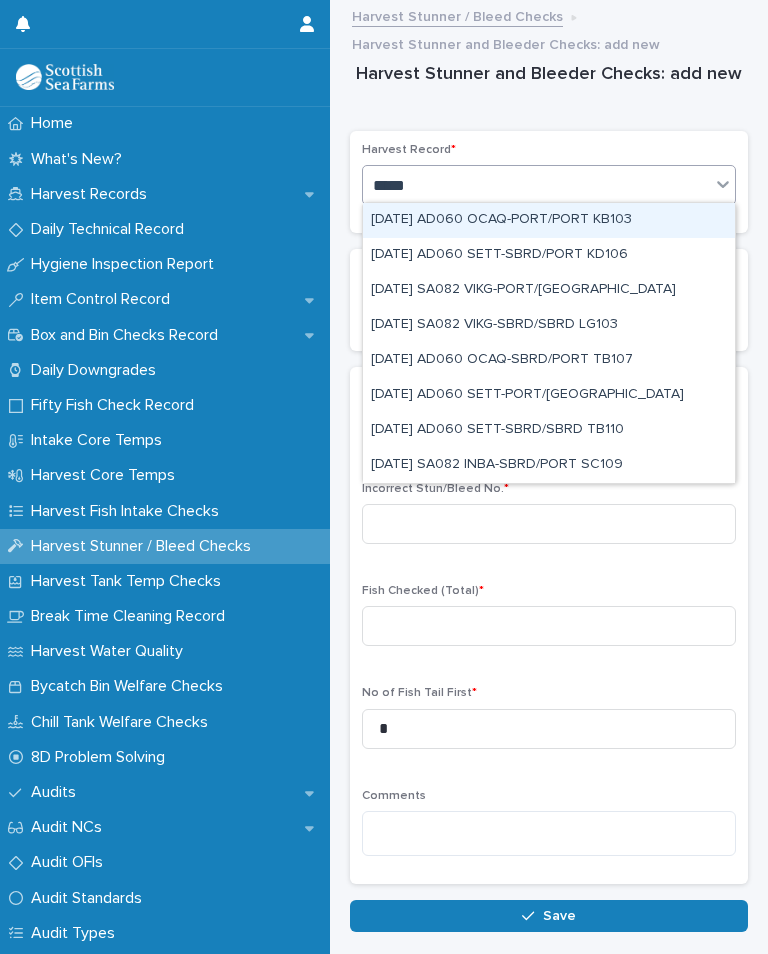 click on "[DATE] SA082 INBA-SBRD/PORT SC109" at bounding box center (549, 465) 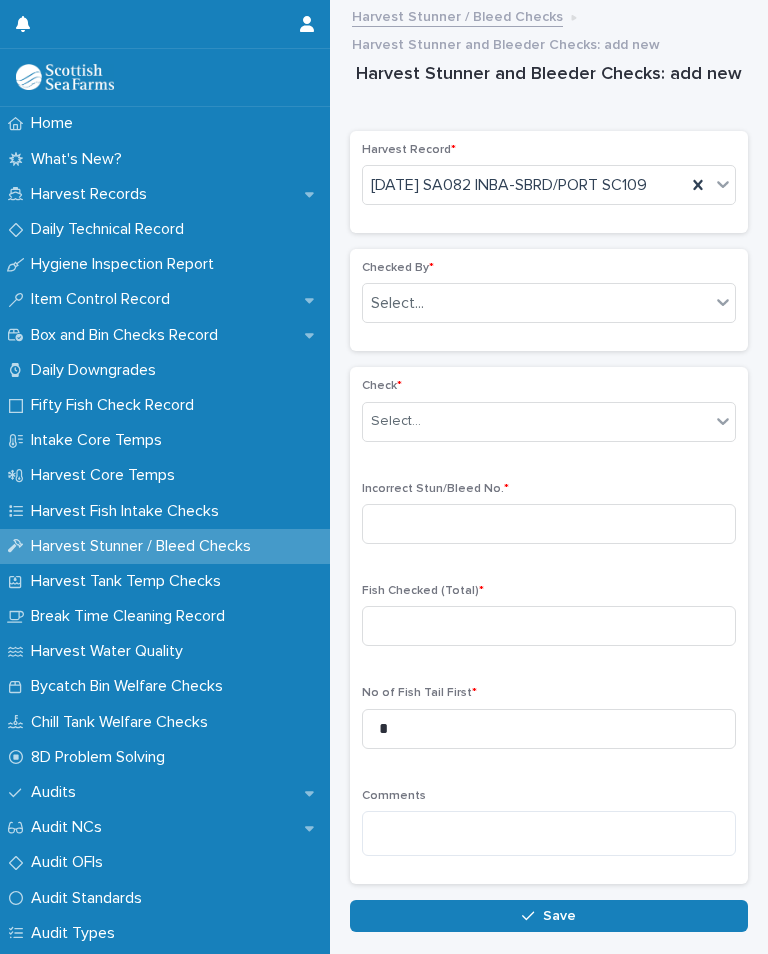 click on "Checked By * Select..." at bounding box center [549, 300] 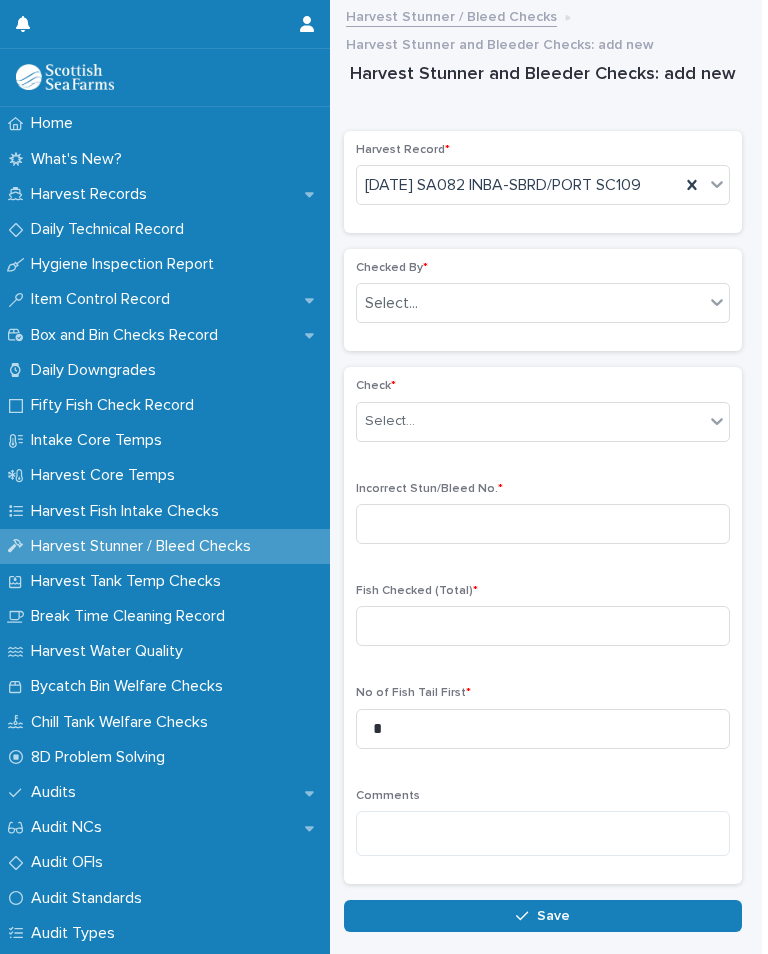 scroll, scrollTop: 0, scrollLeft: 6, axis: horizontal 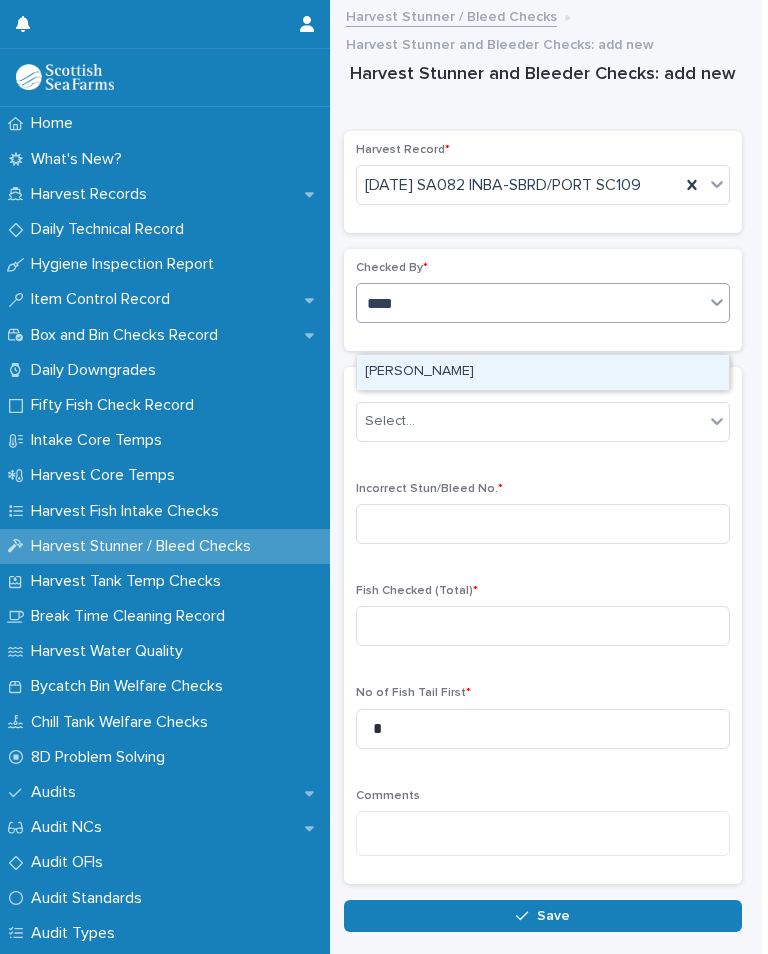 click on "[PERSON_NAME]" at bounding box center (543, 372) 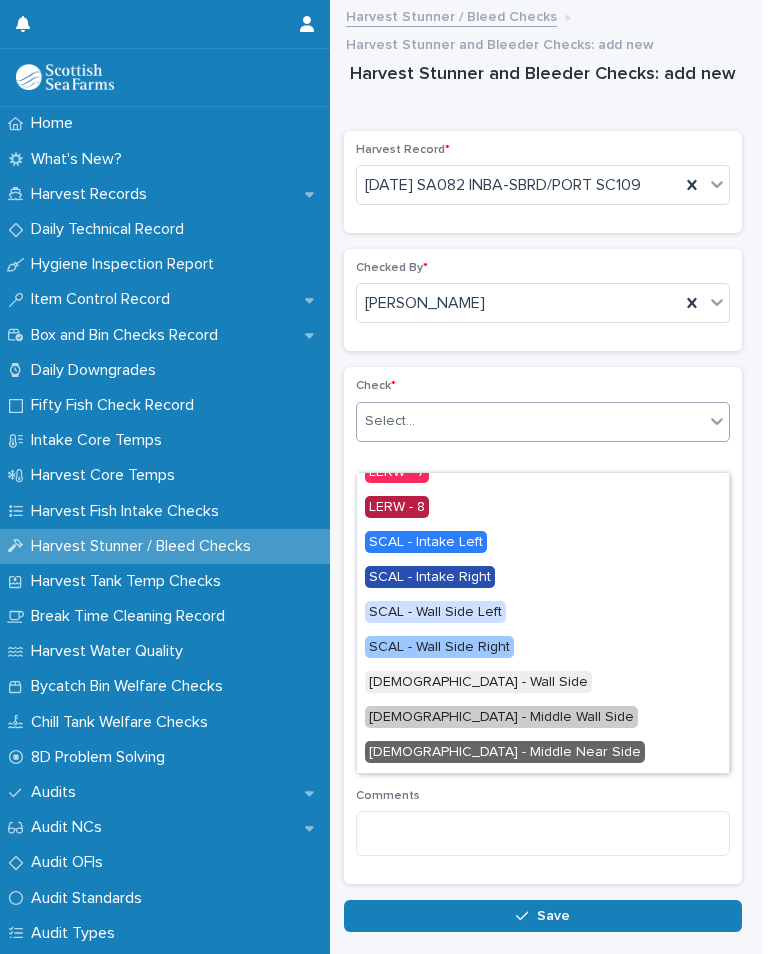 scroll, scrollTop: 224, scrollLeft: 0, axis: vertical 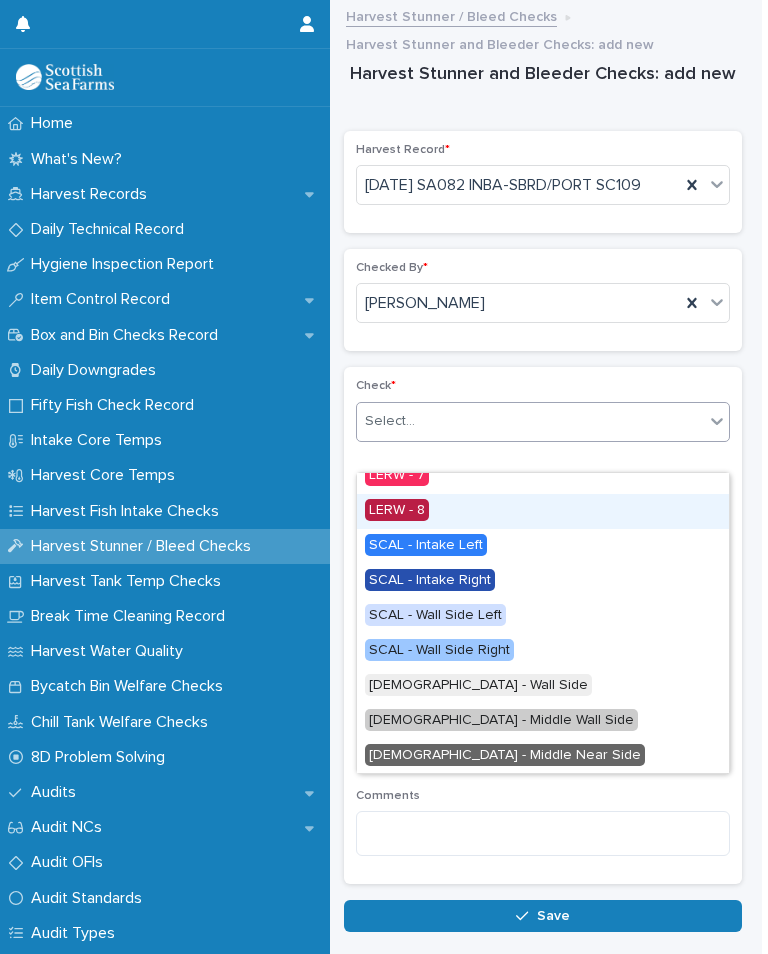 click on "LERW - 8" at bounding box center [397, 510] 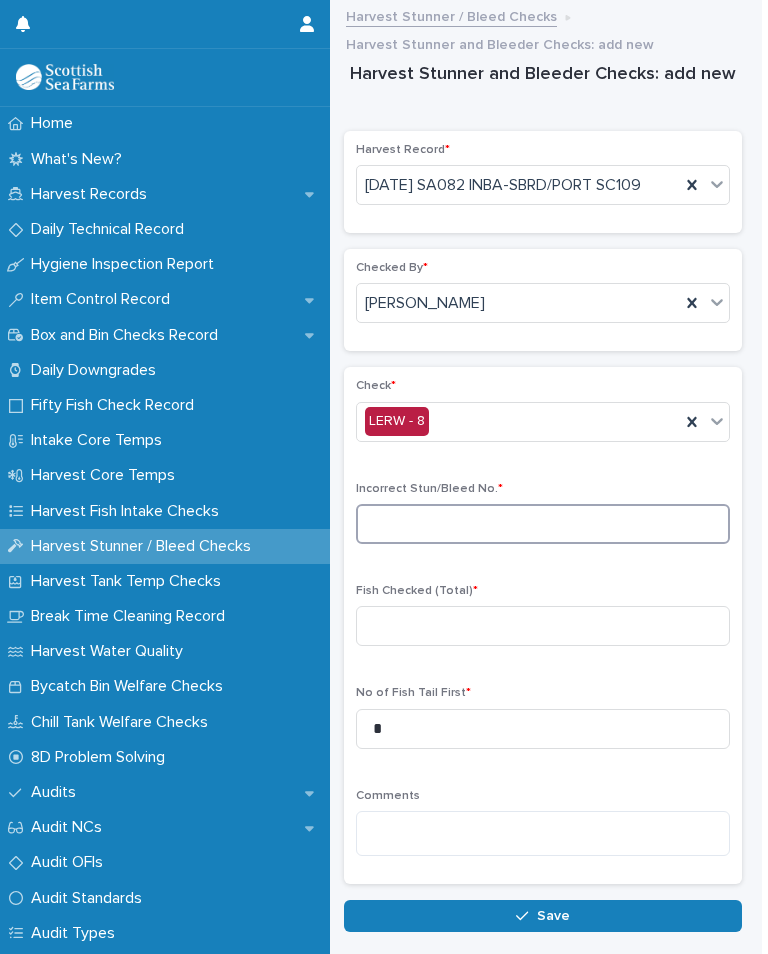 click at bounding box center (543, 524) 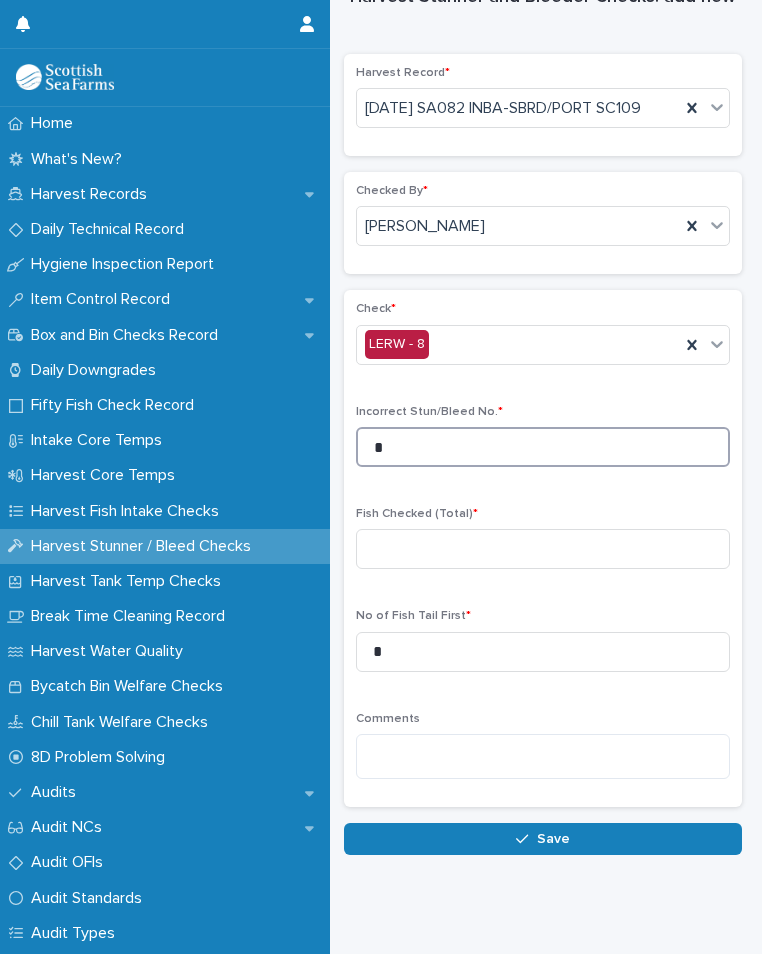 scroll, scrollTop: 76, scrollLeft: 0, axis: vertical 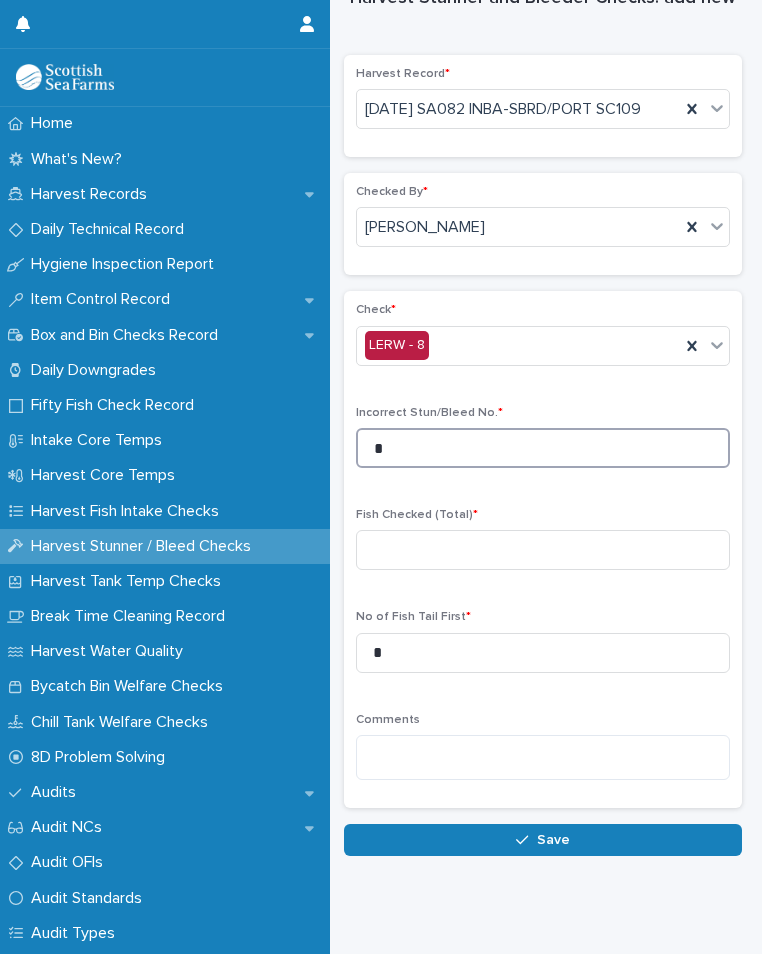 type on "*" 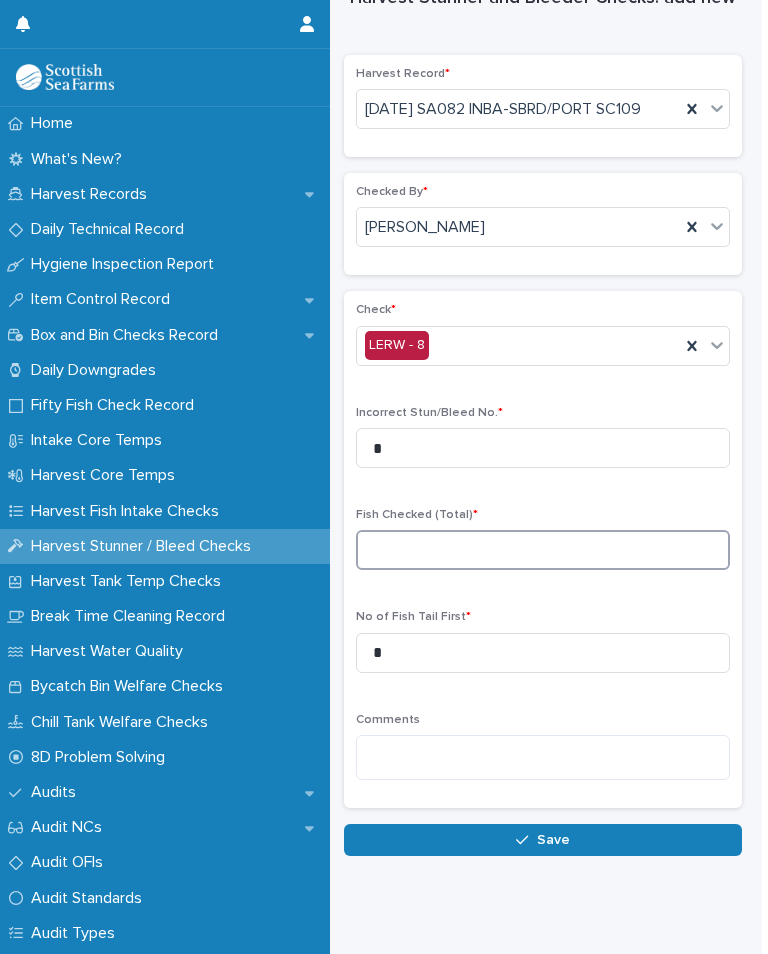 click at bounding box center (543, 550) 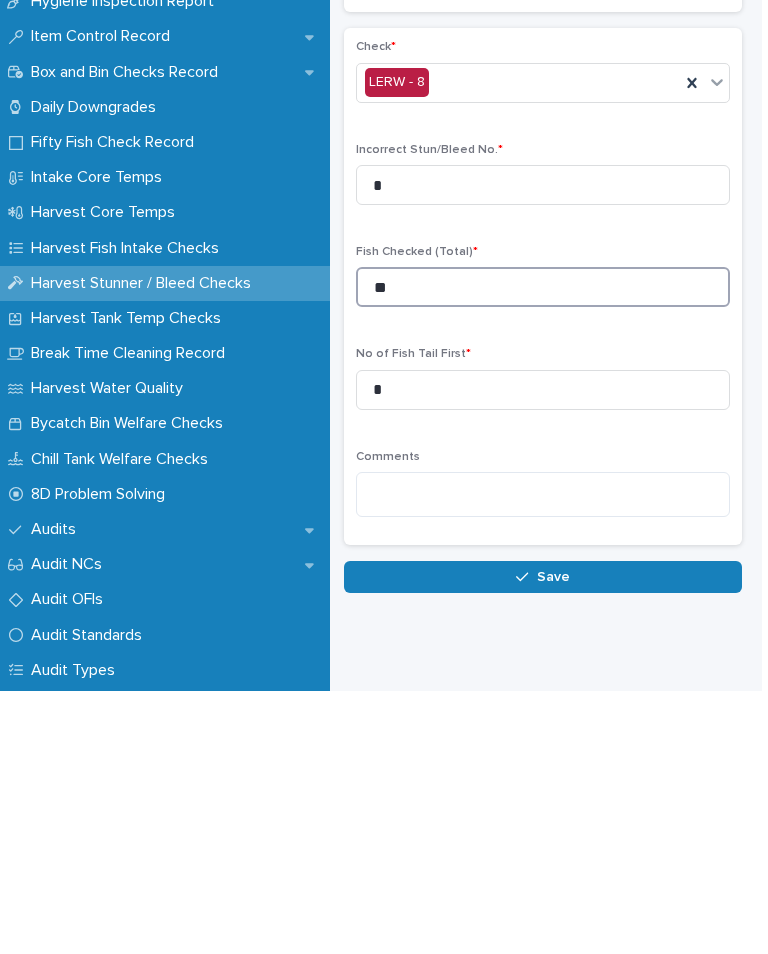 type on "**" 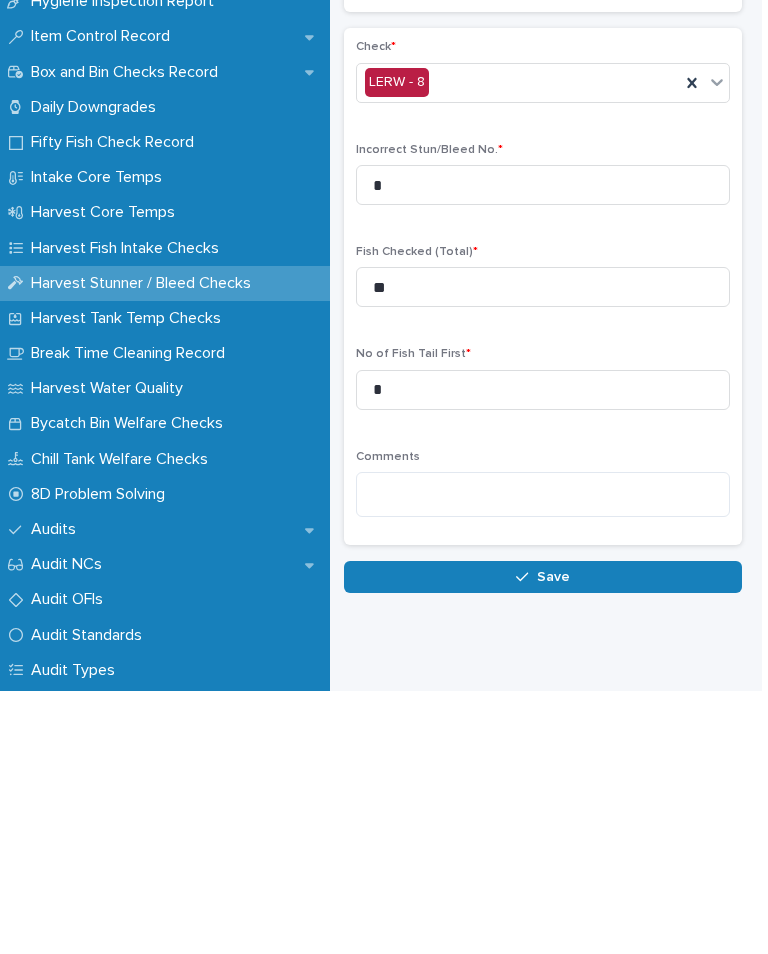 click on "Save" at bounding box center [543, 840] 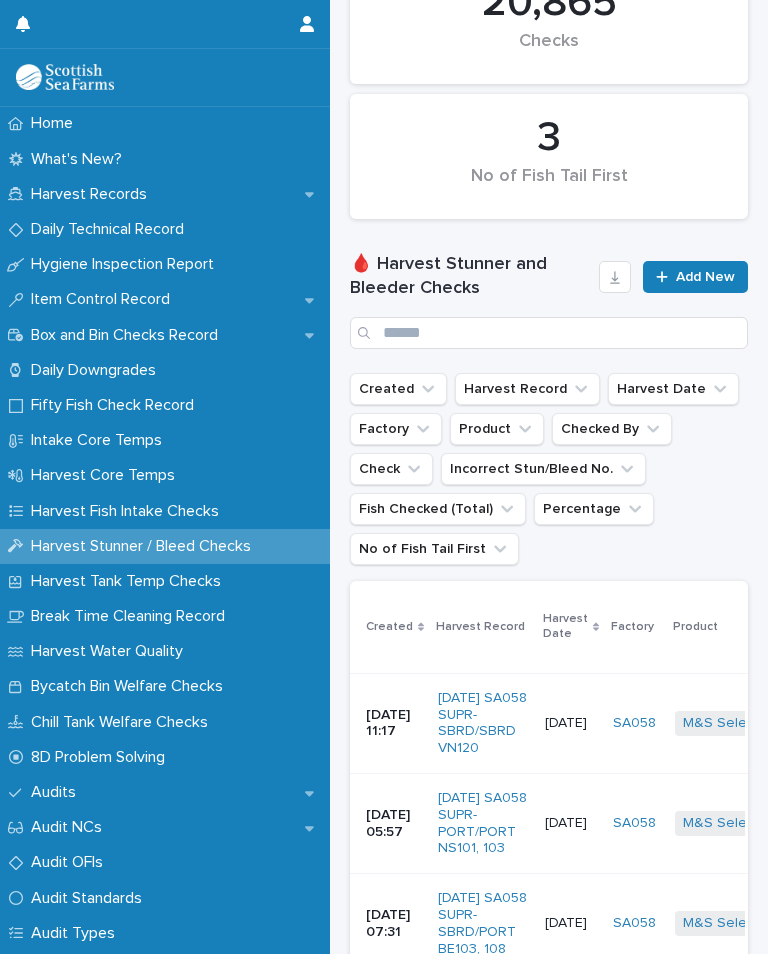 scroll, scrollTop: 0, scrollLeft: 0, axis: both 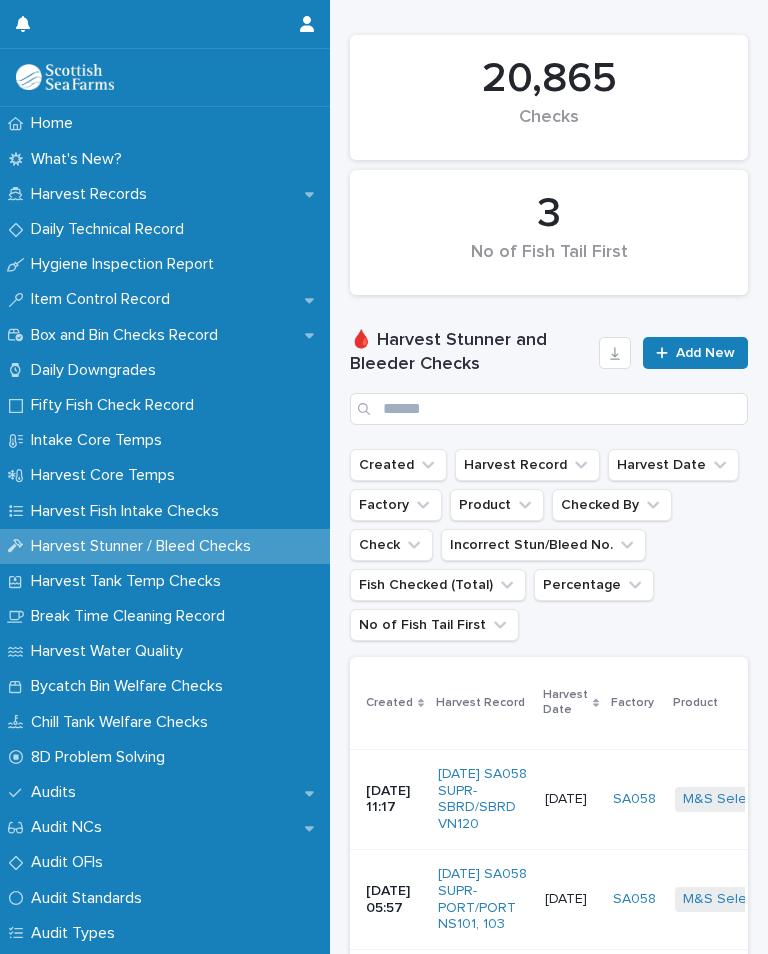 click on "Harvest Tank Temp Checks" at bounding box center [165, 581] 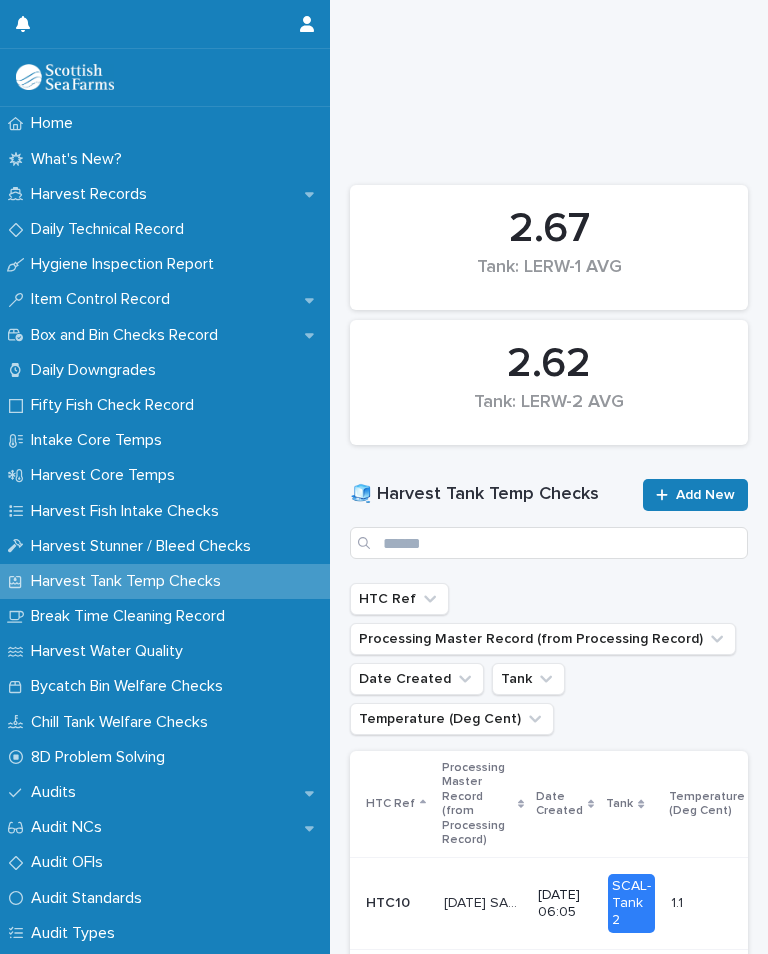 scroll, scrollTop: 1, scrollLeft: 0, axis: vertical 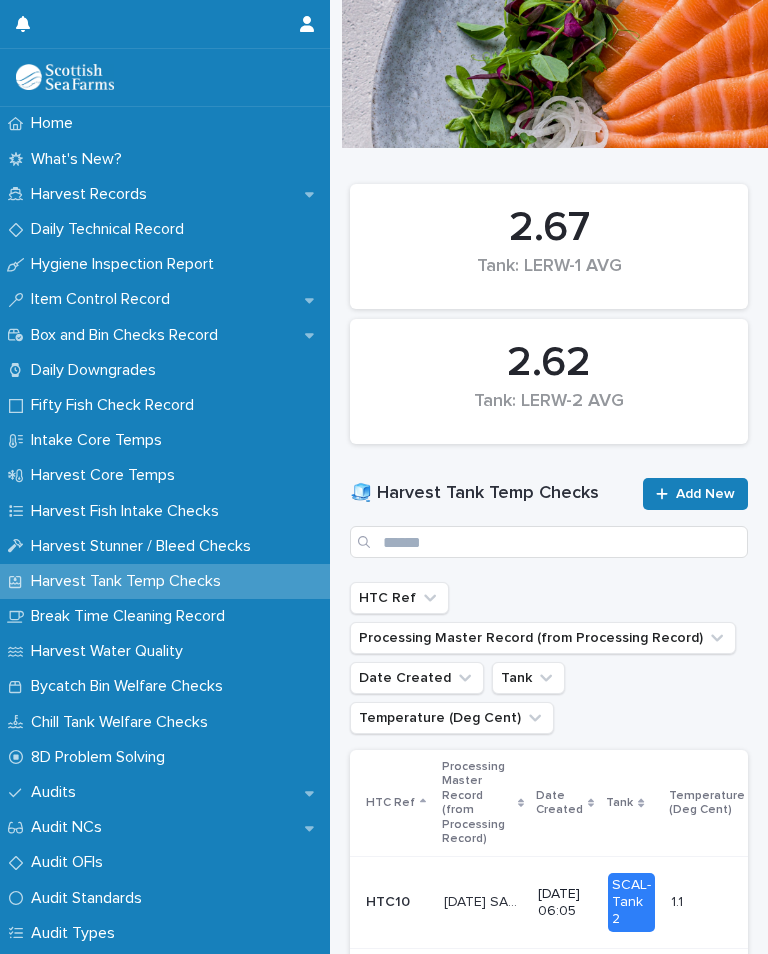 click on "Add New" at bounding box center [695, 494] 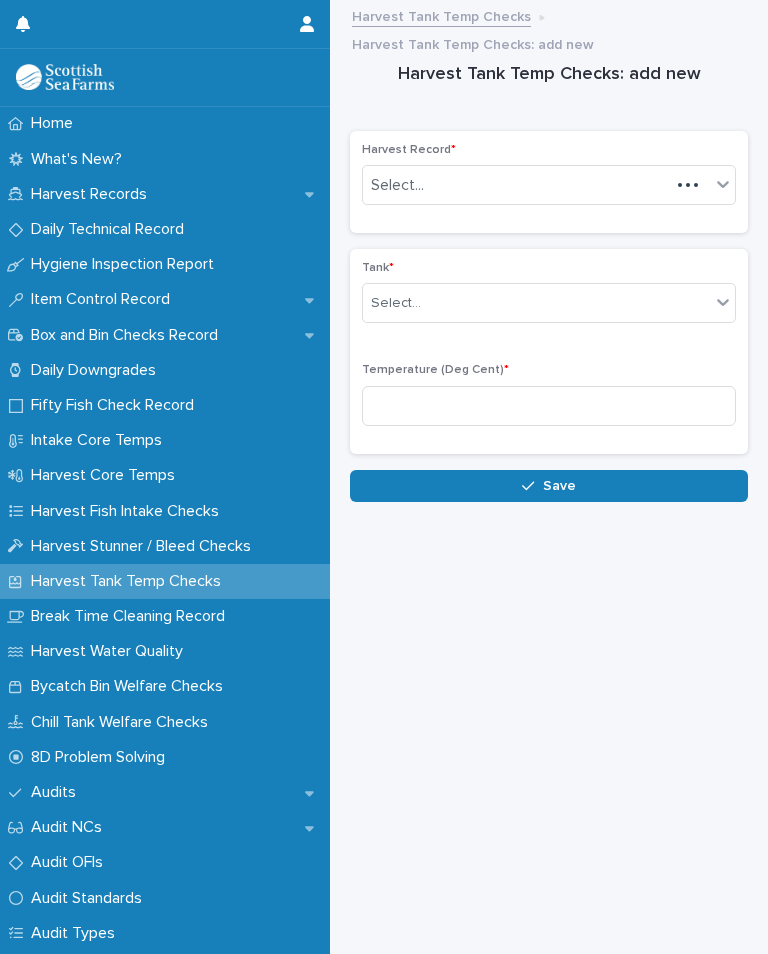 click on "Home What's New? Harvest Records Daily Technical Record Hygiene Inspection Report Item Control Record Box and Bin Checks Record Daily Downgrades Fifty Fish Check Record Intake Core Temps Harvest Core Temps Harvest Fish Intake Checks Harvest Stunner / Bleed Checks Harvest Tank Temp Checks Break Time Cleaning Record Harvest Water Quality Bycatch Bin Welfare Checks Chill Tank Welfare Checks 8D Problem Solving Audits Audit NCs Audit OFIs Audit Standards Audit Types Breakdown Work Handover Calibration - ATP Calibration - Digital Scales Calibration - pH Meter Calibration - Thermal Certificate Management Certificate Types CLO2 Testing Community Engagement Customers Customer Complaints Complaints - Actions Complaints - Responses Complaints - Root Cause Cust Comp Issue Types Customer Request Management Customer Spec Customer Specific Requirements Customer Spec Opportunities Daily Temp Profiles Downgrade Reasons Daily Stunning Efficacy Farms Feed Complaints Feed Complaints - Complaint Types Feed Diets Feed Suppliers *" at bounding box center [384, 477] 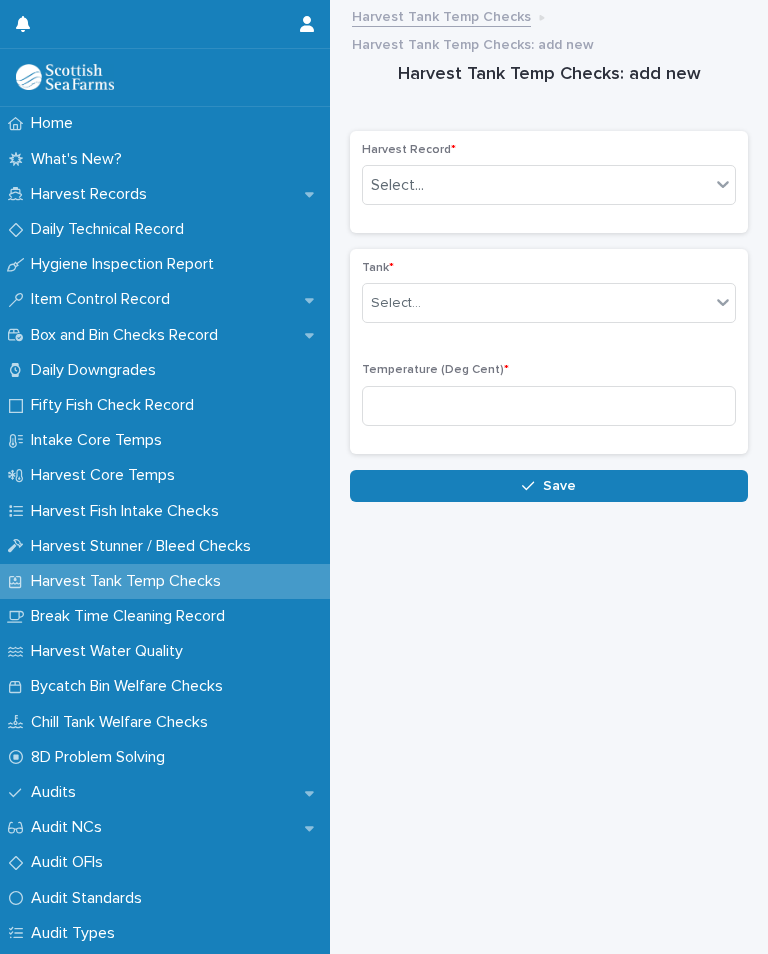 click on "Chill Tank Welfare Checks" at bounding box center [123, 722] 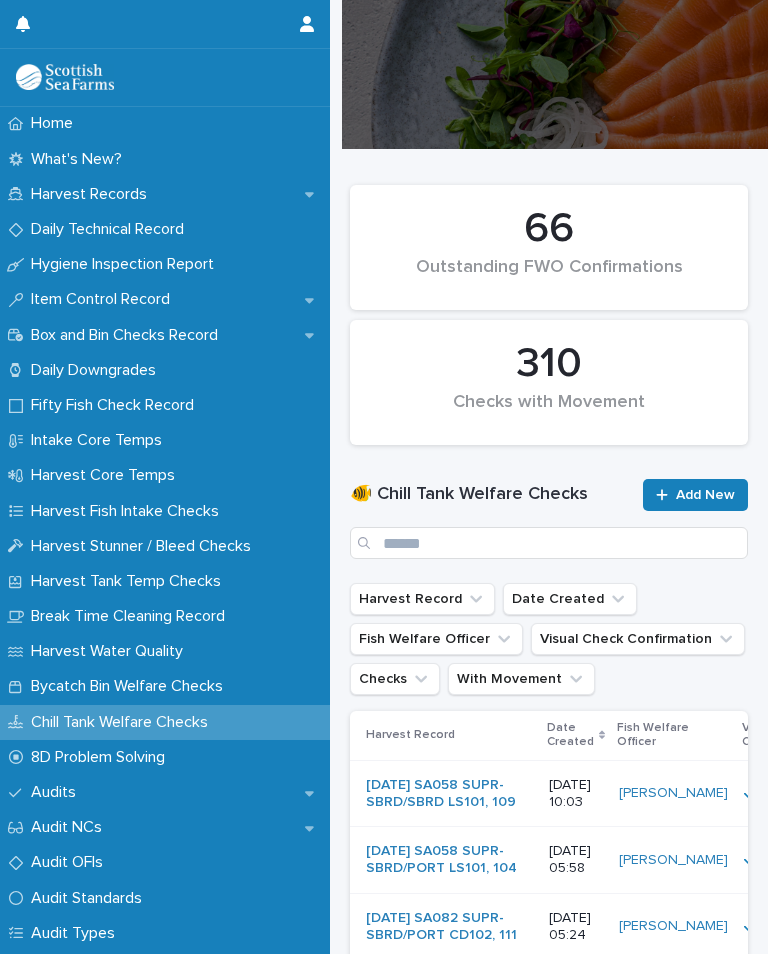 click on "Add New" at bounding box center (695, 495) 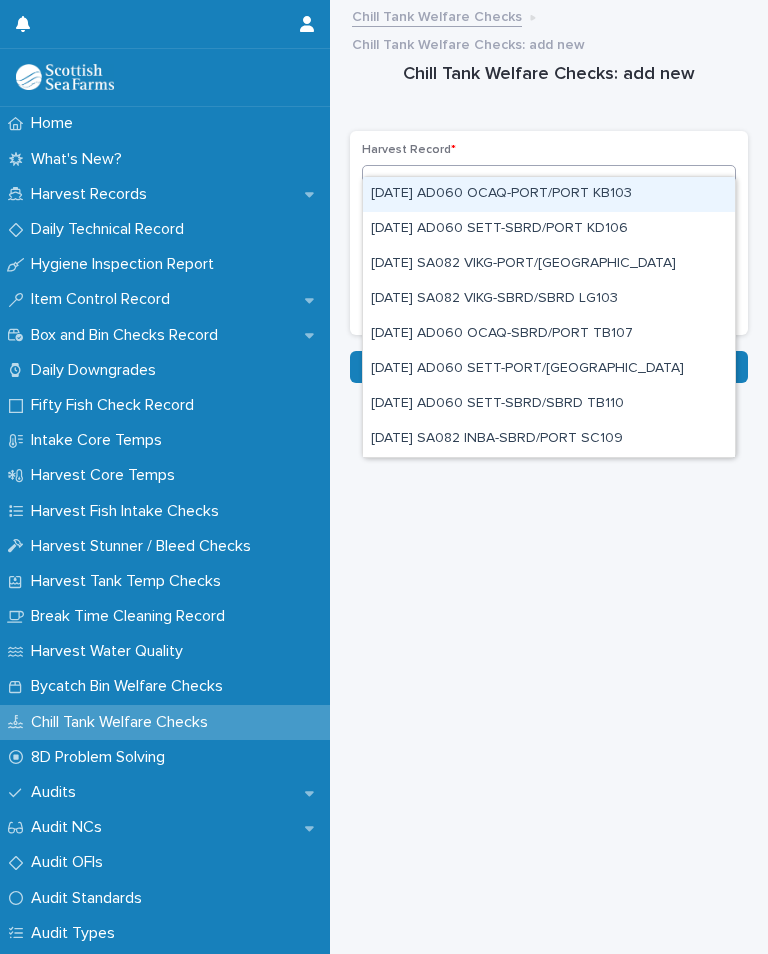 click on "[DATE] SA082 INBA-SBRD/PORT SC109" at bounding box center [549, 439] 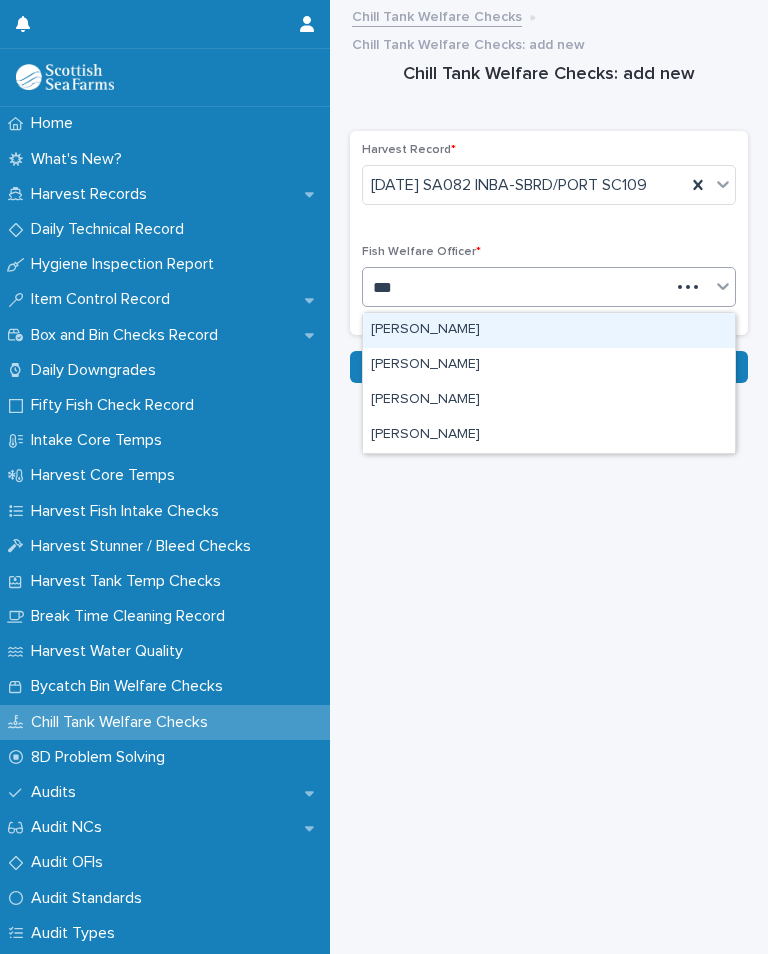 type on "****" 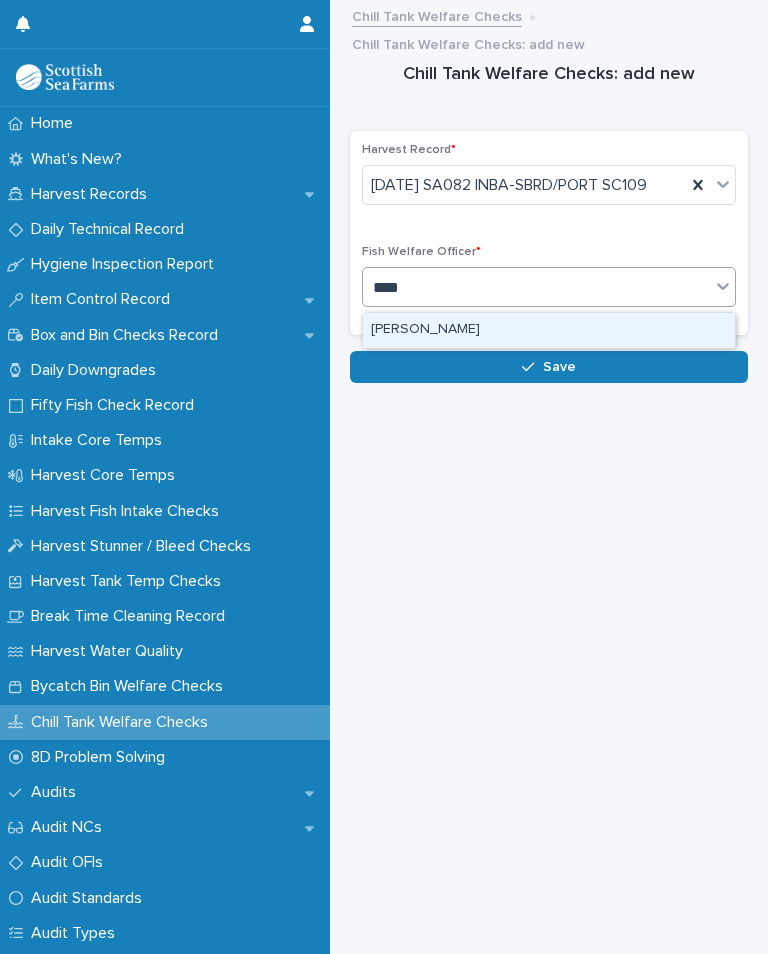 click on "[PERSON_NAME]" at bounding box center (549, 330) 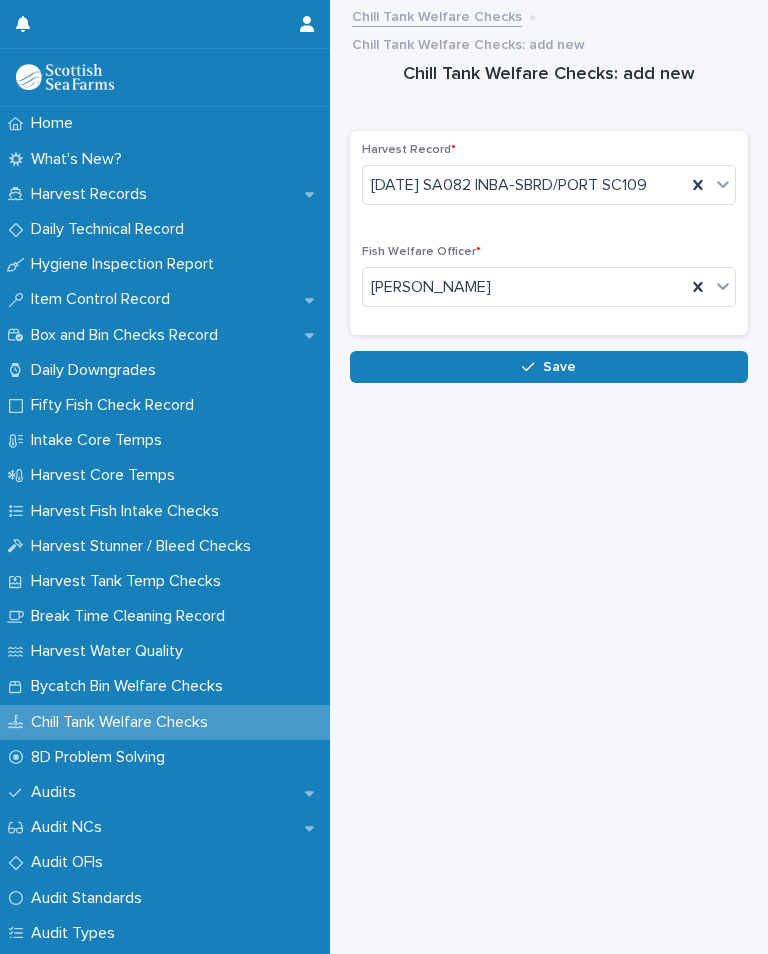 click on "Save" at bounding box center [559, 367] 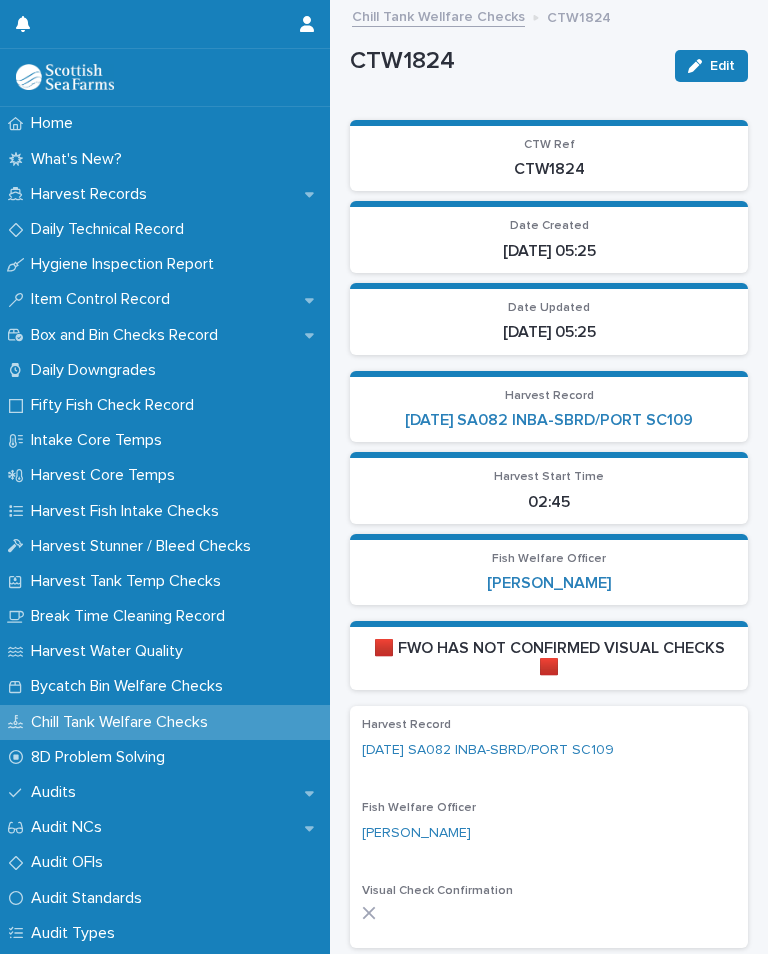 click on "[PERSON_NAME]" at bounding box center [549, 833] 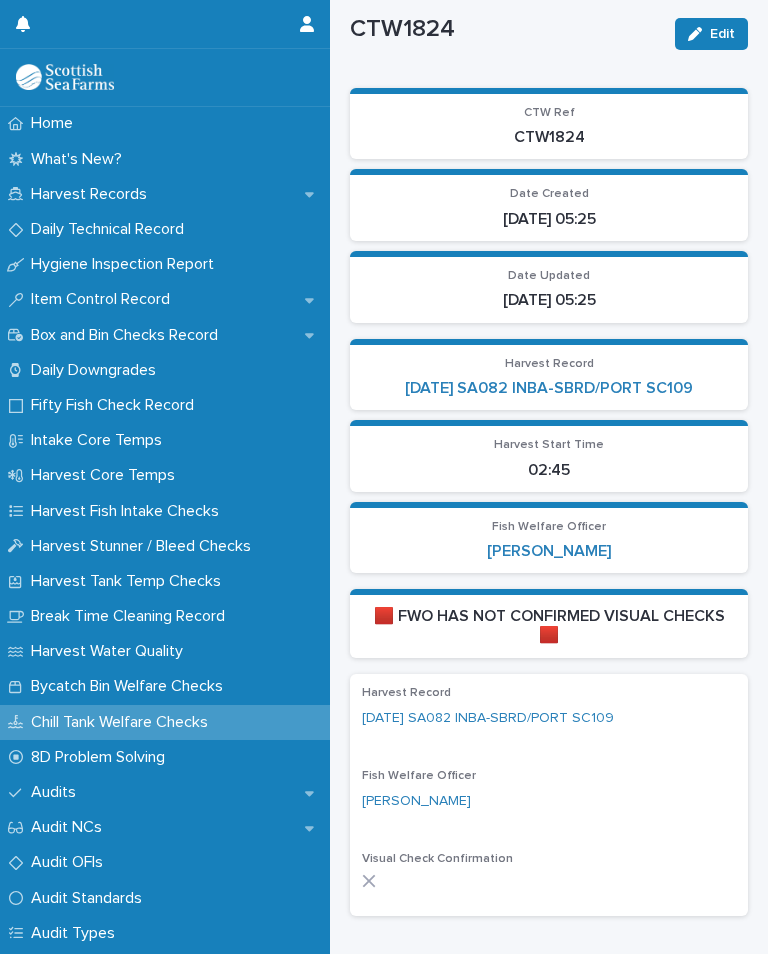 click 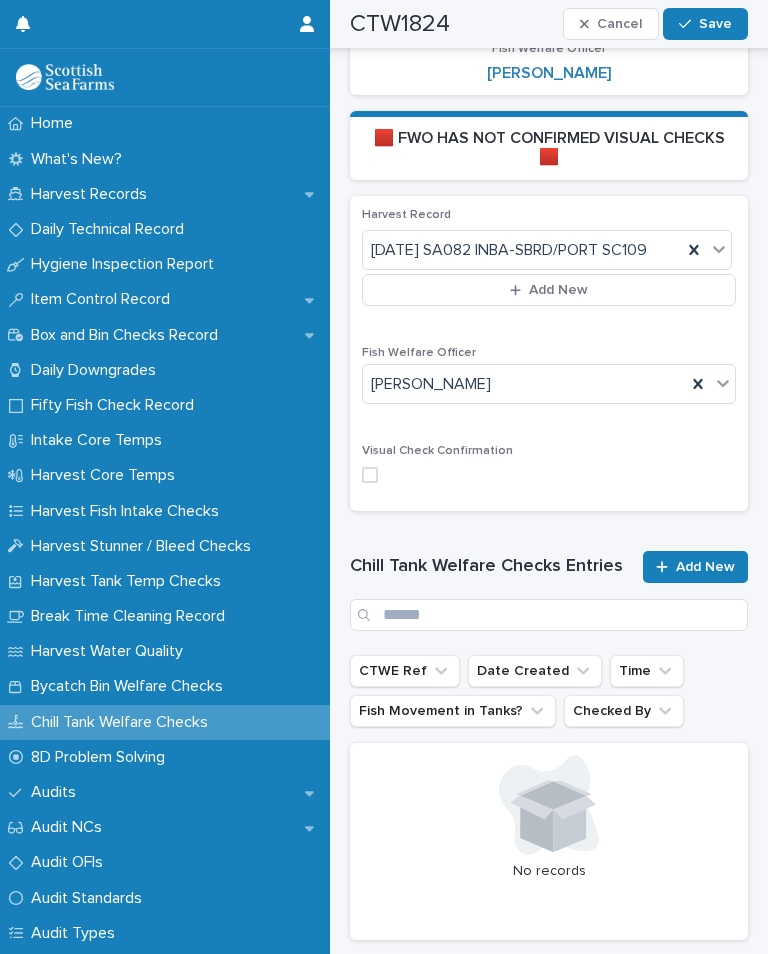 scroll, scrollTop: 521, scrollLeft: 0, axis: vertical 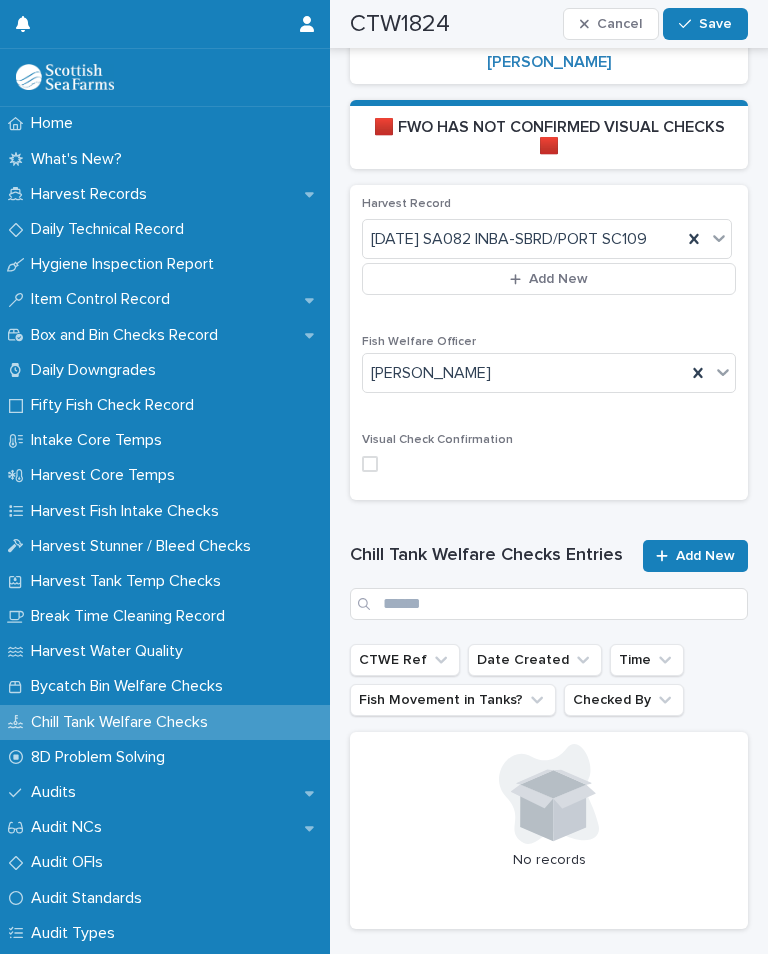 click on "Visual Check Confirmation" at bounding box center (549, 460) 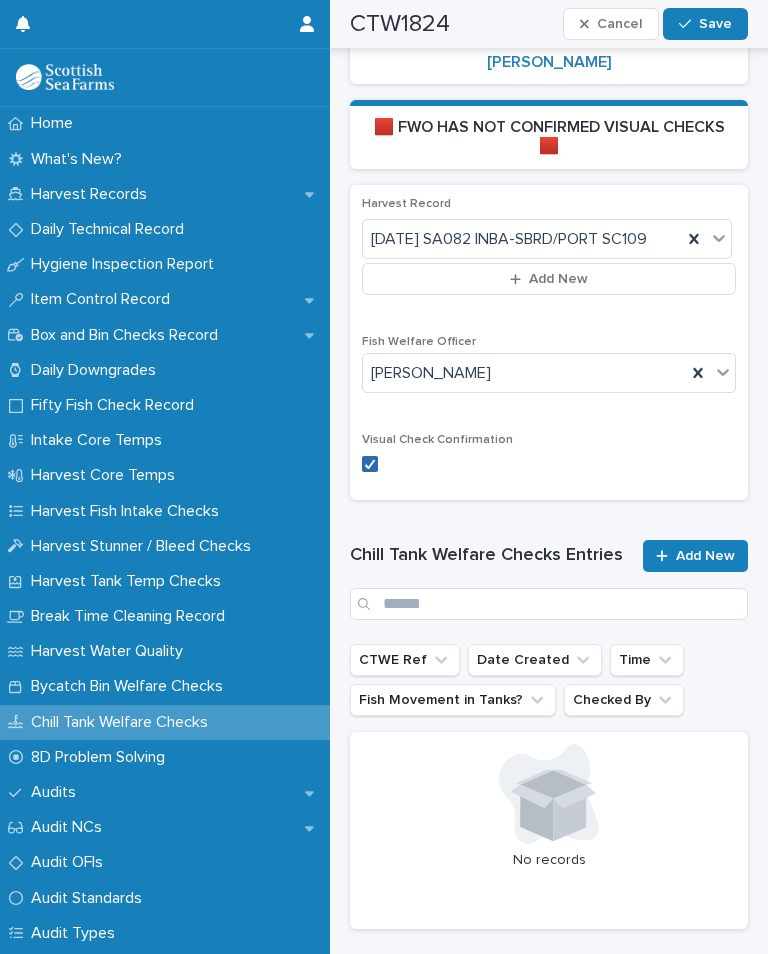 click 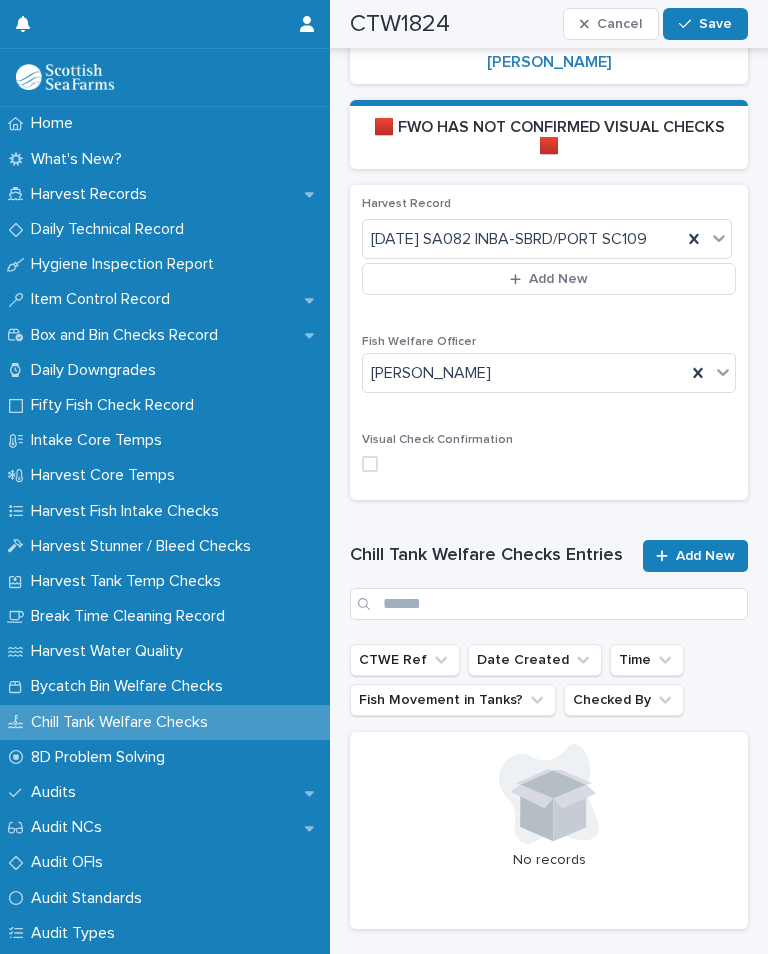 click at bounding box center [370, 464] 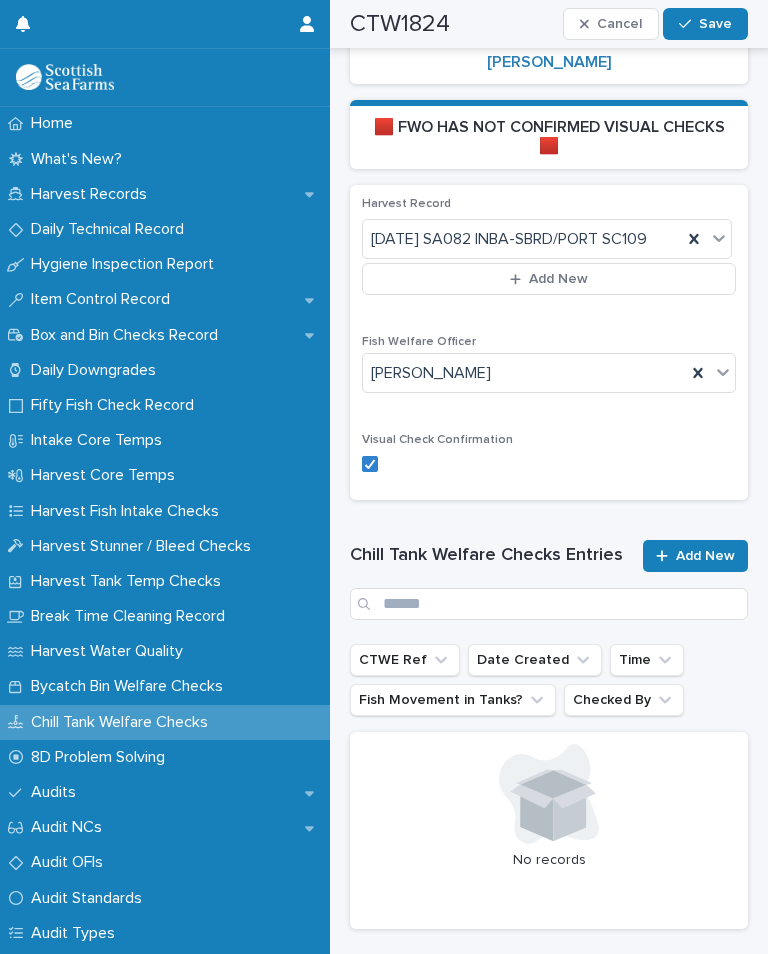 click on "Add New" at bounding box center [705, 556] 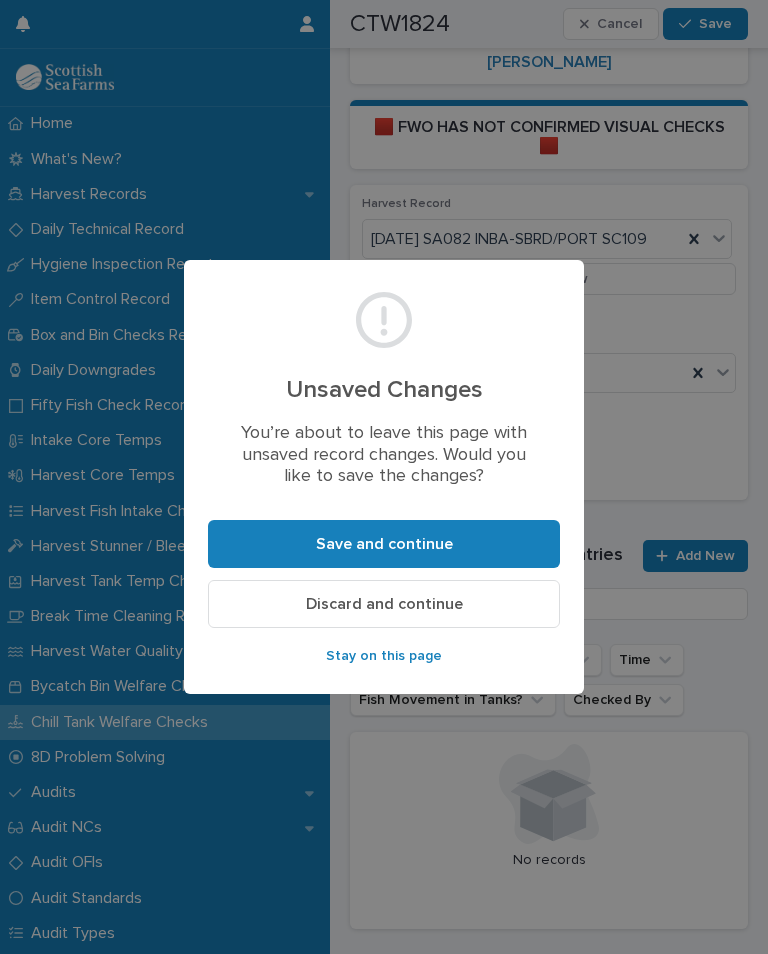 click on "Save and continue" at bounding box center [384, 544] 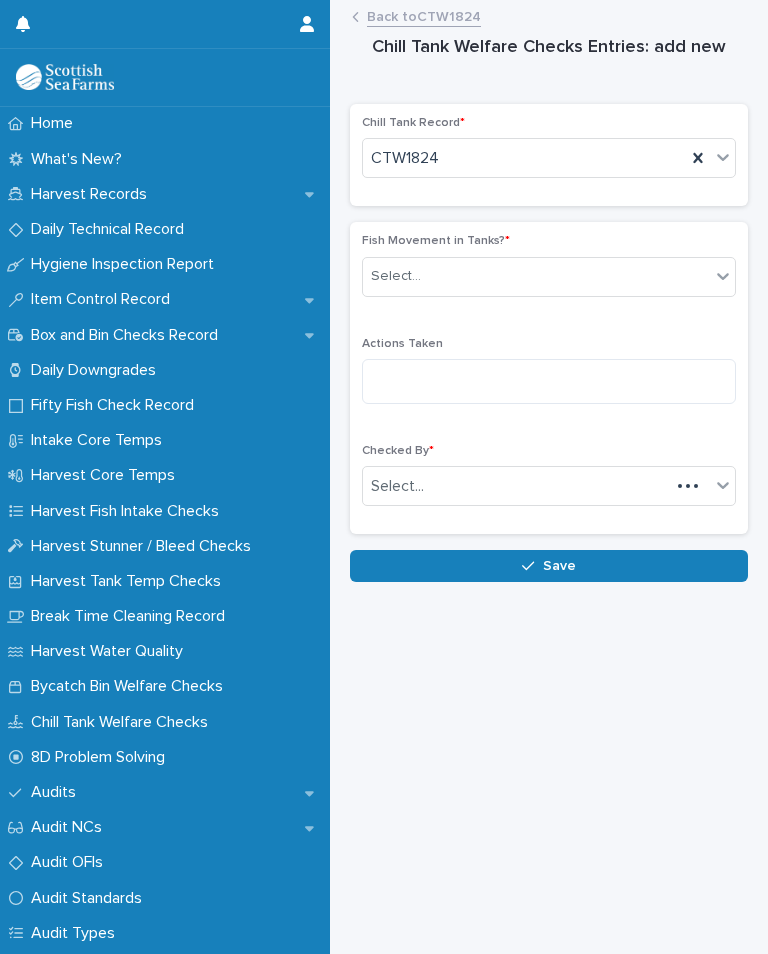 scroll, scrollTop: 0, scrollLeft: 0, axis: both 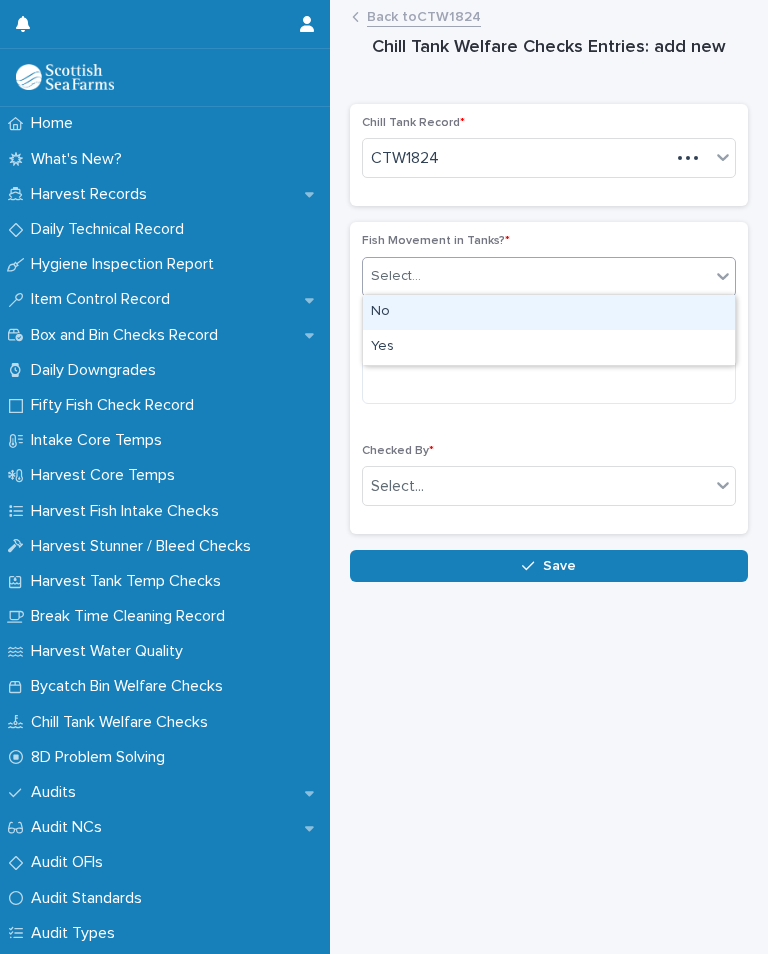 click on "No" at bounding box center [549, 312] 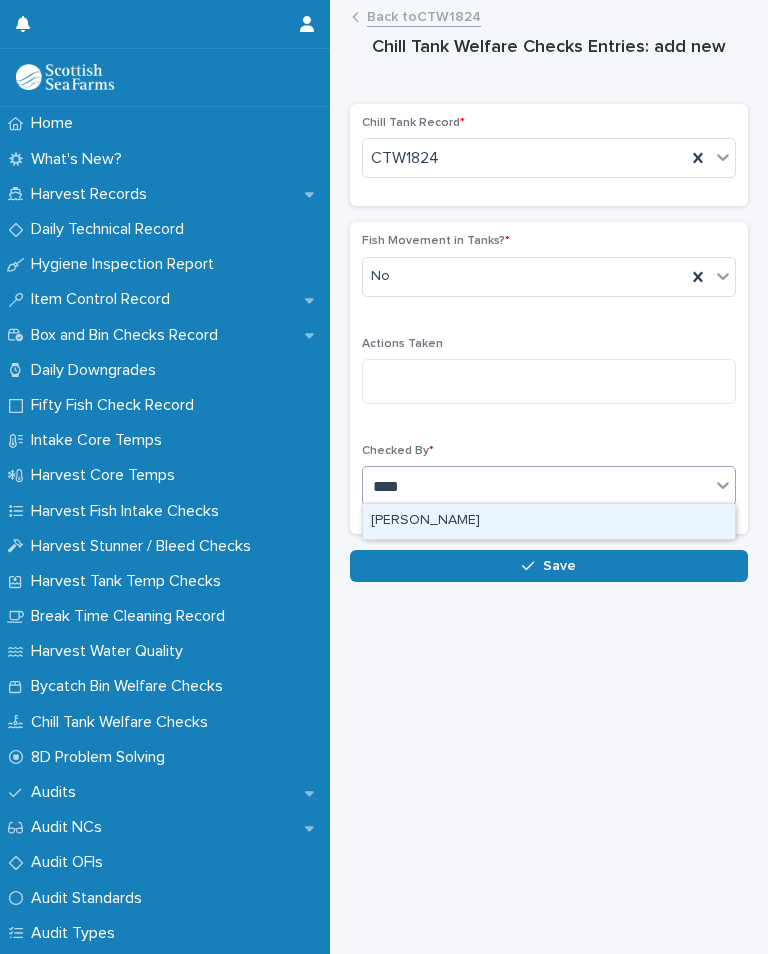 click on "[PERSON_NAME]" at bounding box center [549, 521] 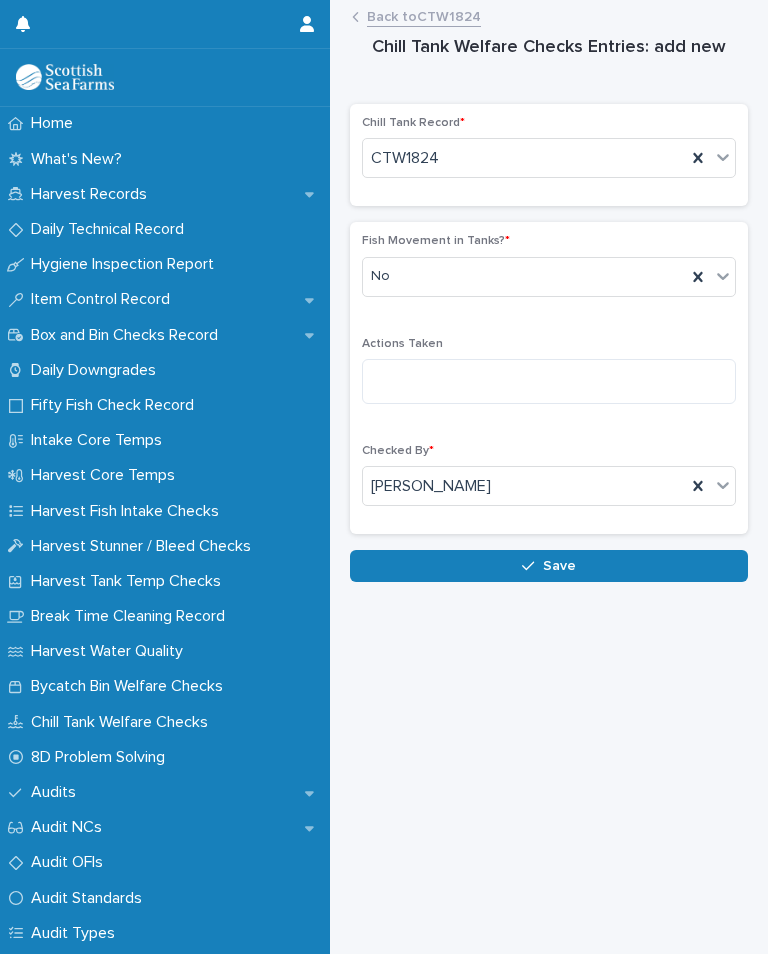 click on "Save" at bounding box center (559, 566) 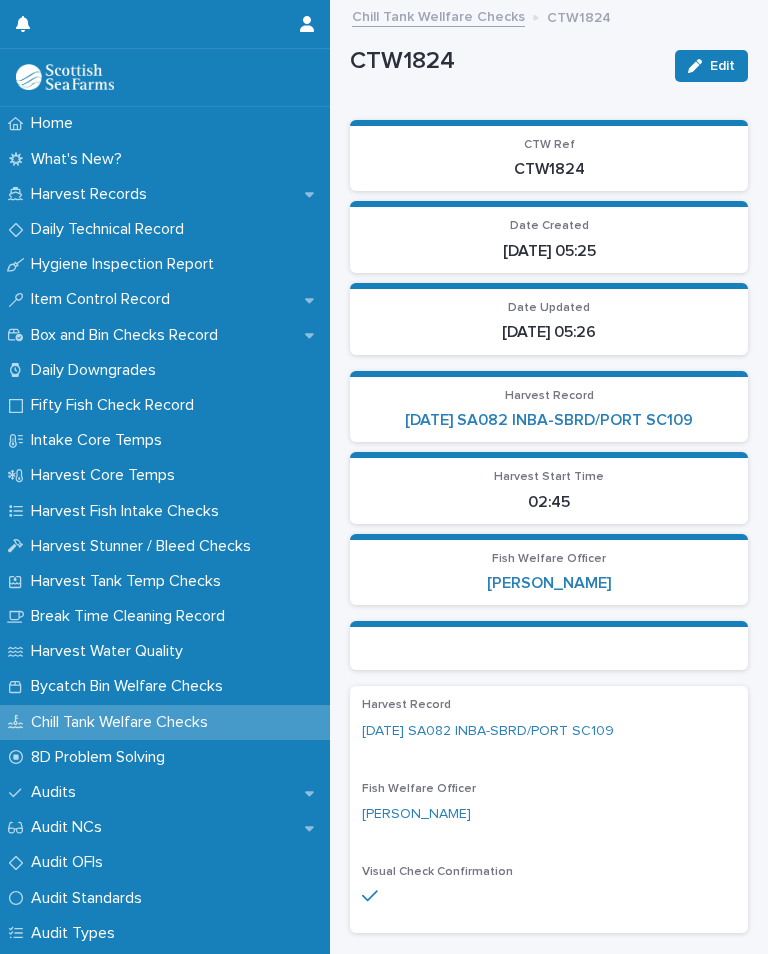 click on "Chill Tank Wellfare Checks" at bounding box center [438, 15] 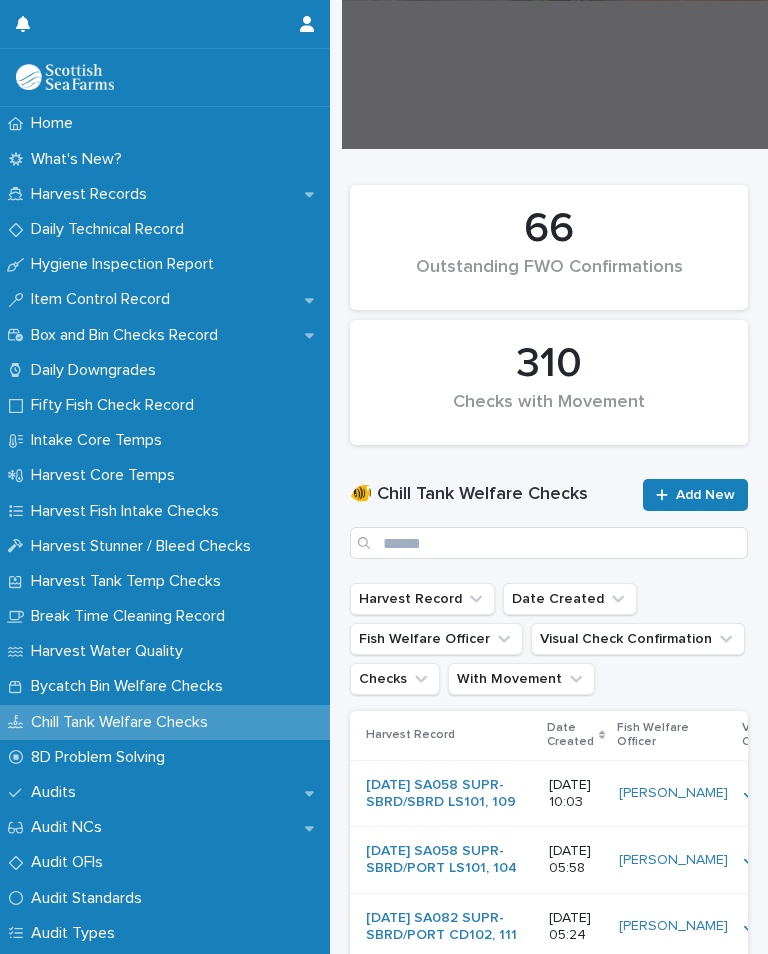 click on "Checks" at bounding box center [395, 679] 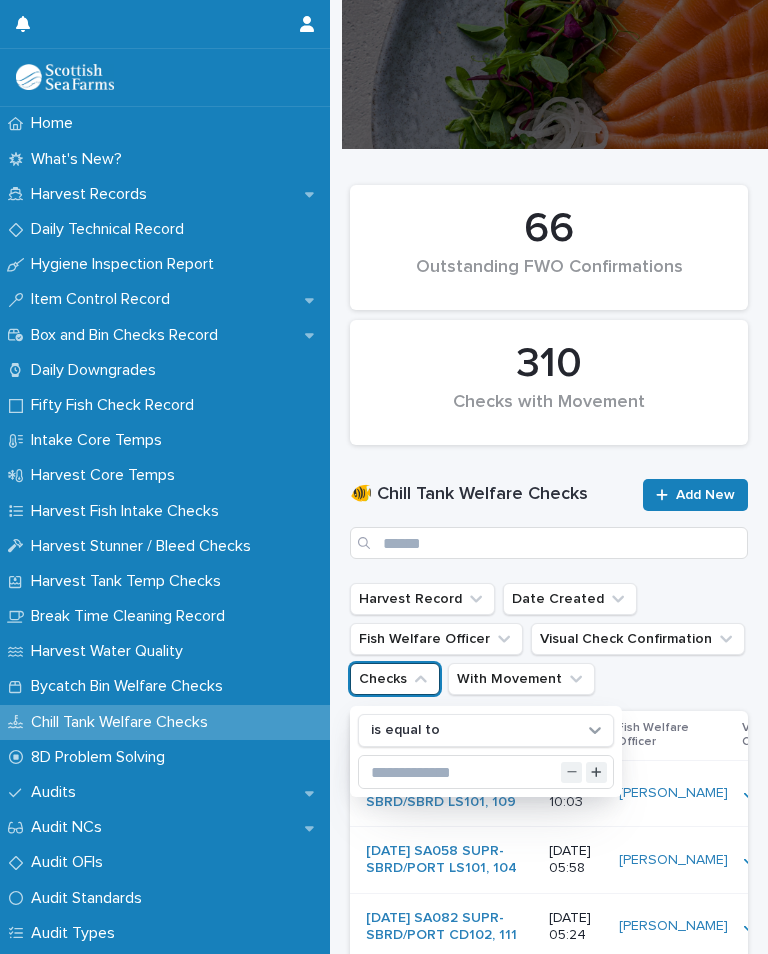 click on "🐠 Chill Tank Welfare Checks Add New" at bounding box center [549, 519] 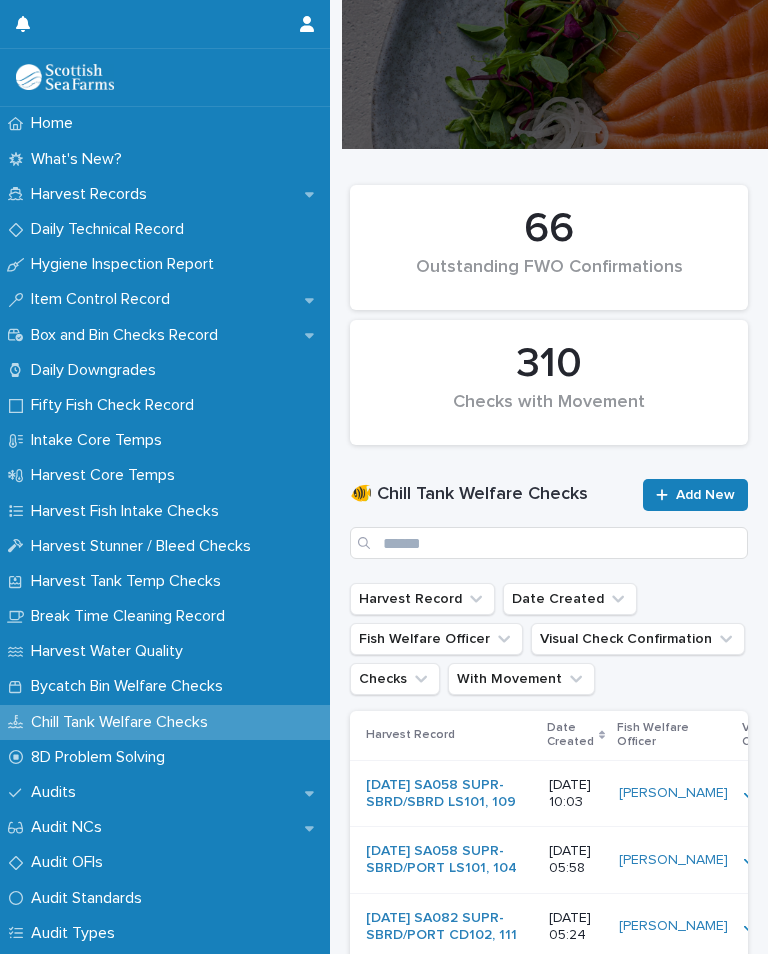click on "Fish Welfare Officer" at bounding box center [436, 639] 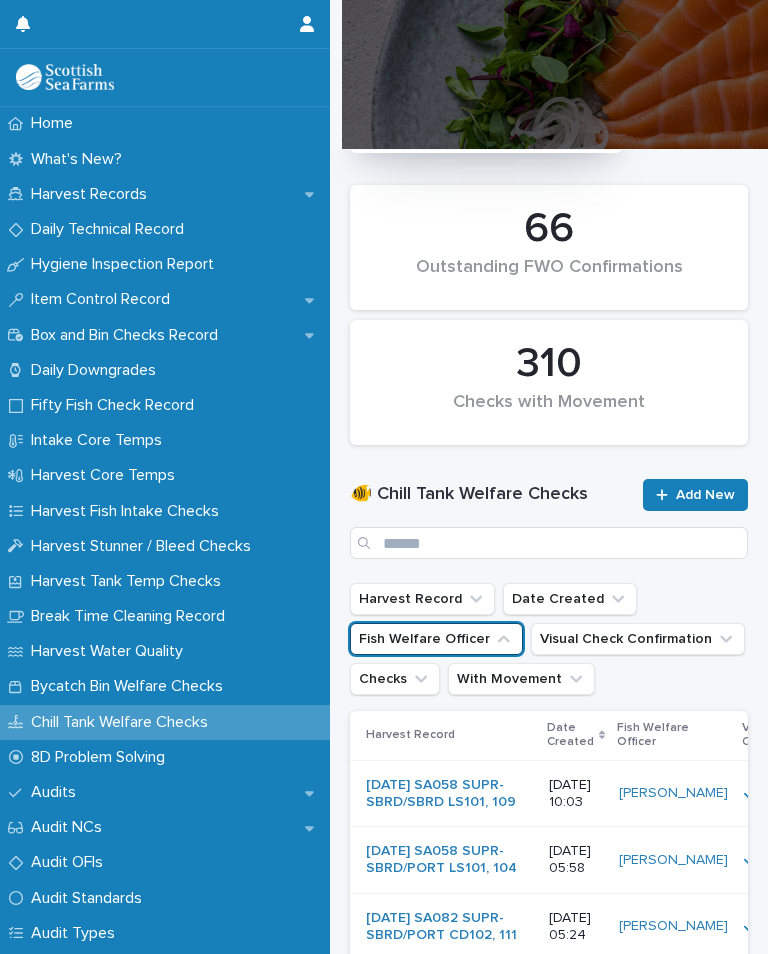click at bounding box center (486, -94) 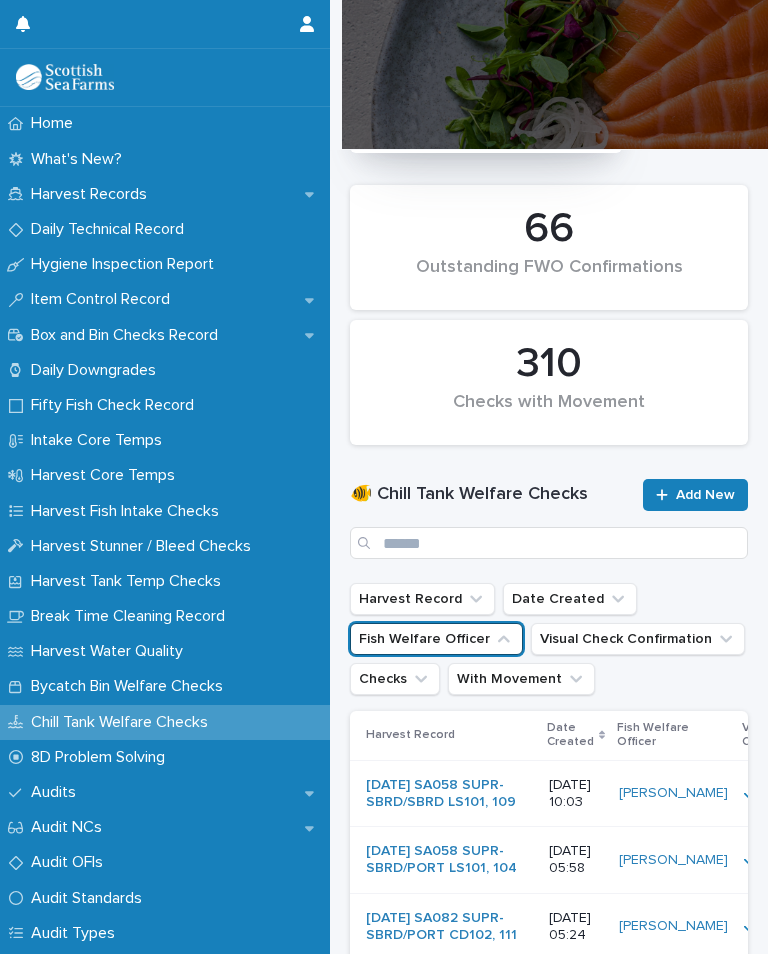 type on "****" 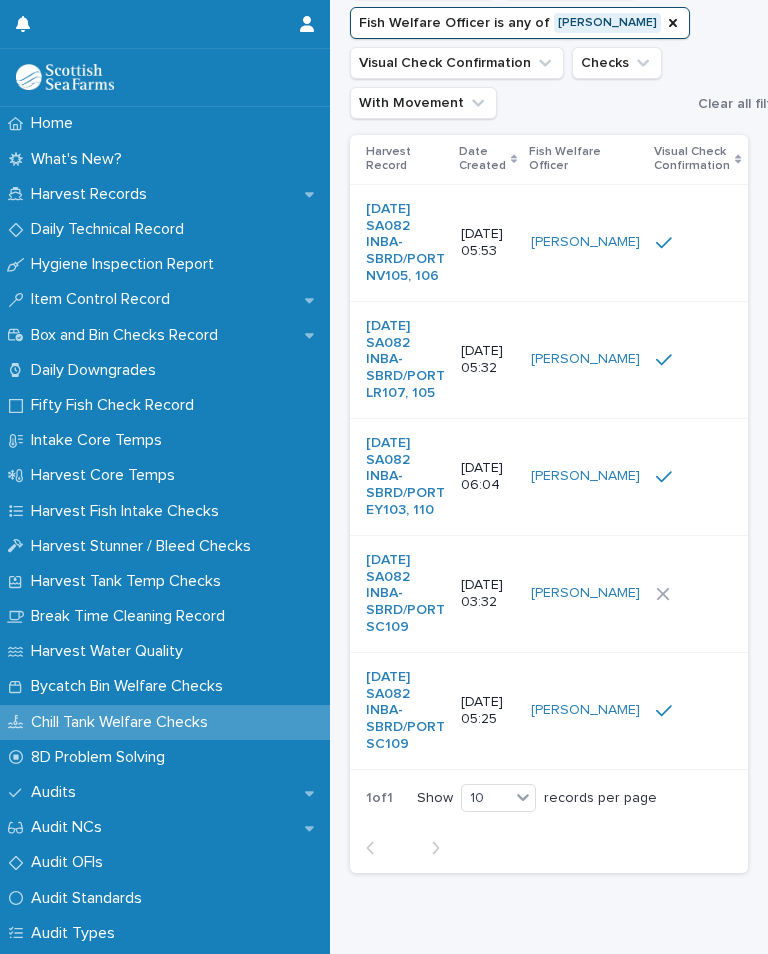 scroll, scrollTop: 616, scrollLeft: 0, axis: vertical 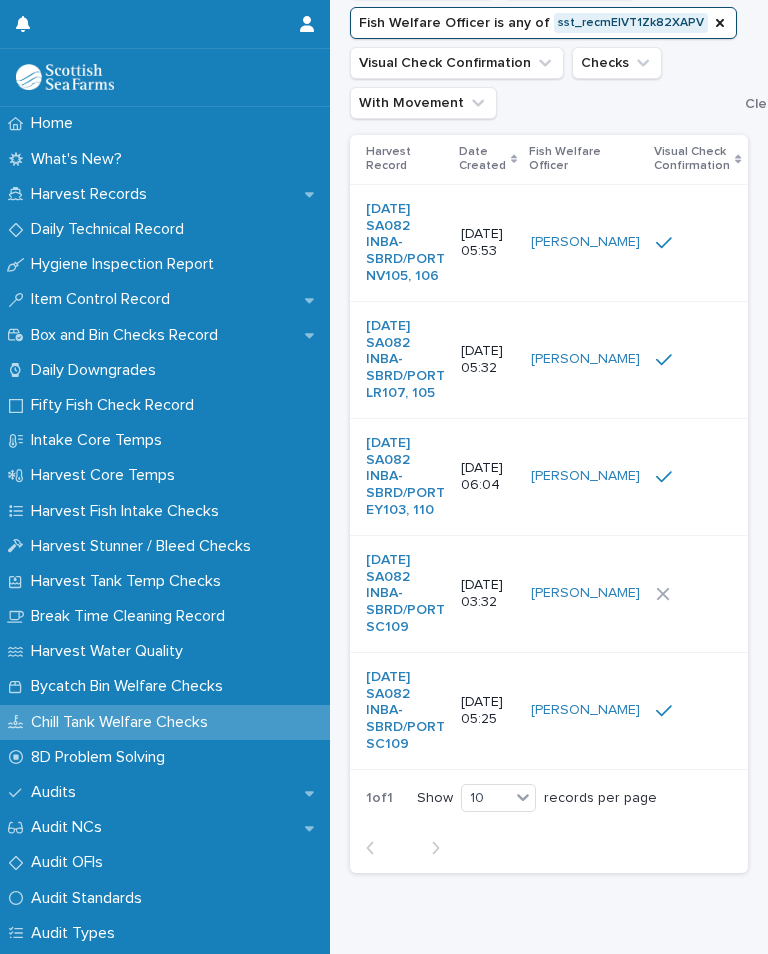 click on "[PERSON_NAME]" at bounding box center [585, 593] 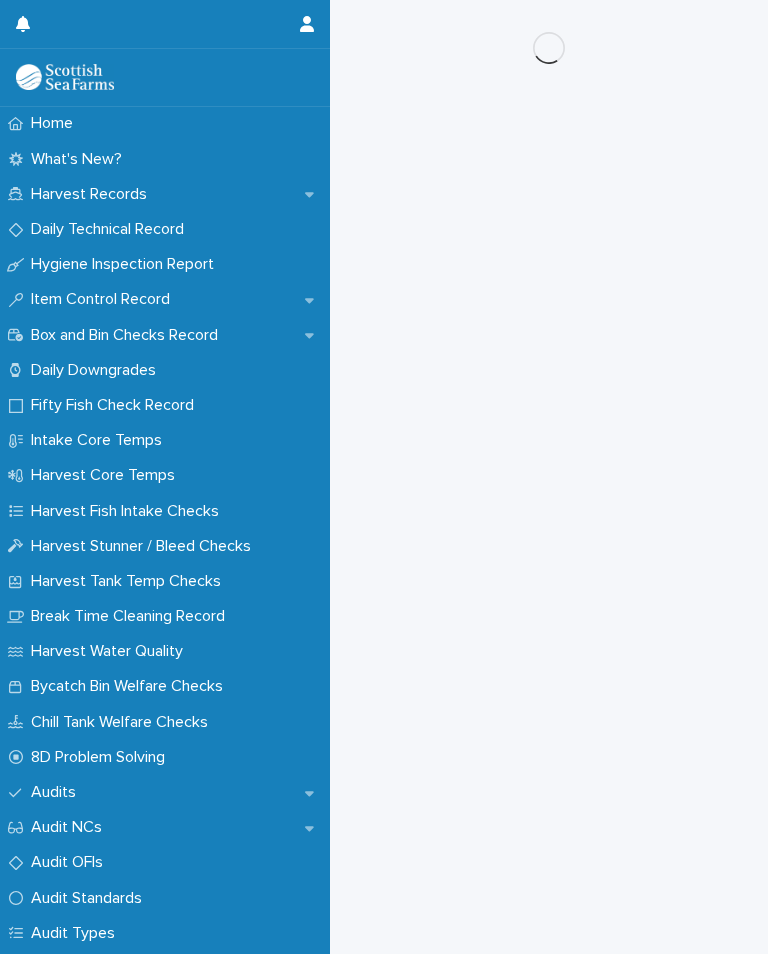 scroll, scrollTop: 0, scrollLeft: 0, axis: both 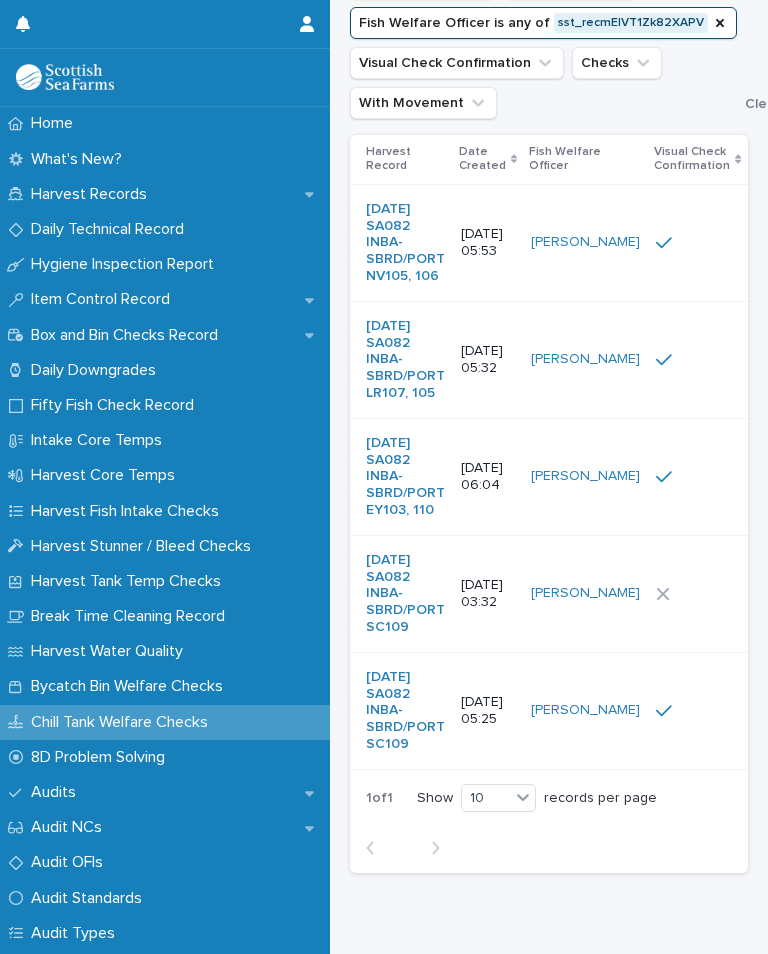 click on "[PERSON_NAME]" at bounding box center [585, 593] 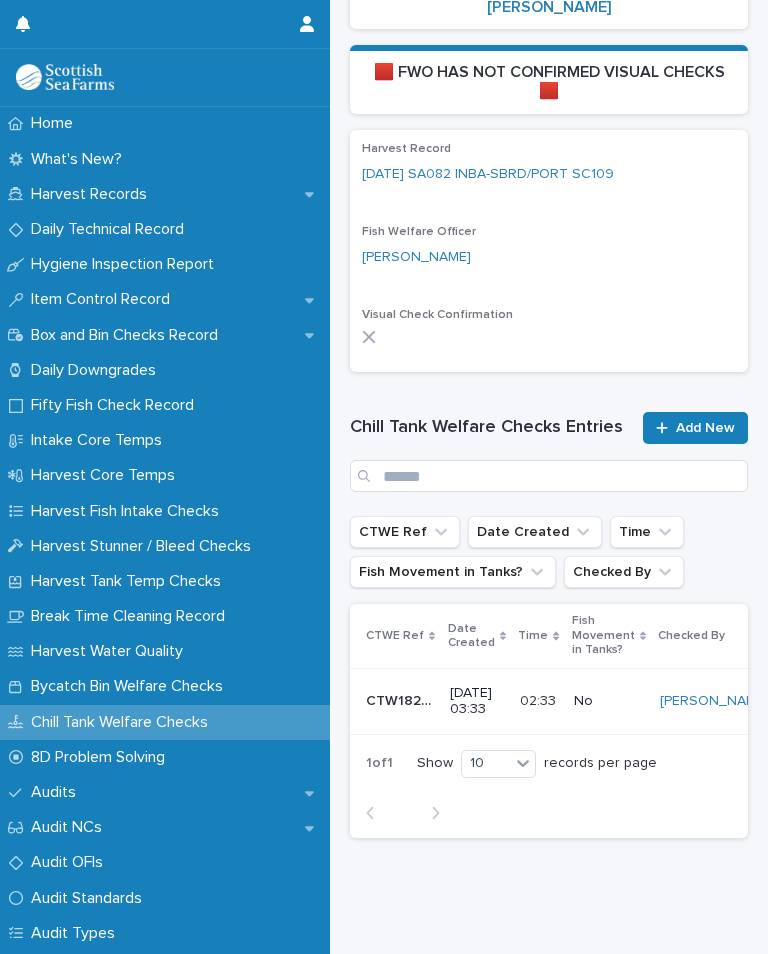 scroll, scrollTop: 180, scrollLeft: 0, axis: vertical 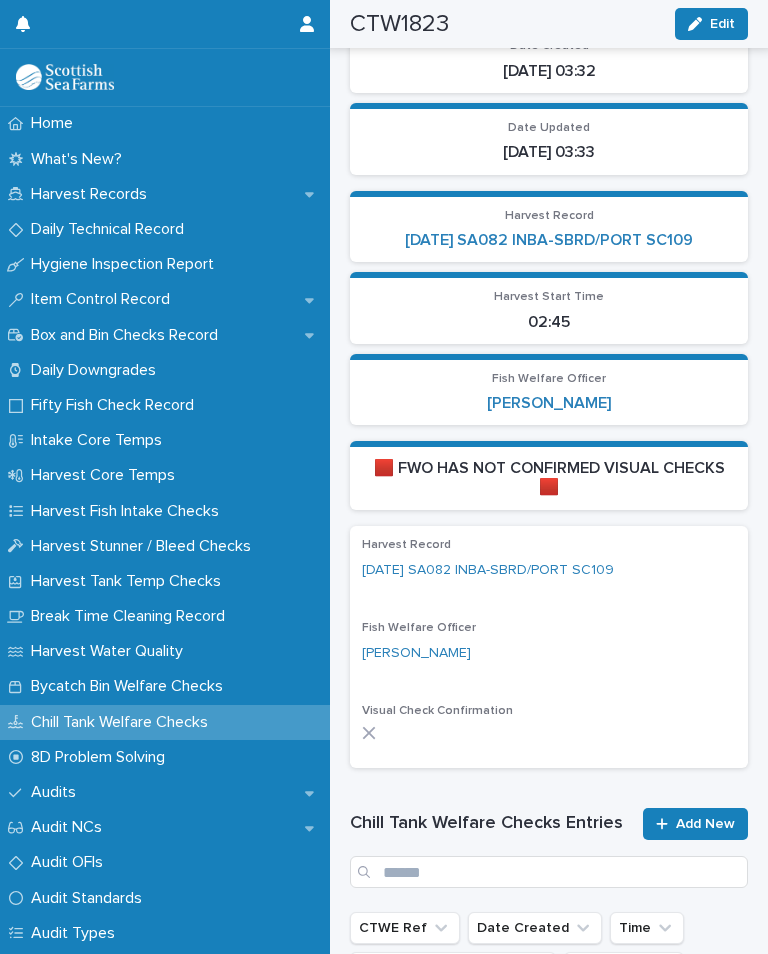 click on "Add New" at bounding box center [705, 824] 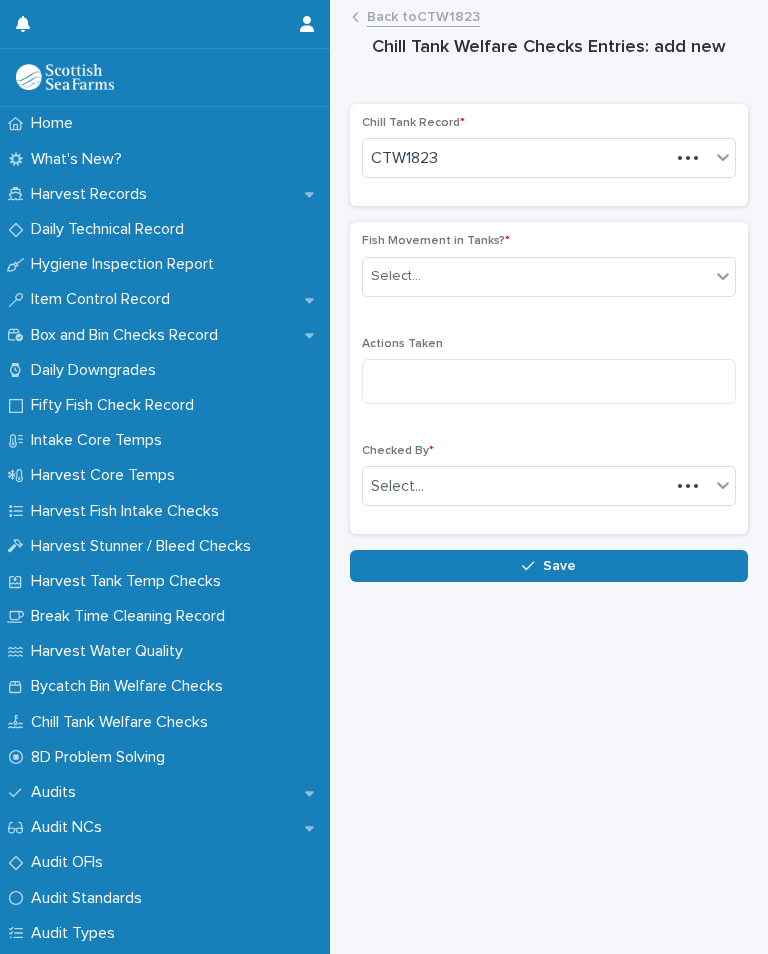 scroll, scrollTop: 0, scrollLeft: 0, axis: both 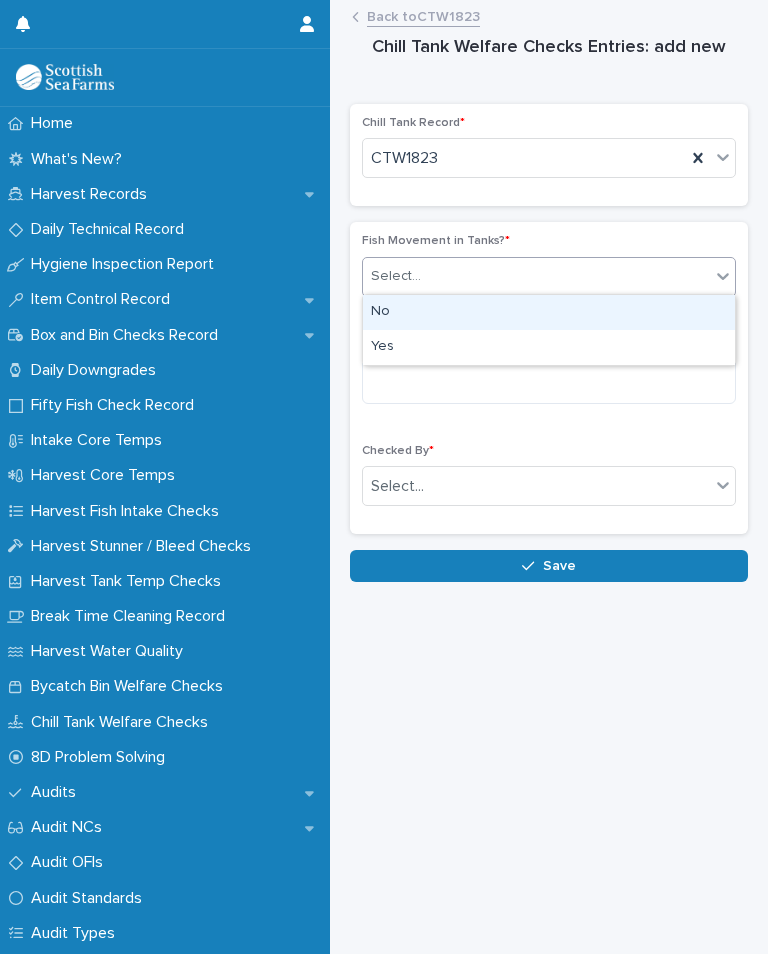 click on "No" at bounding box center (549, 312) 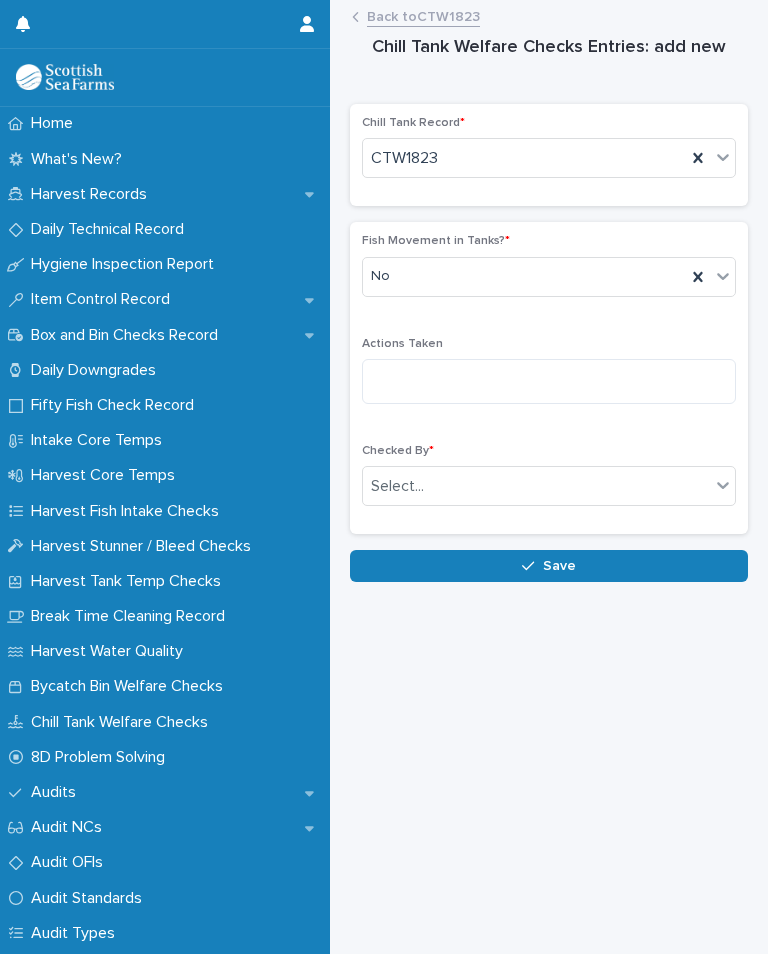 click on "Checked By * Select..." at bounding box center [549, 483] 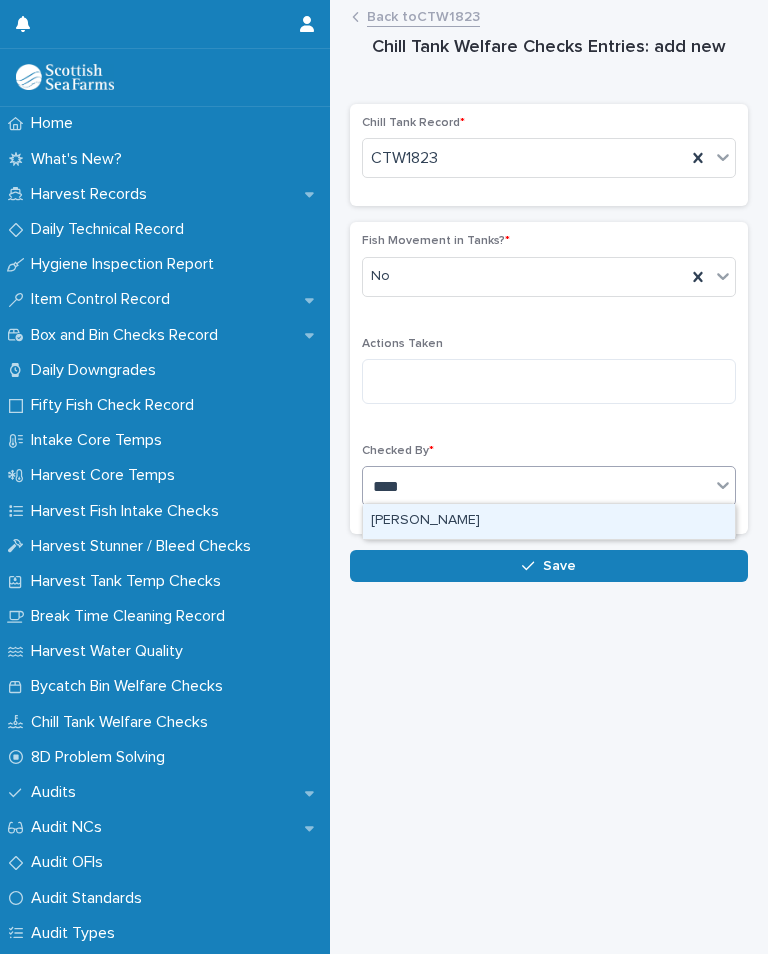 click on "[PERSON_NAME]" at bounding box center [549, 521] 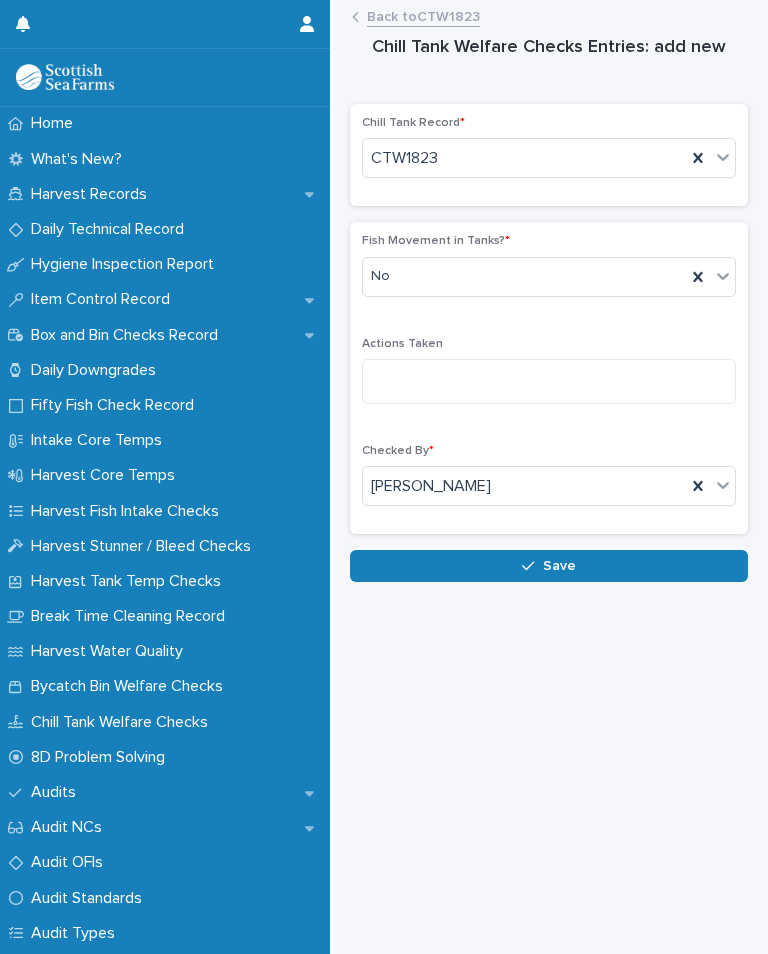 click on "Save" at bounding box center (559, 566) 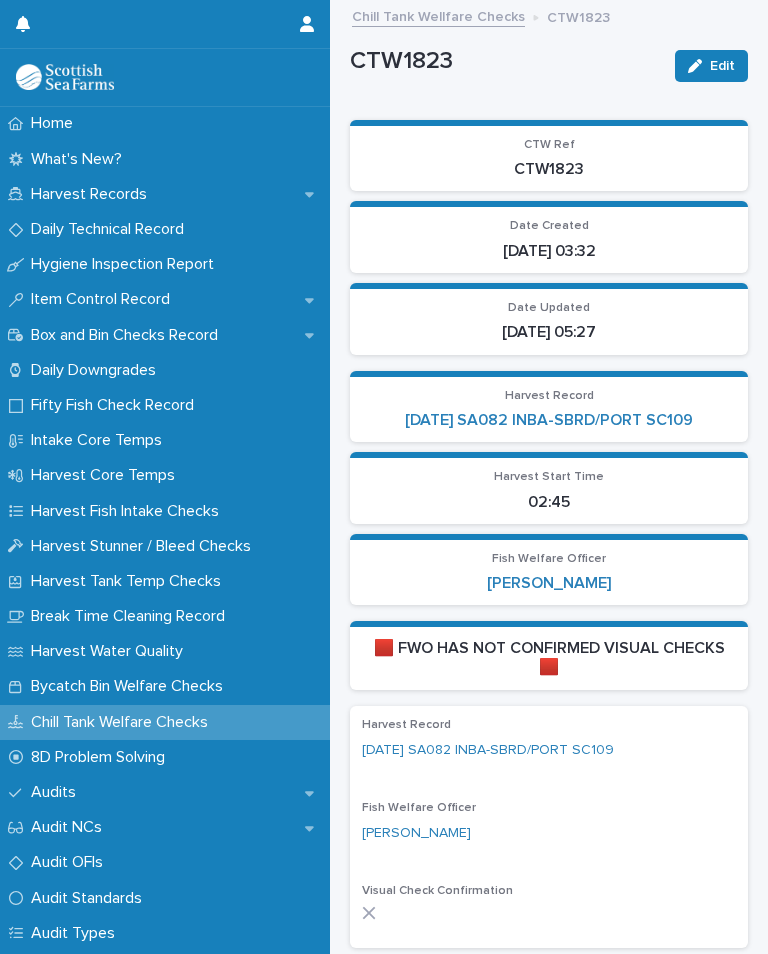 click on "Harvest Tank Temp Checks" at bounding box center (130, 581) 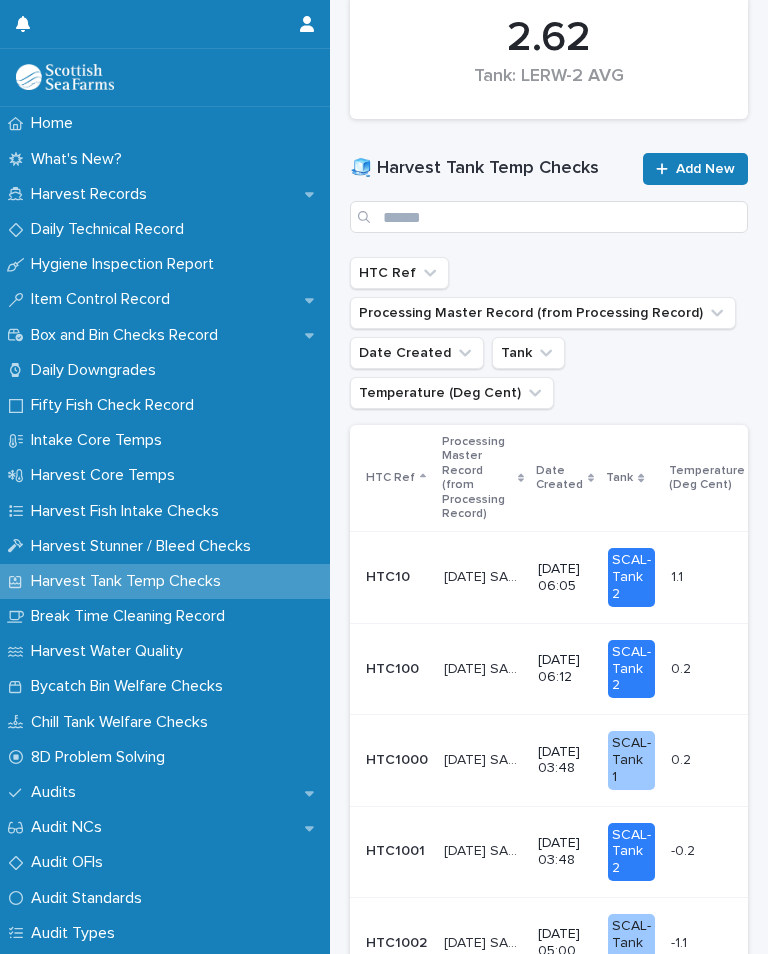 scroll, scrollTop: 328, scrollLeft: 0, axis: vertical 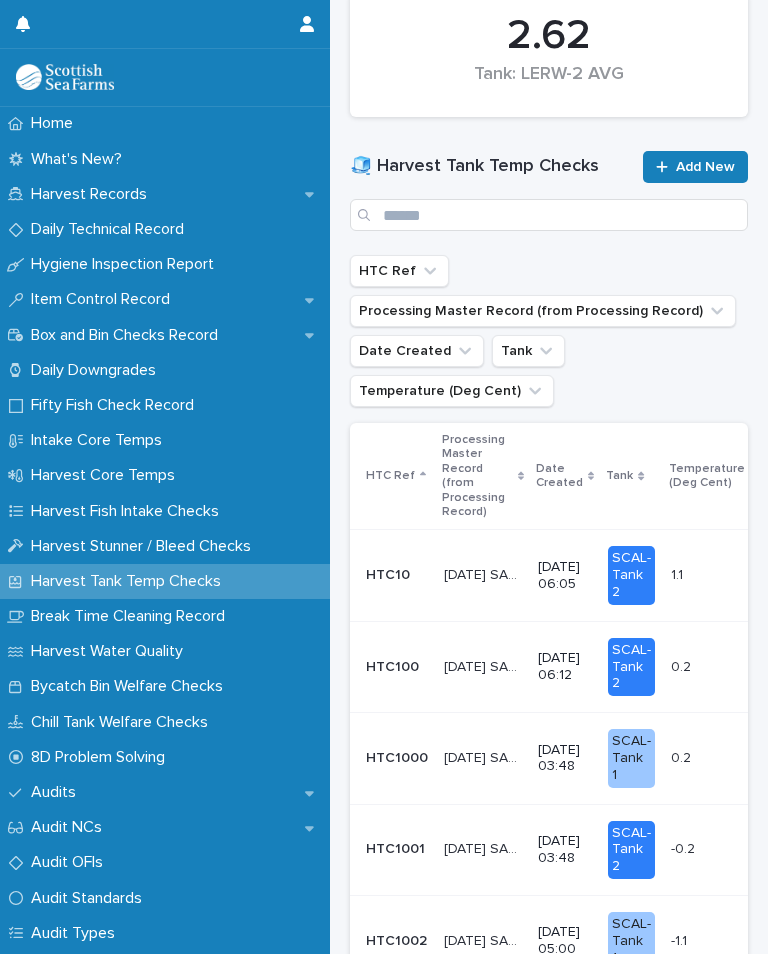 click on "Add New" at bounding box center [705, 167] 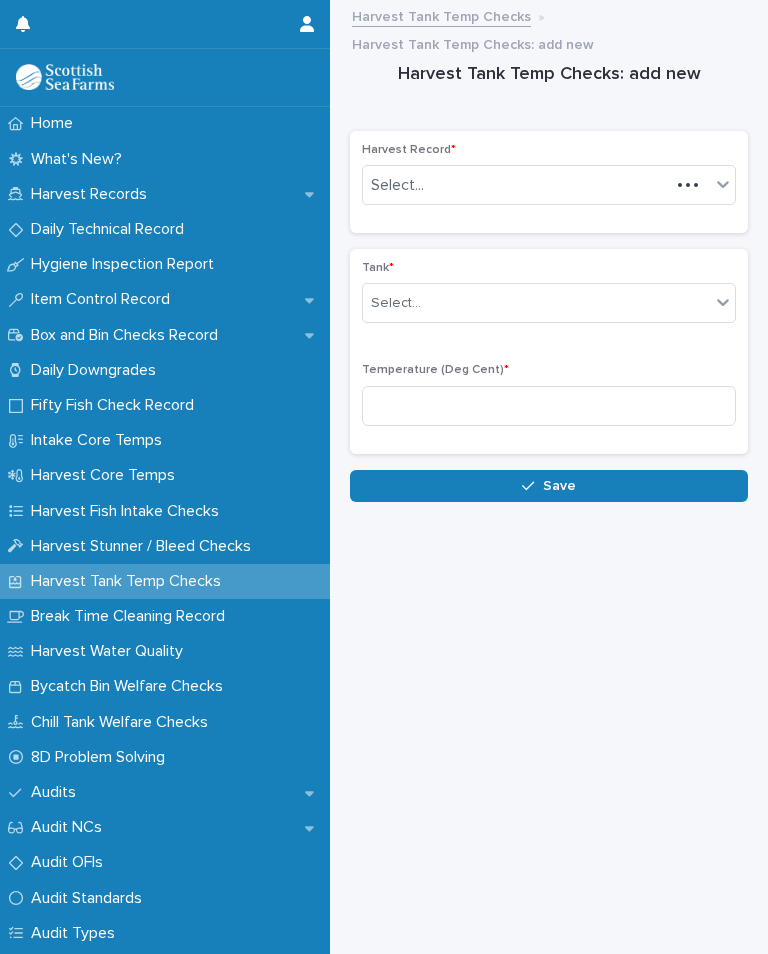 scroll, scrollTop: 0, scrollLeft: 0, axis: both 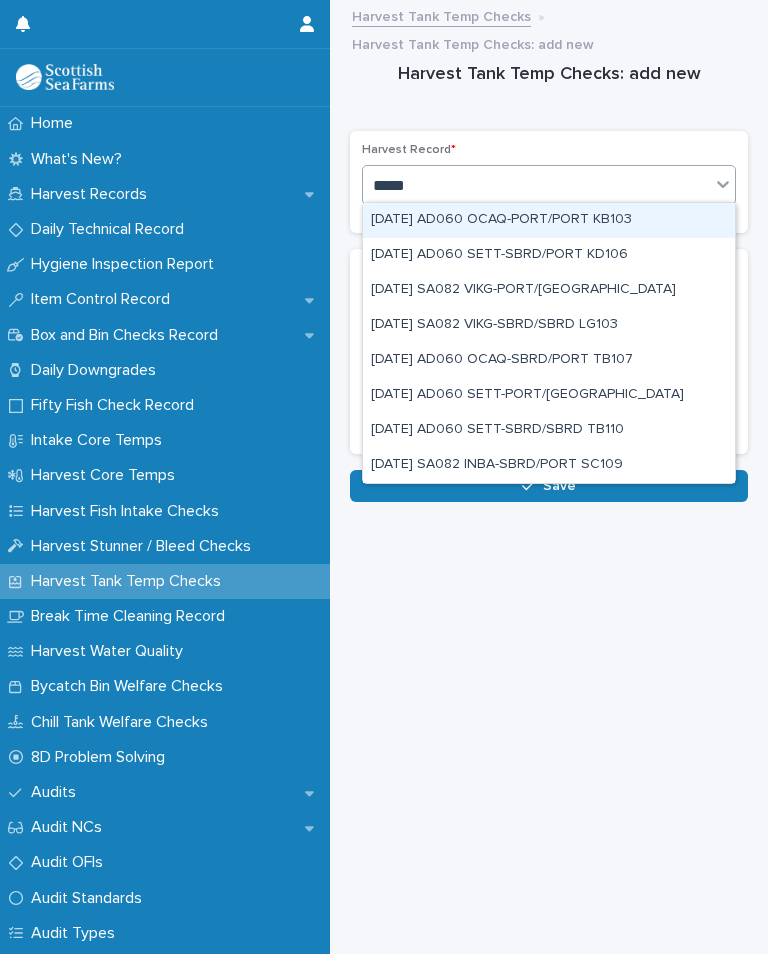 click on "[DATE] SA082 INBA-SBRD/PORT SC109" at bounding box center (549, 465) 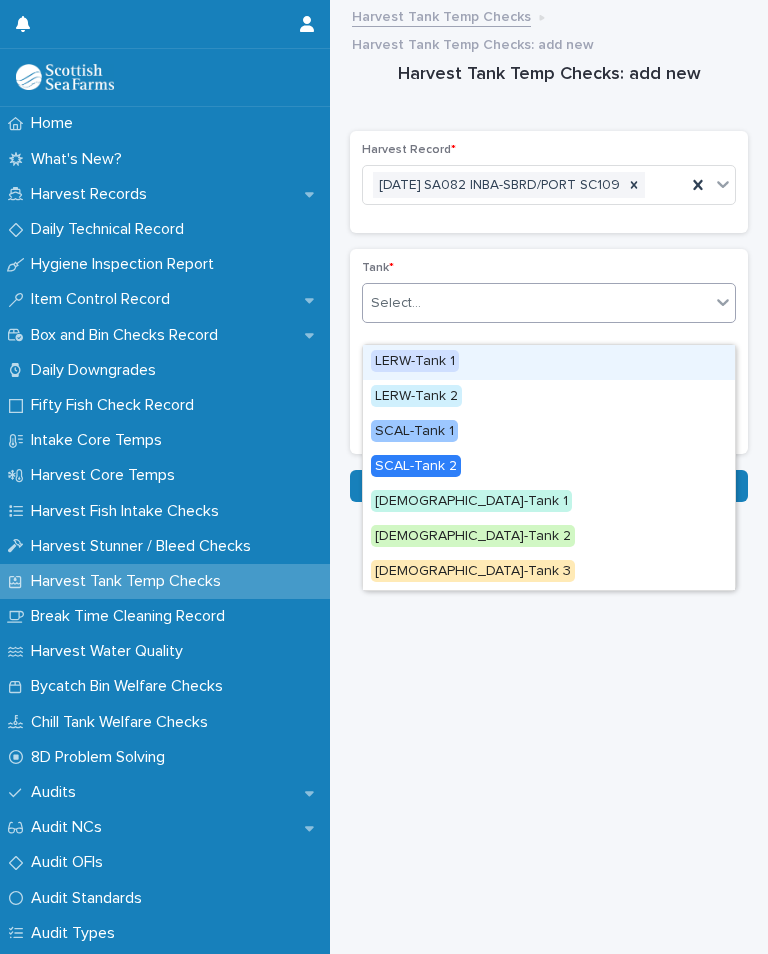 click on "LERW-Tank 1" at bounding box center [415, 361] 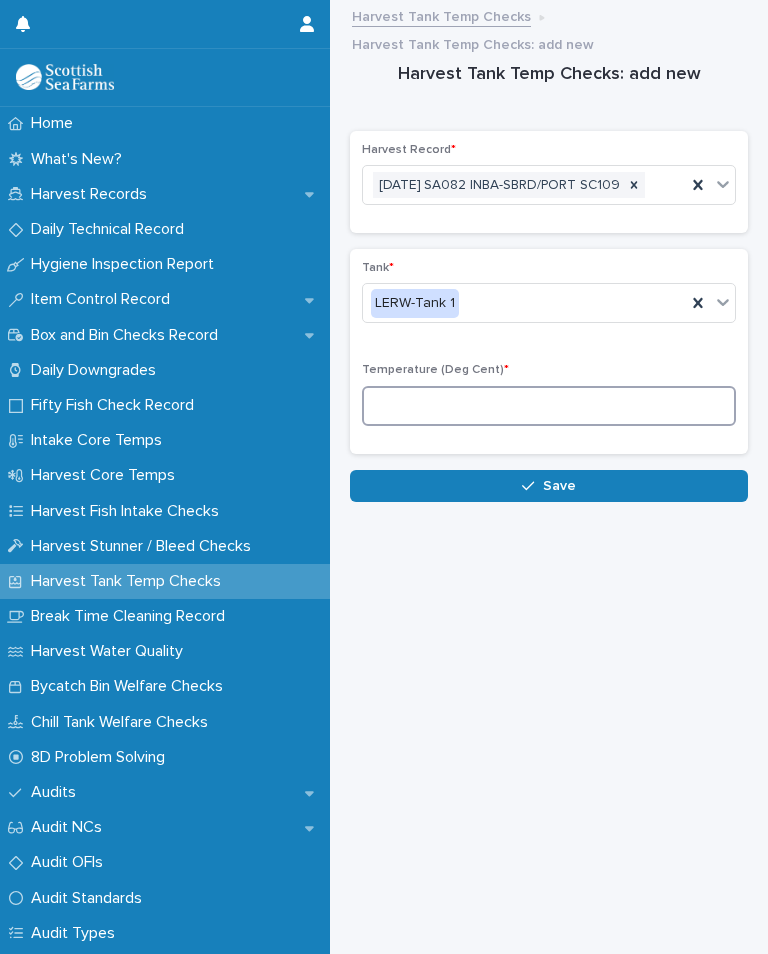 click at bounding box center [549, 406] 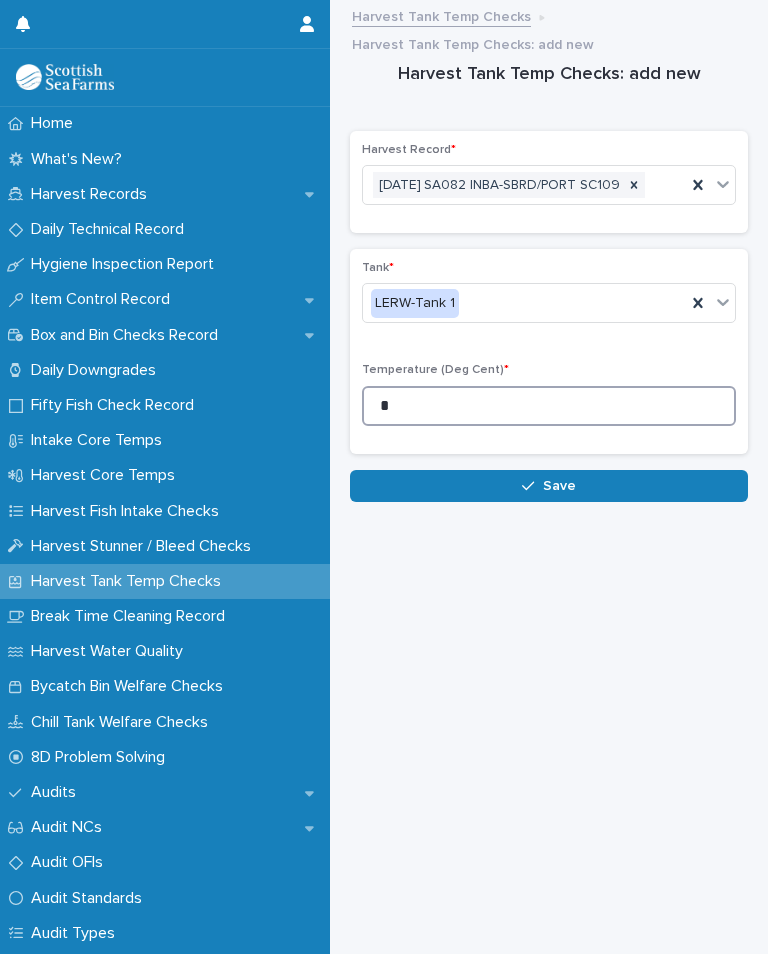 type on "*" 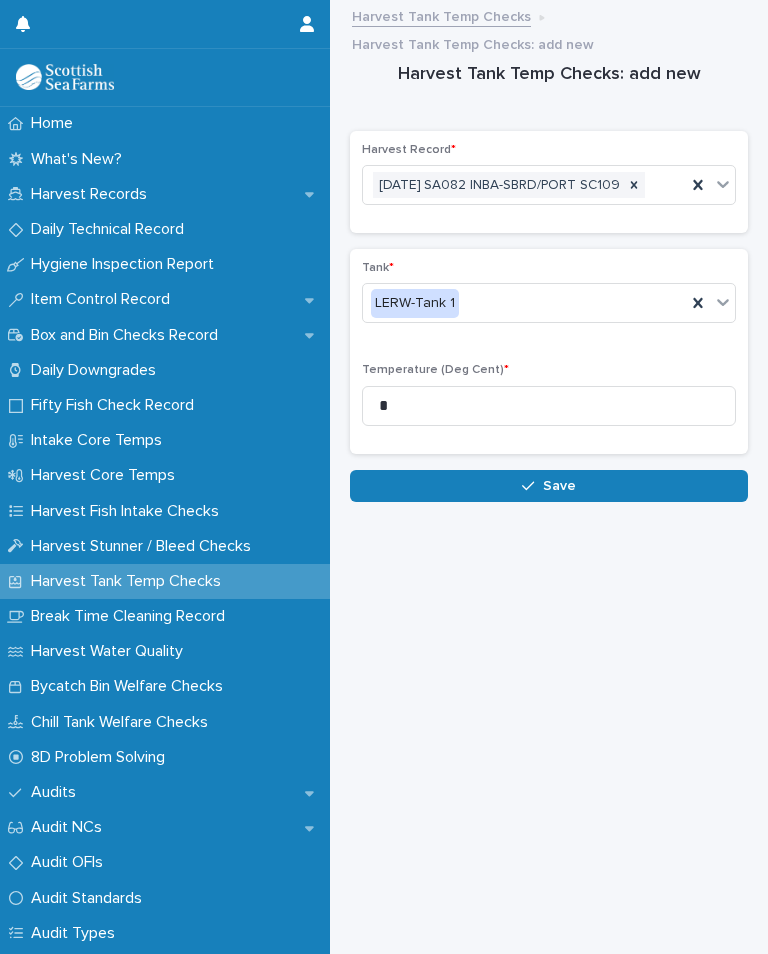 click on "Save" at bounding box center [559, 486] 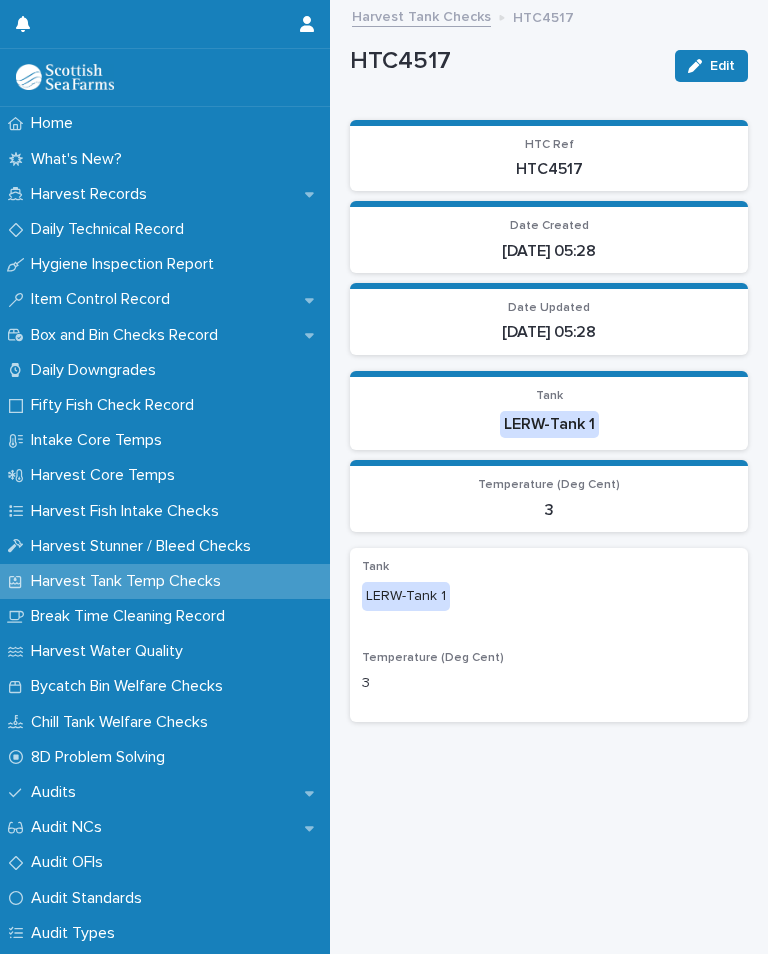 click on "Harvest Core Temps" at bounding box center (107, 475) 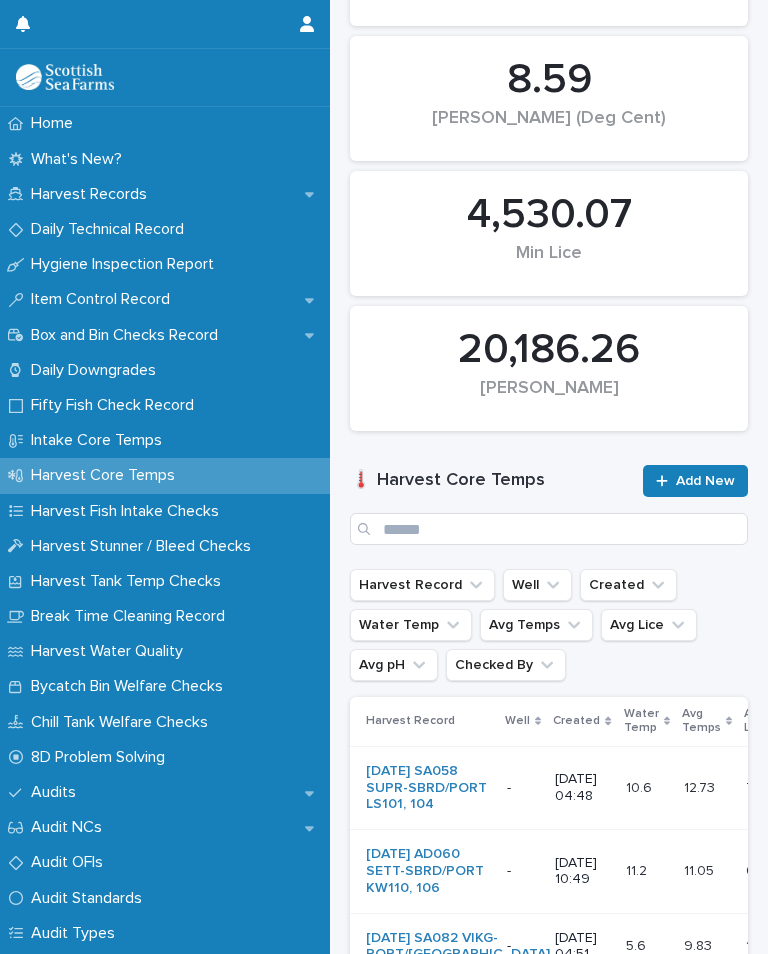 scroll, scrollTop: 874, scrollLeft: 0, axis: vertical 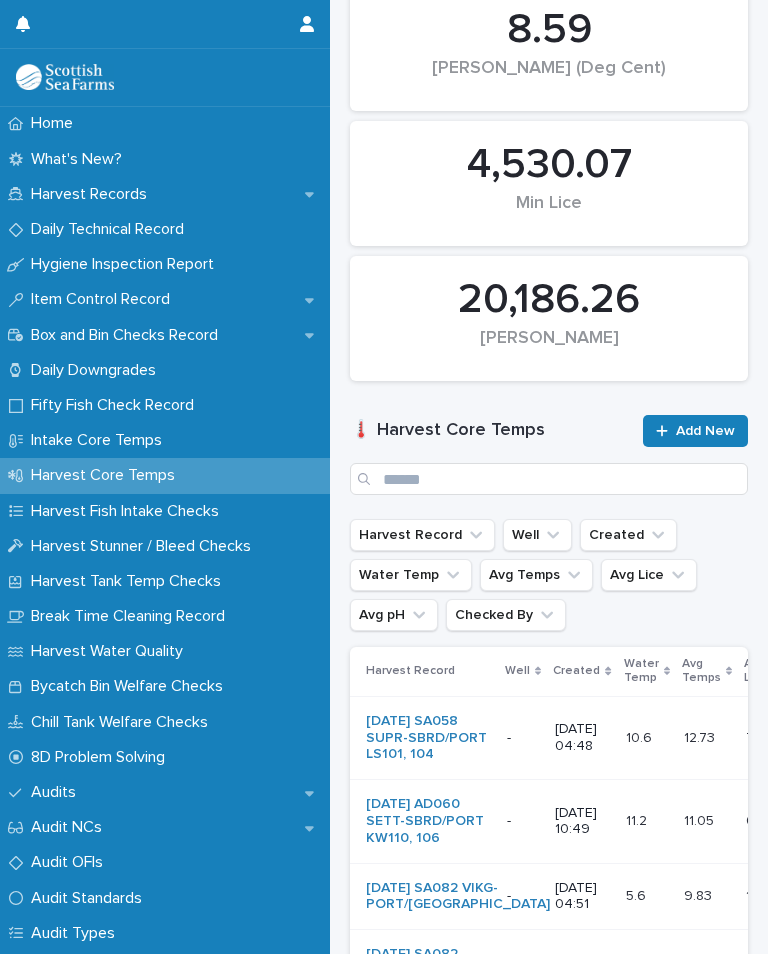 click on "Add New" at bounding box center [705, 431] 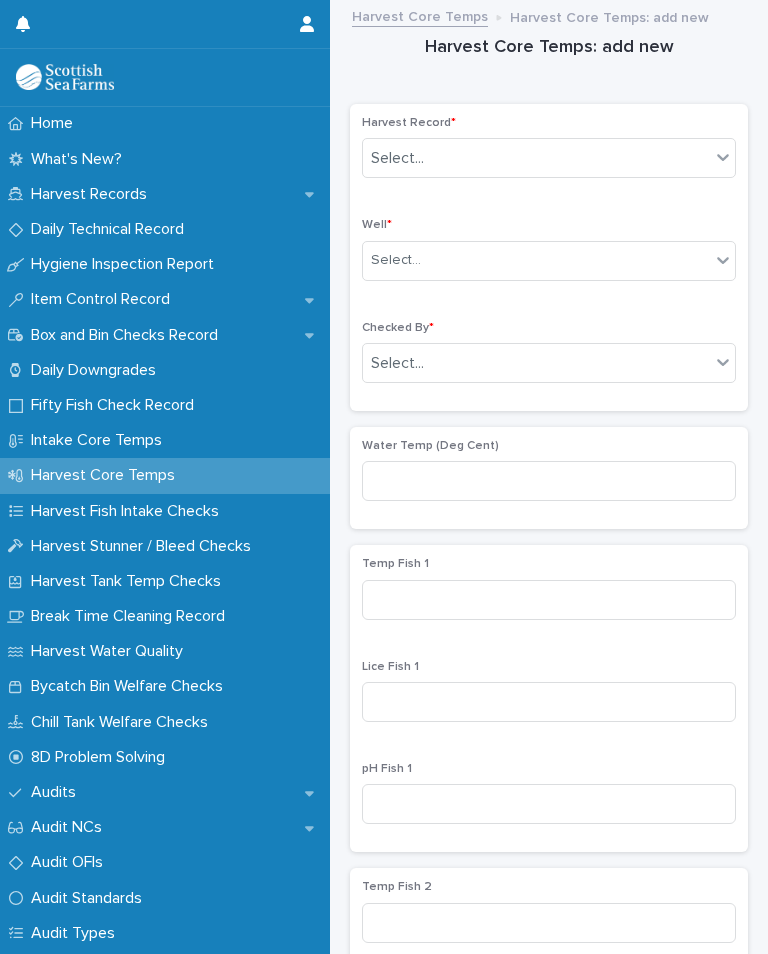 scroll, scrollTop: 0, scrollLeft: 0, axis: both 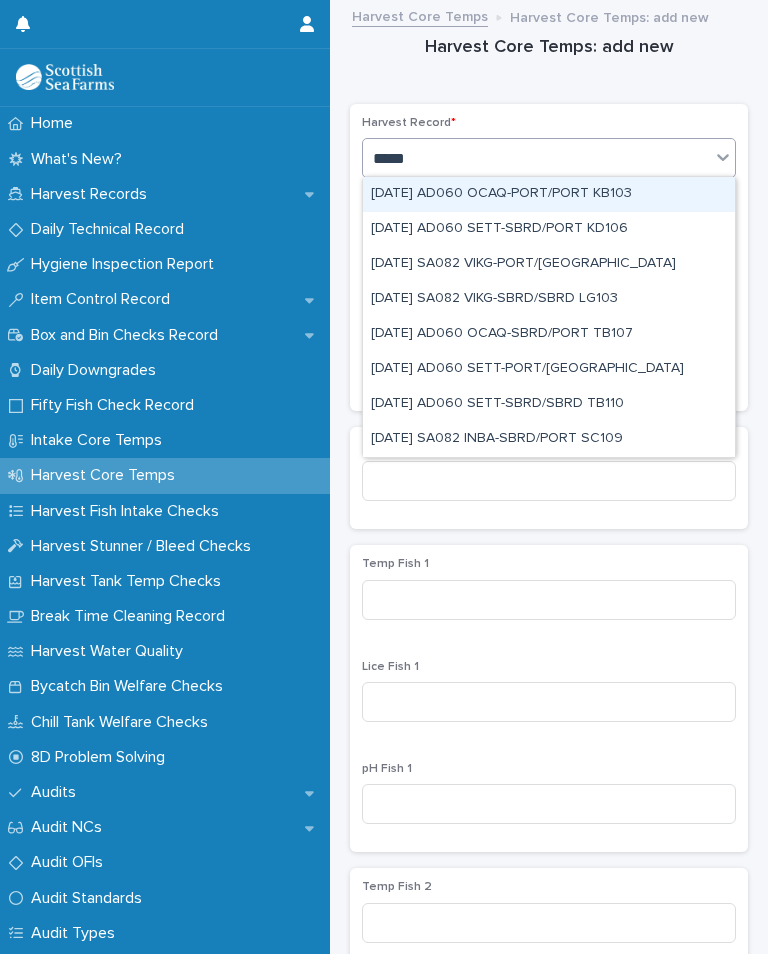click on "[DATE] SA082 INBA-SBRD/PORT SC109" at bounding box center (549, 439) 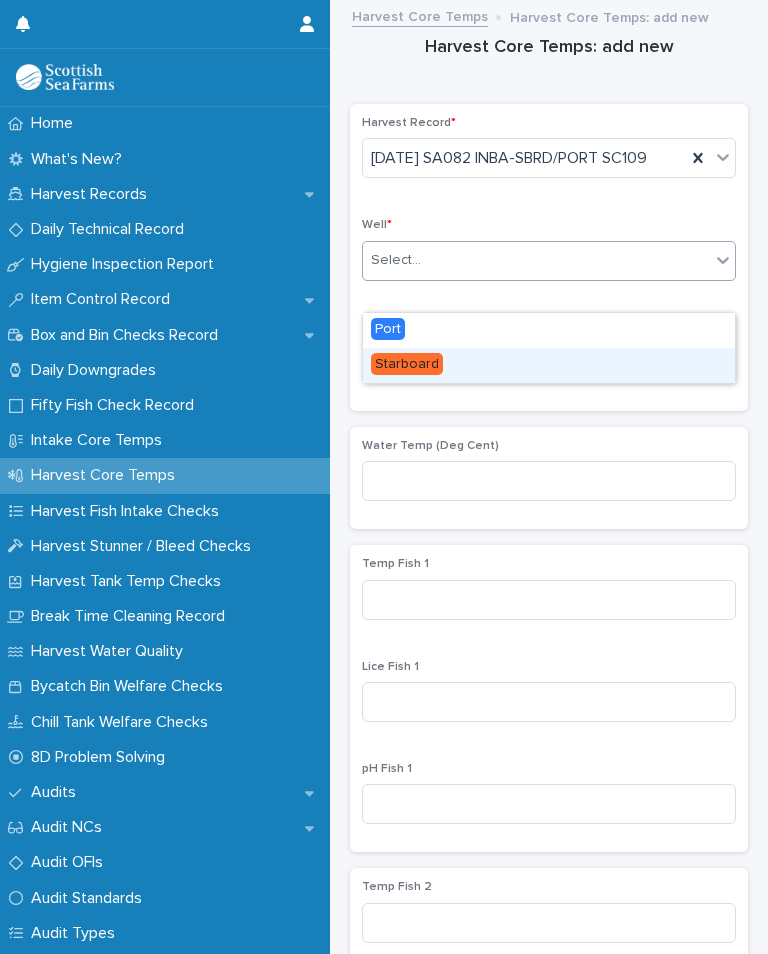 click on "Starboard" at bounding box center [407, 364] 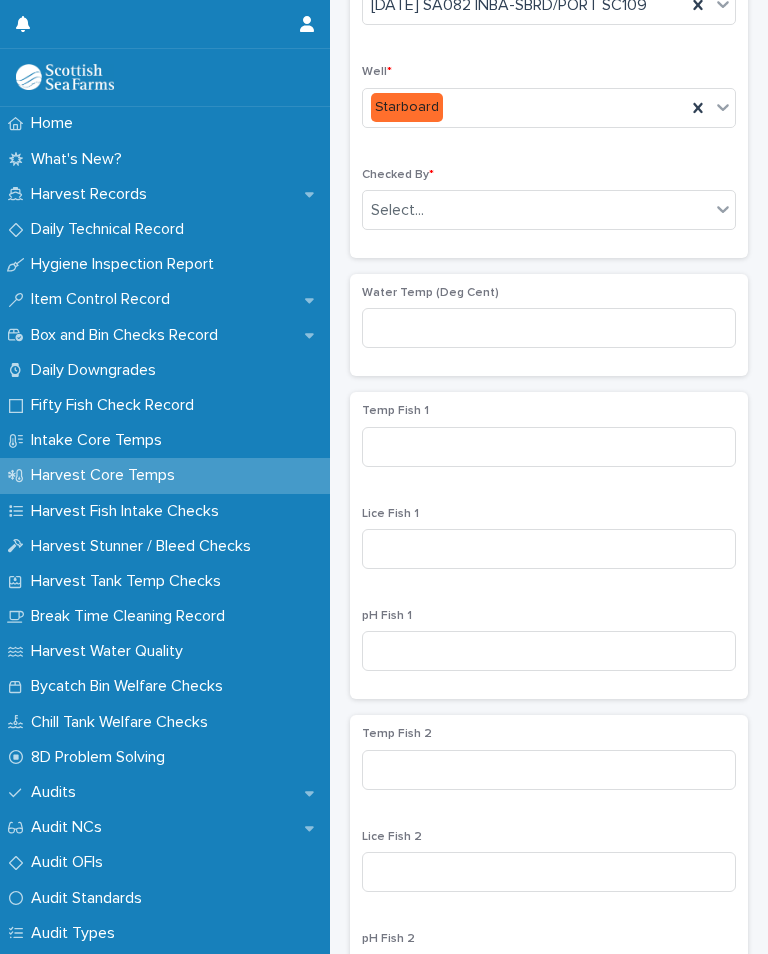 scroll, scrollTop: 157, scrollLeft: 0, axis: vertical 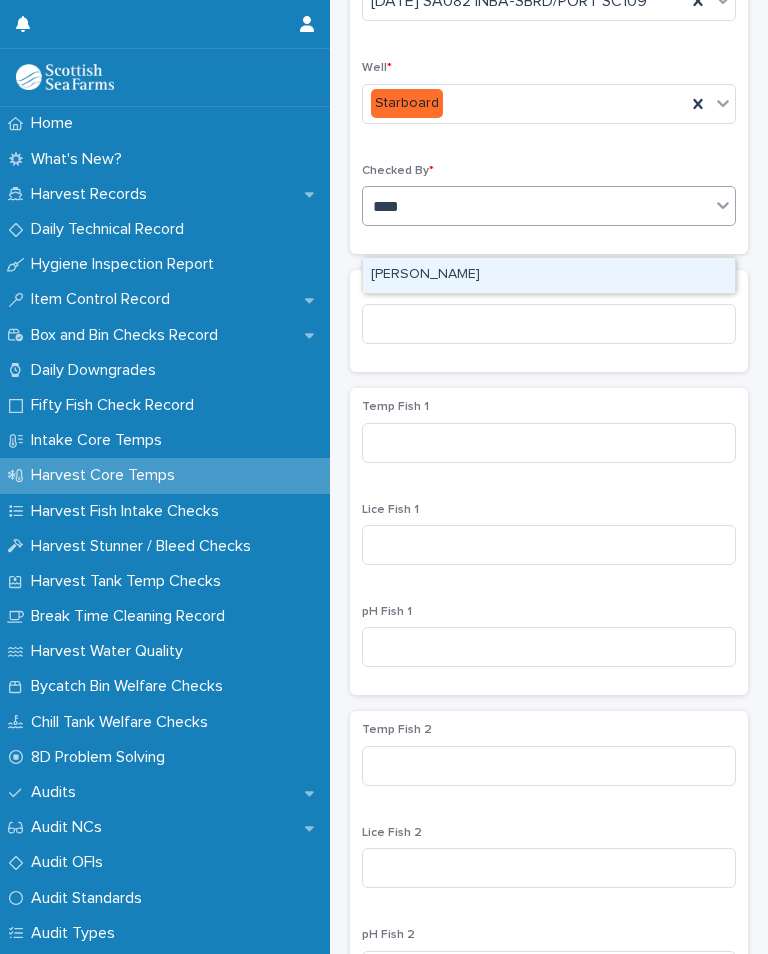 click on "[PERSON_NAME]" at bounding box center (549, 275) 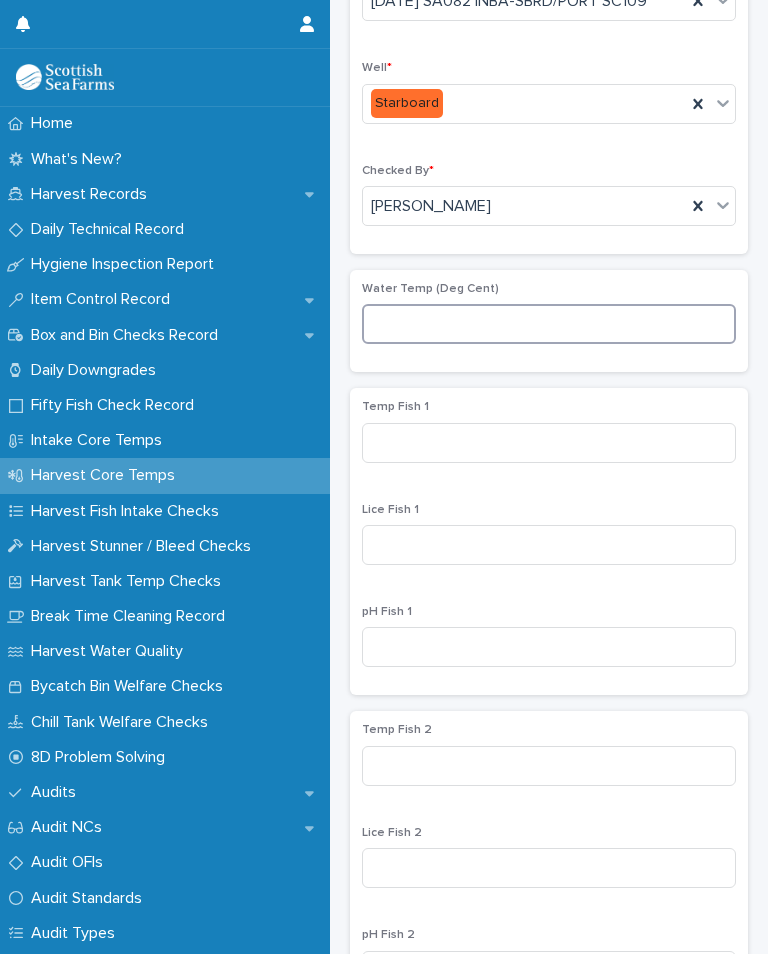 click at bounding box center (549, 324) 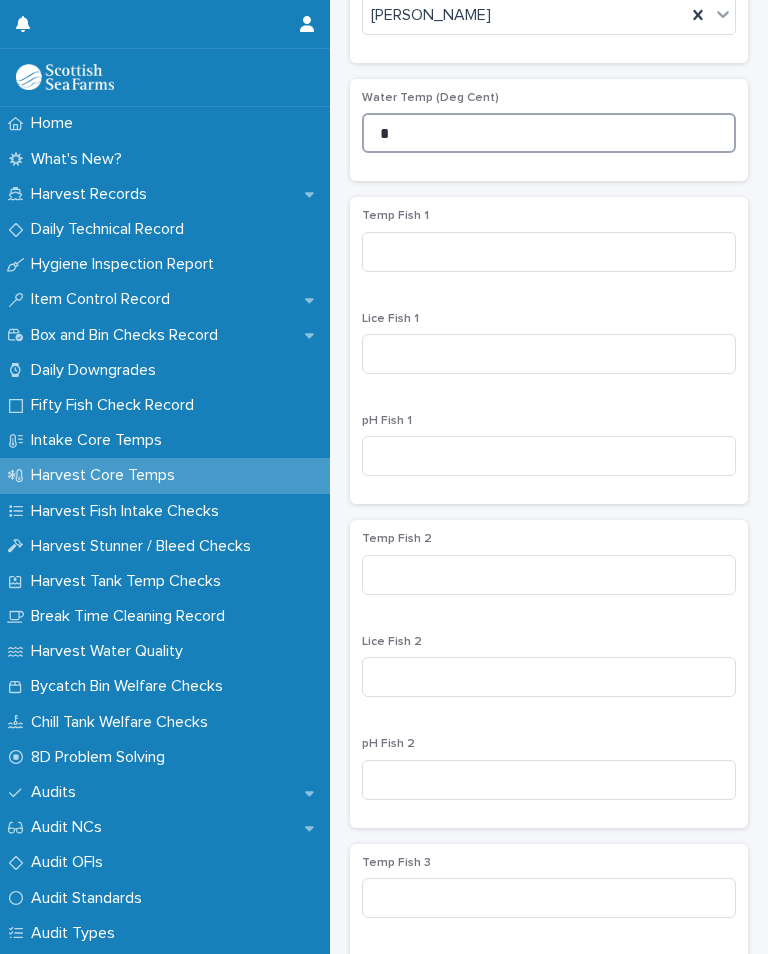 scroll, scrollTop: 355, scrollLeft: 0, axis: vertical 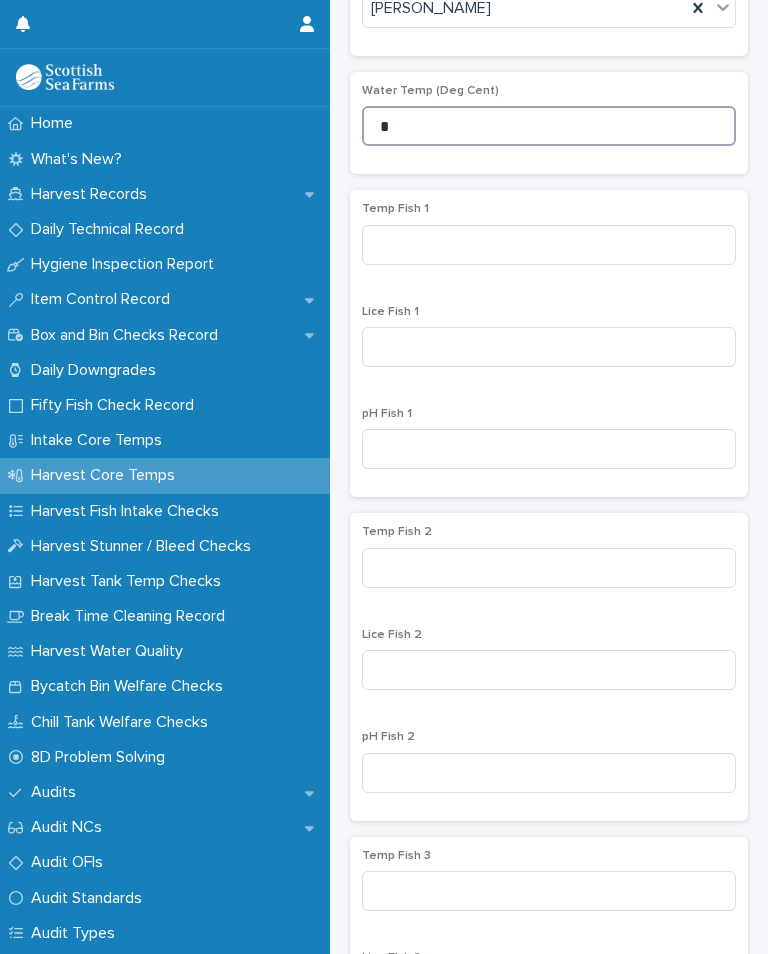type on "*" 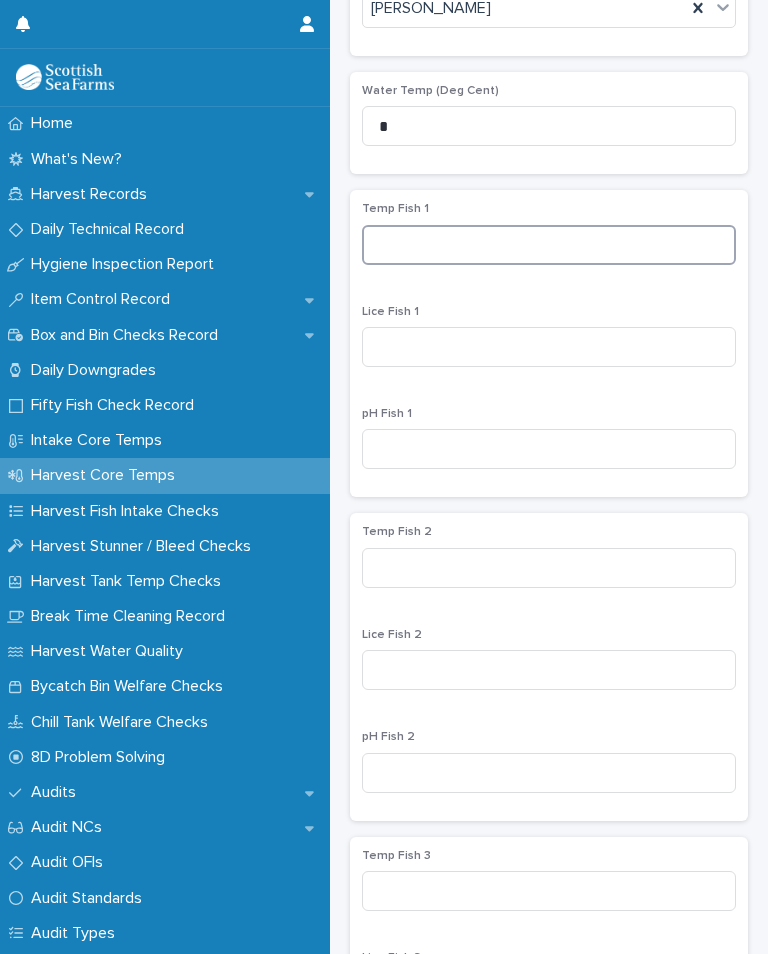 click at bounding box center [549, 245] 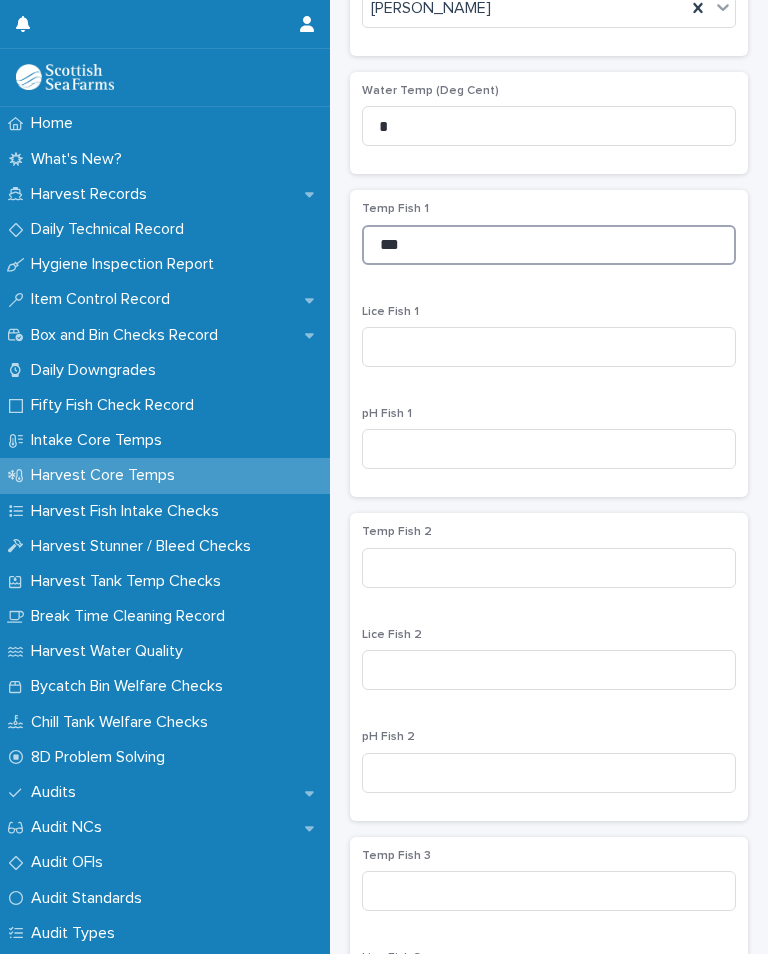 type on "***" 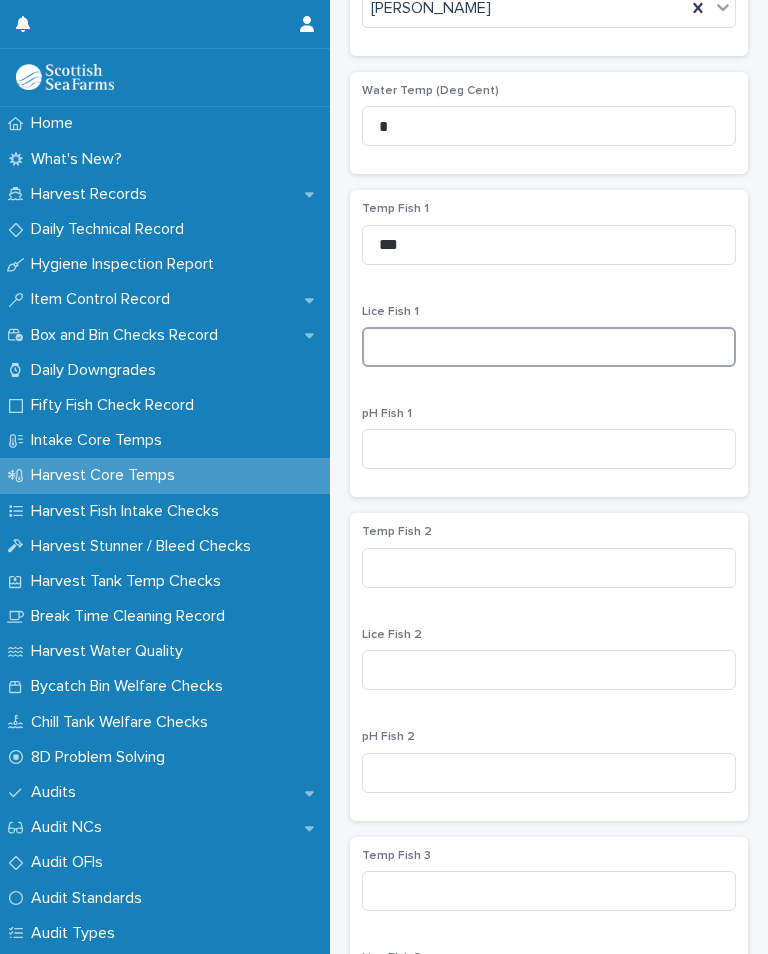 click at bounding box center [549, 347] 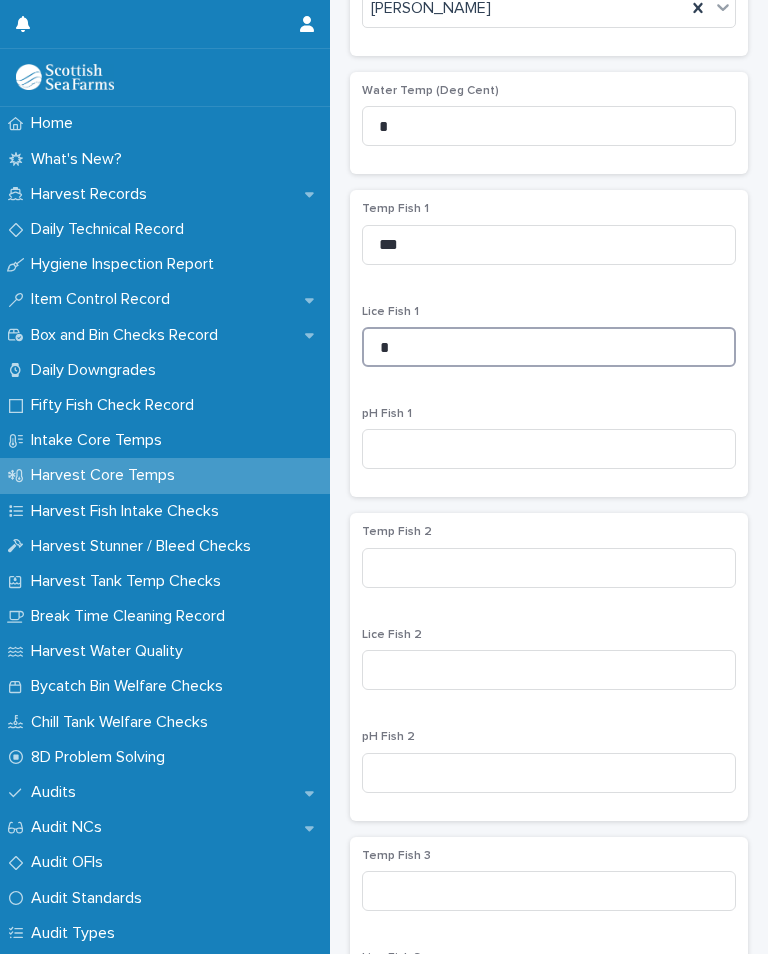 type on "*" 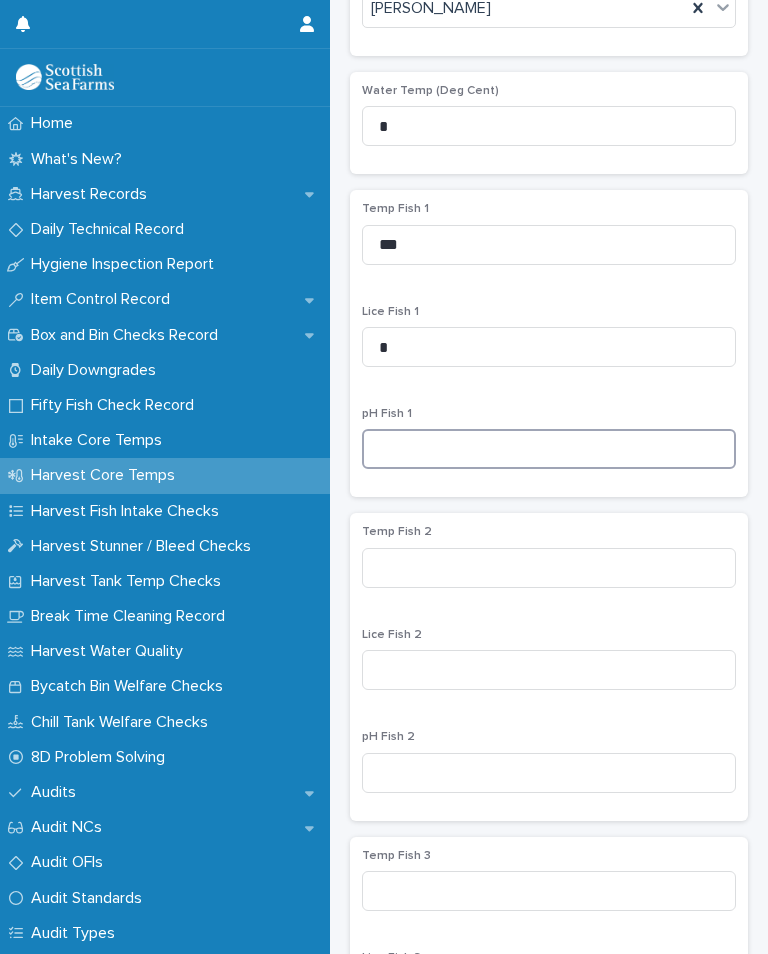 click at bounding box center [549, 449] 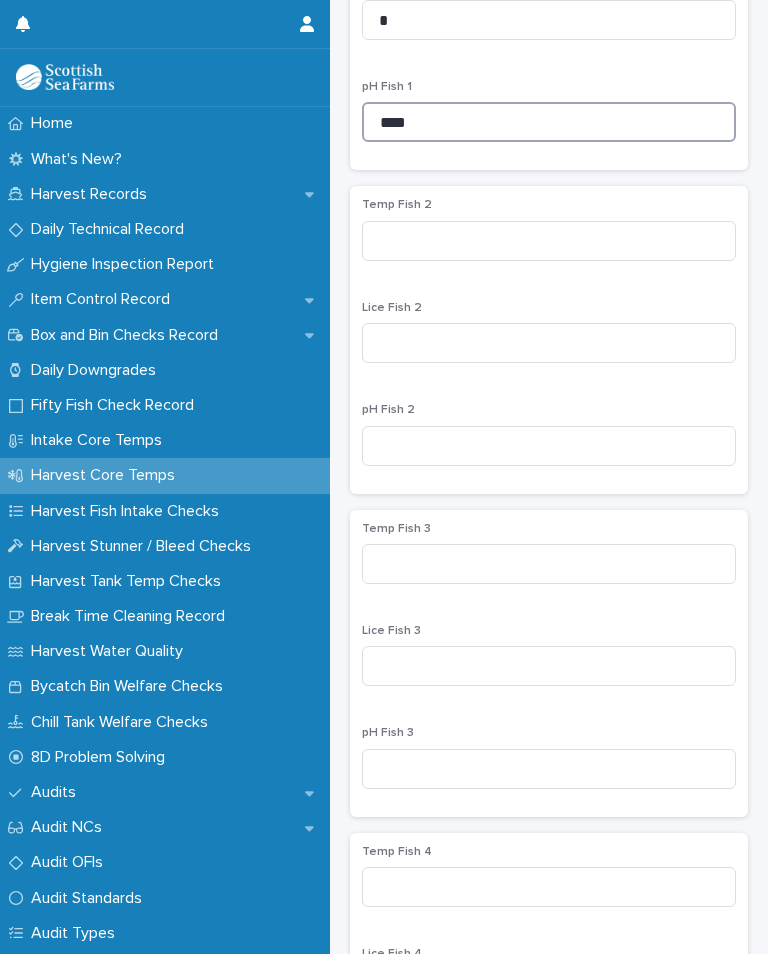 scroll, scrollTop: 689, scrollLeft: 0, axis: vertical 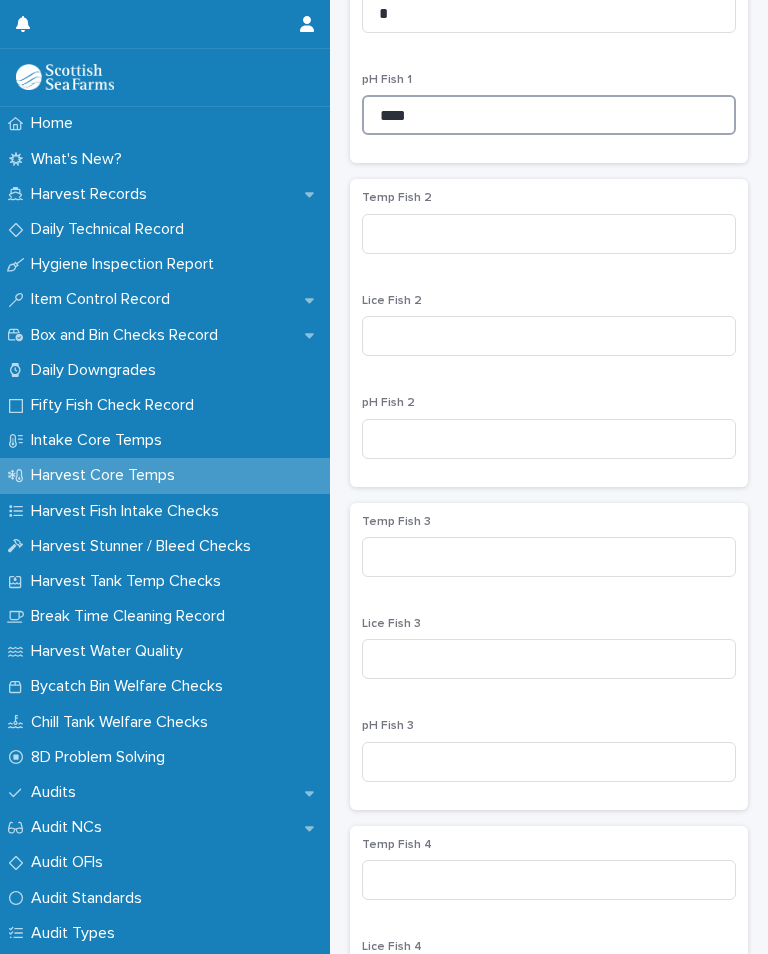type on "****" 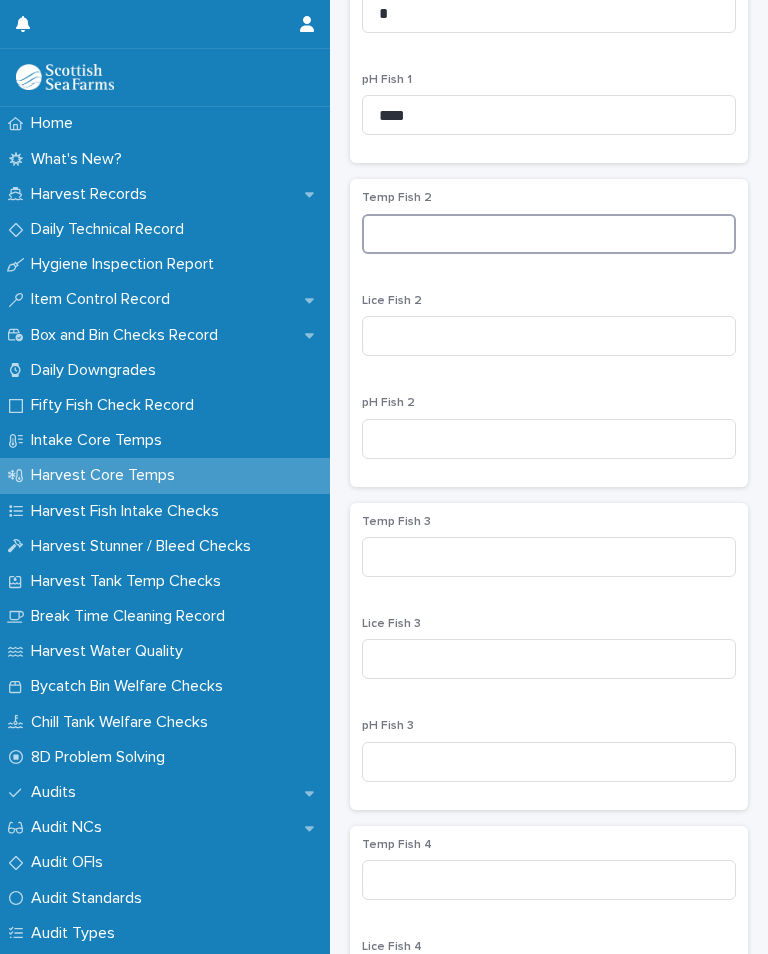 click at bounding box center [549, 234] 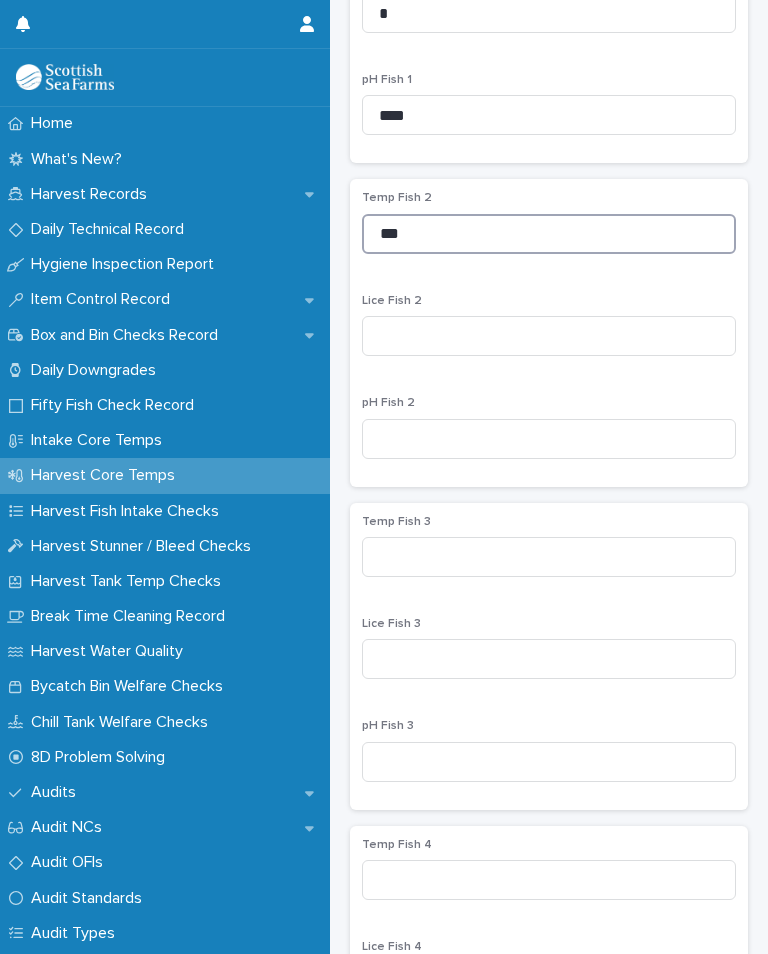 type on "***" 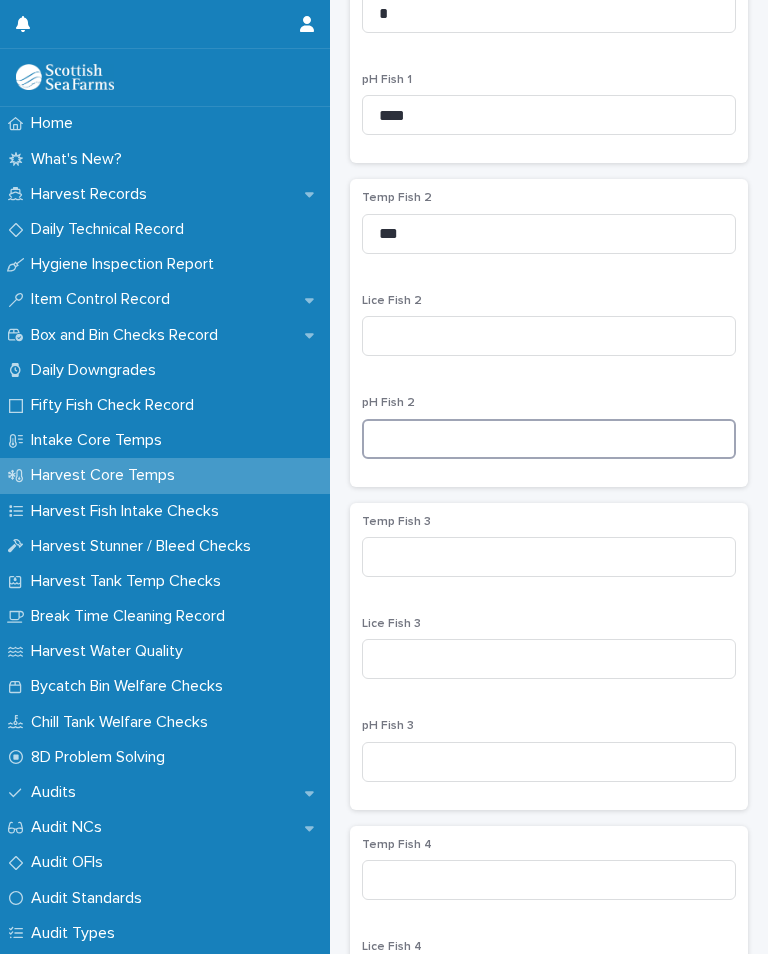 click at bounding box center (549, 439) 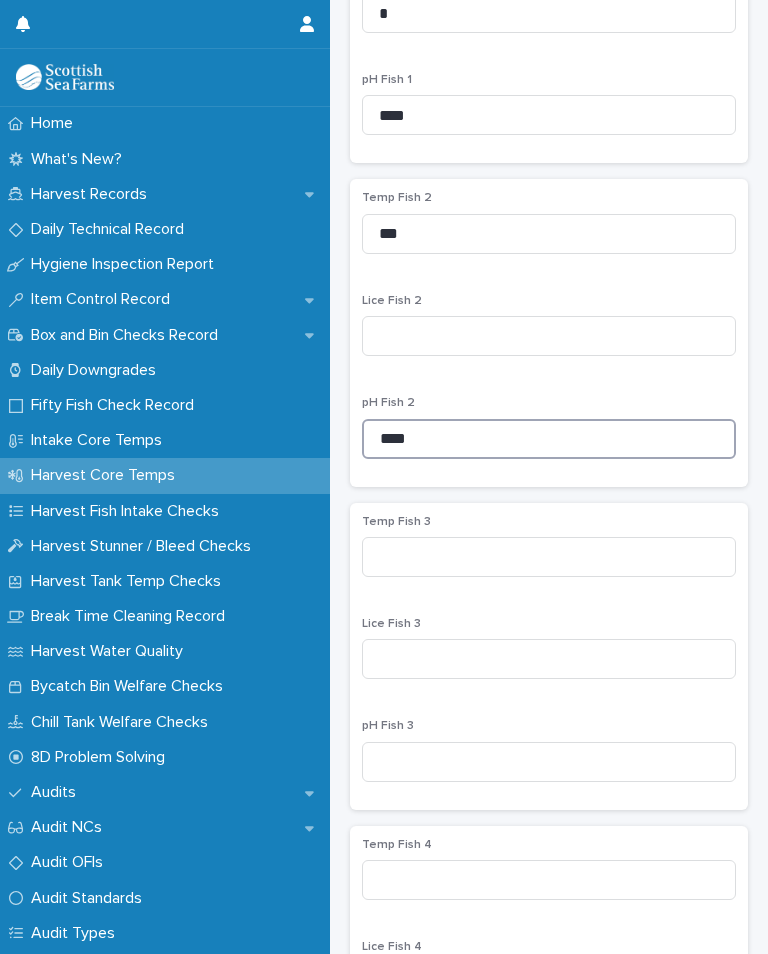type on "****" 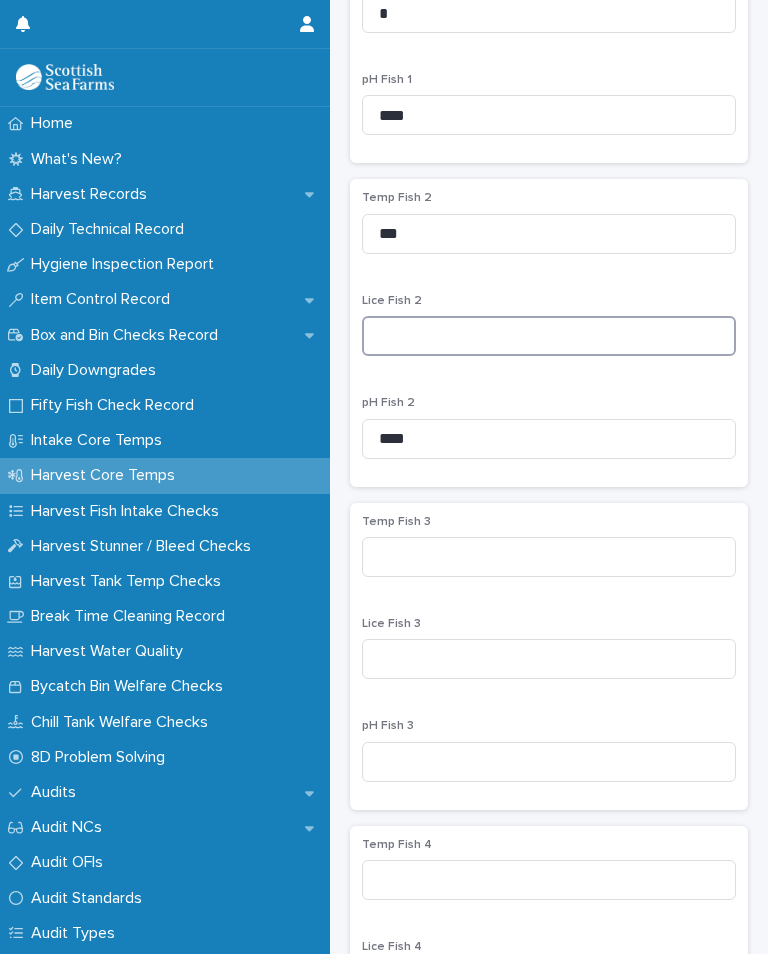 click at bounding box center [549, 336] 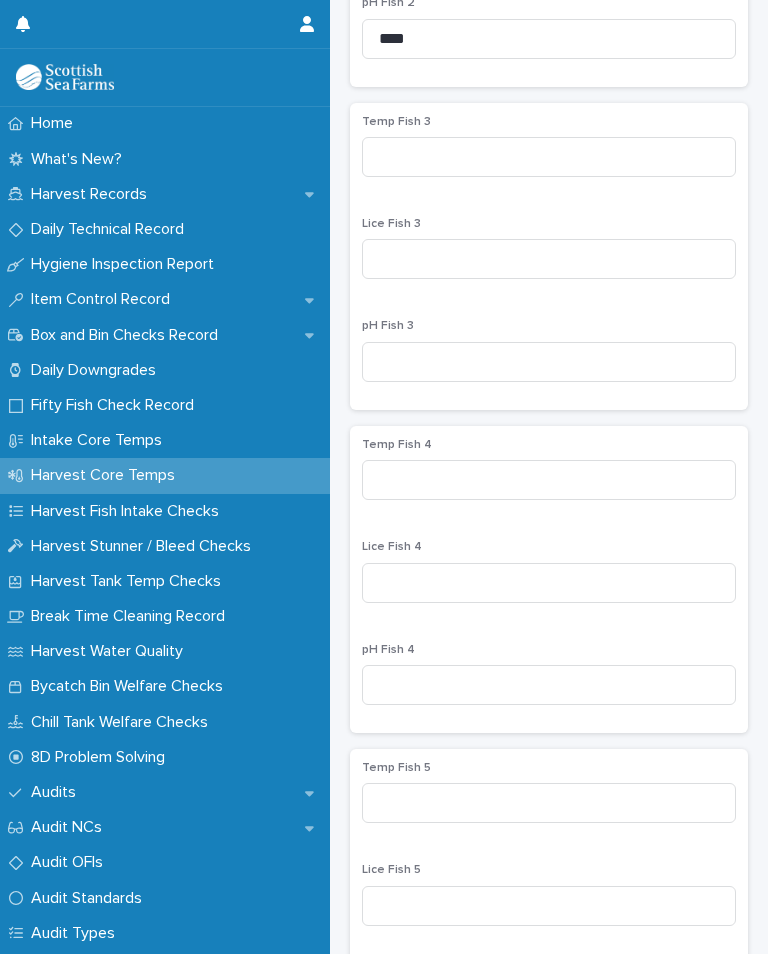 scroll, scrollTop: 1098, scrollLeft: 0, axis: vertical 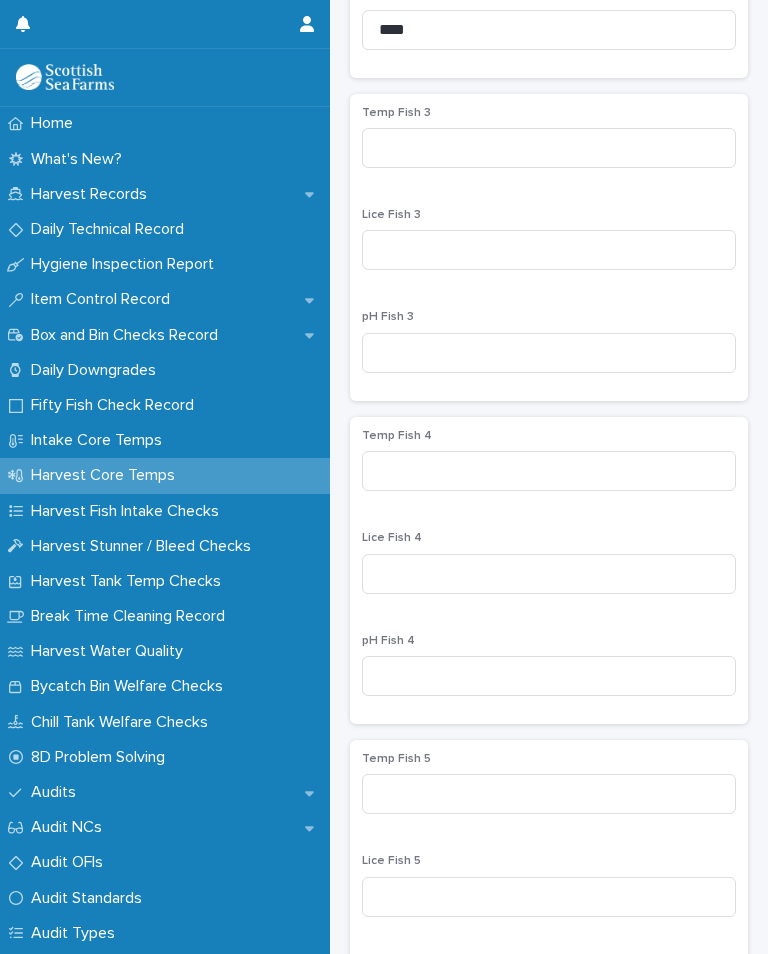 type on "*" 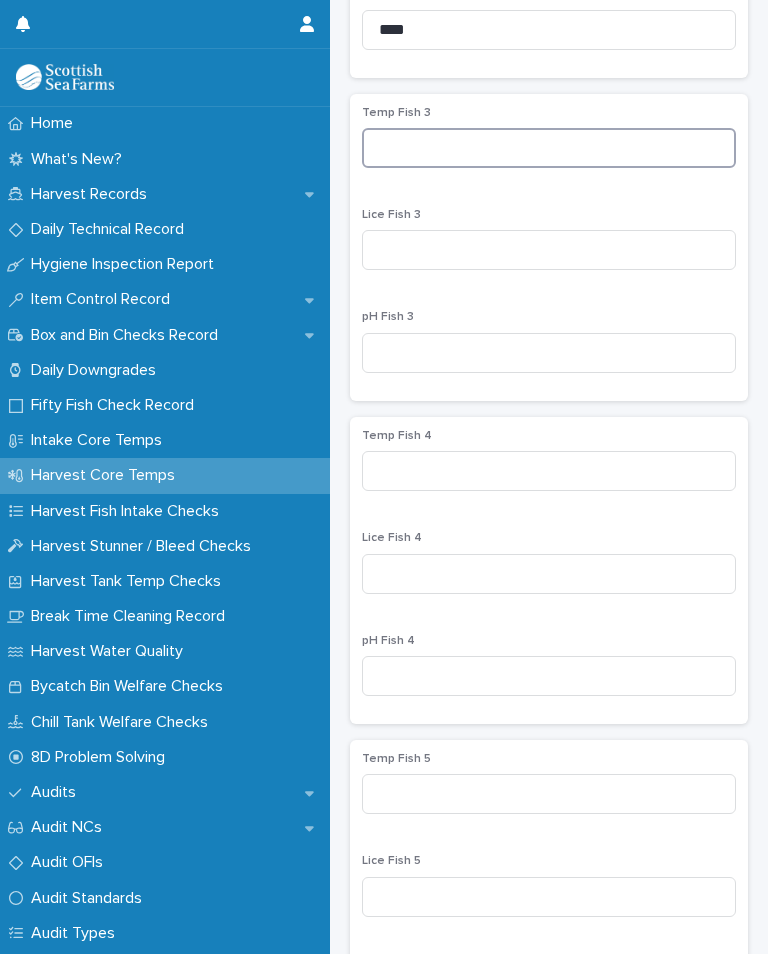 click at bounding box center (549, 148) 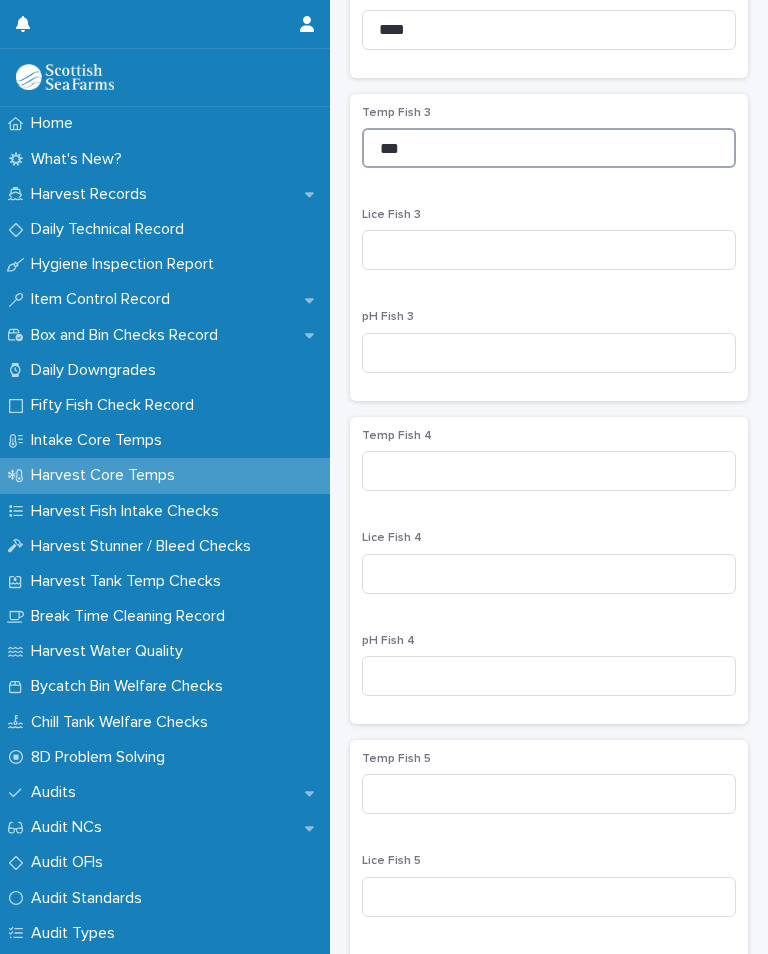 type on "***" 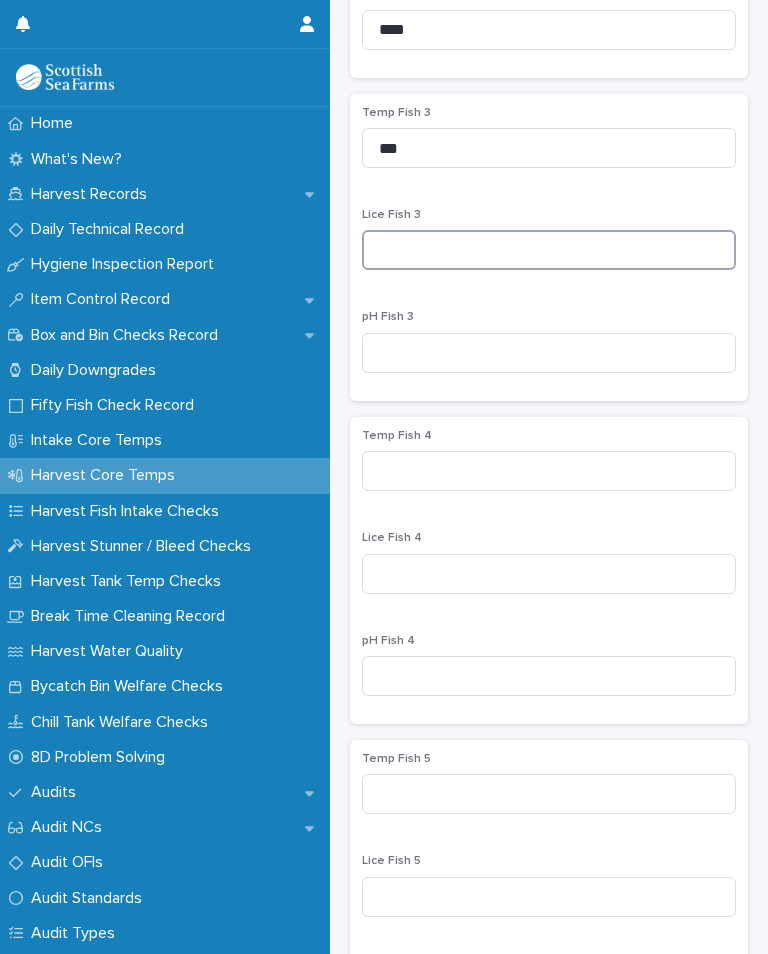 click at bounding box center (549, 250) 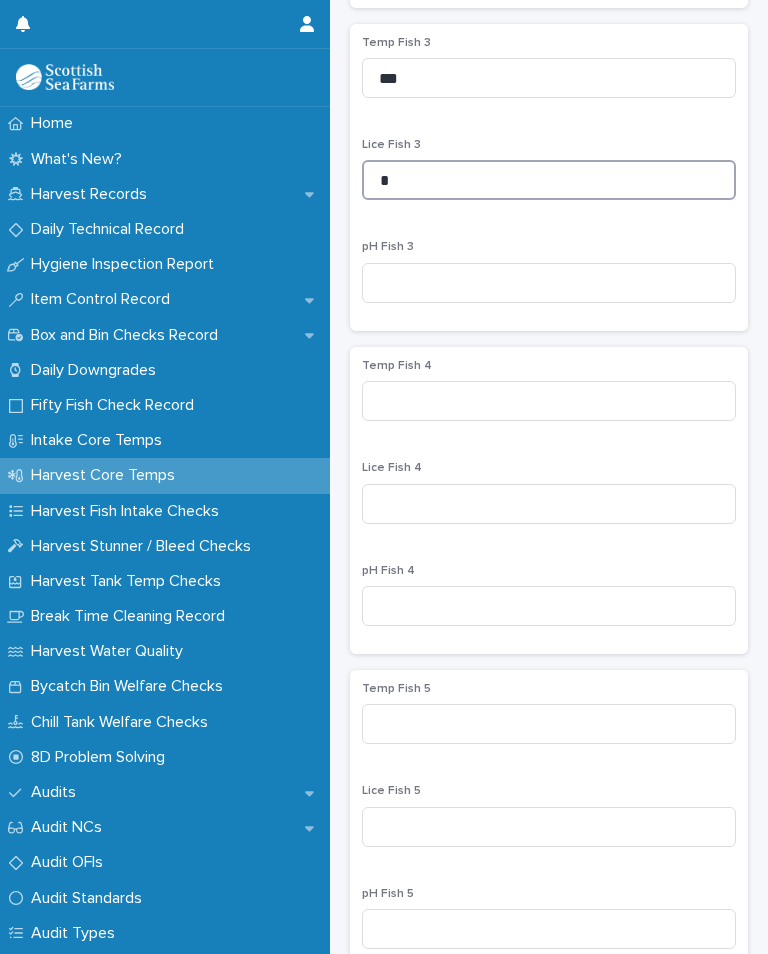 scroll, scrollTop: 1163, scrollLeft: 0, axis: vertical 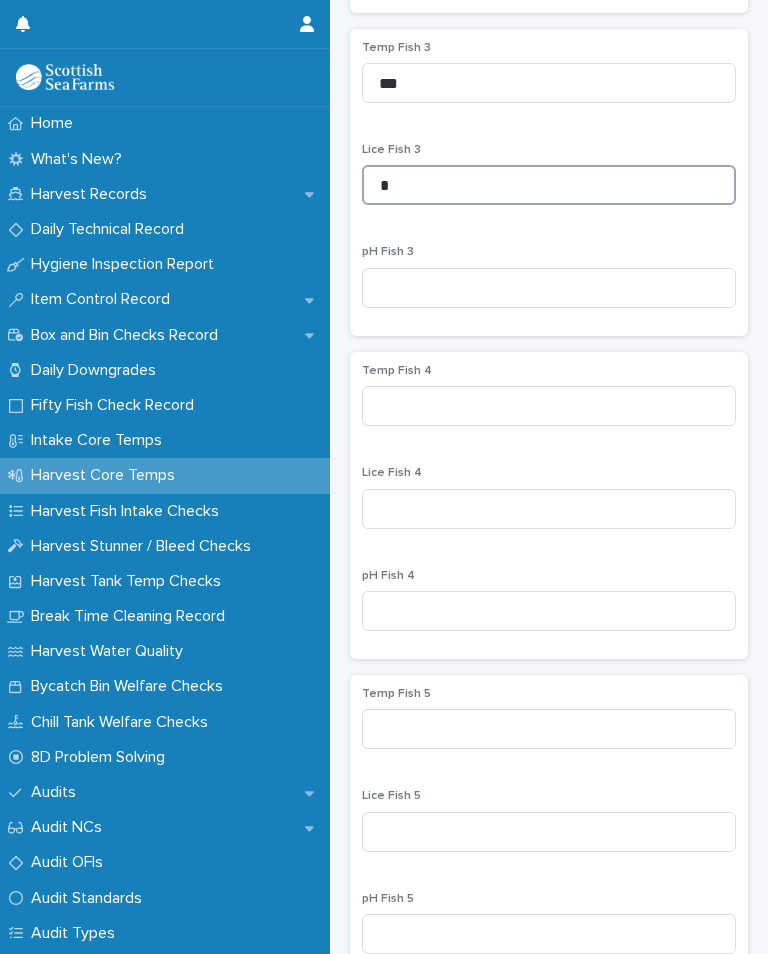 type on "*" 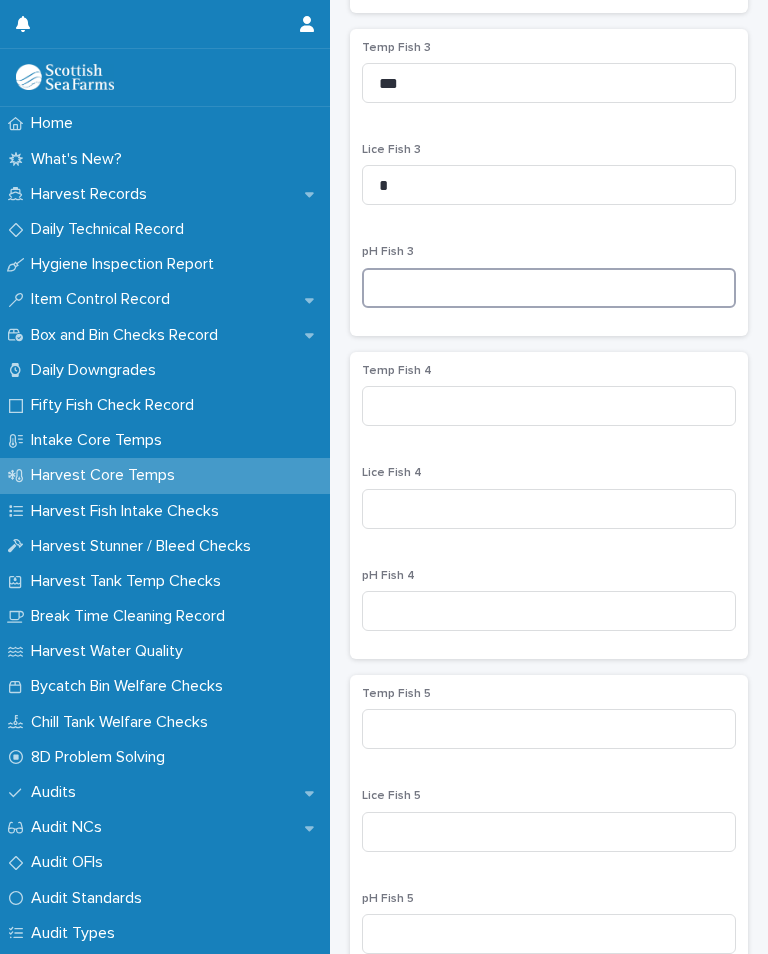 click at bounding box center [549, 288] 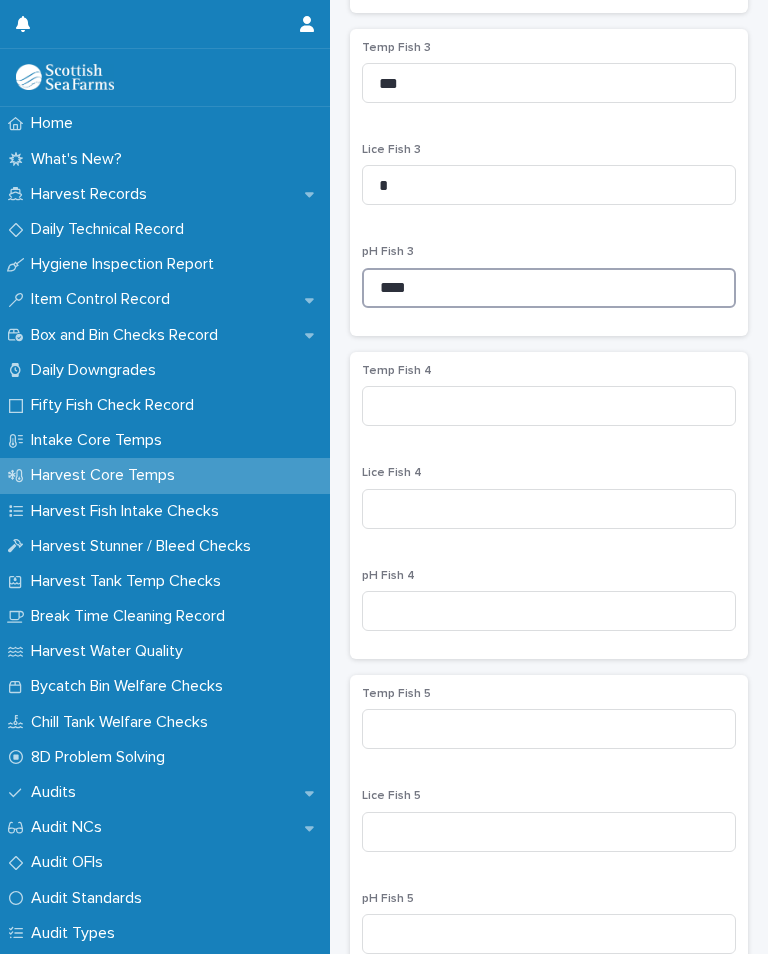 type on "****" 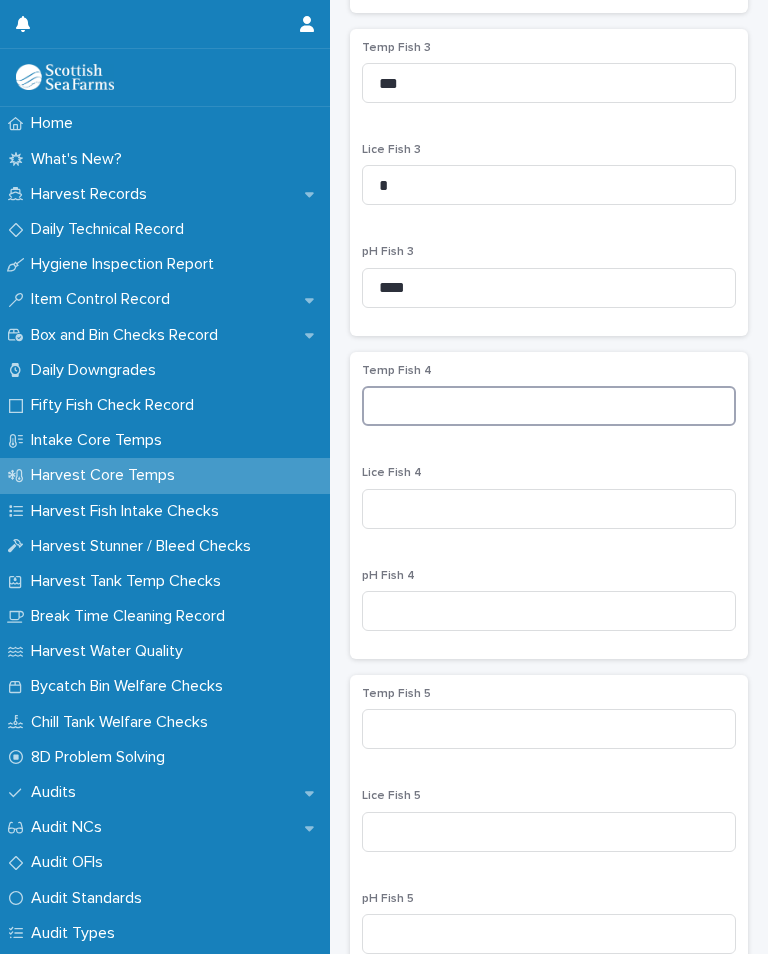 click at bounding box center (549, 406) 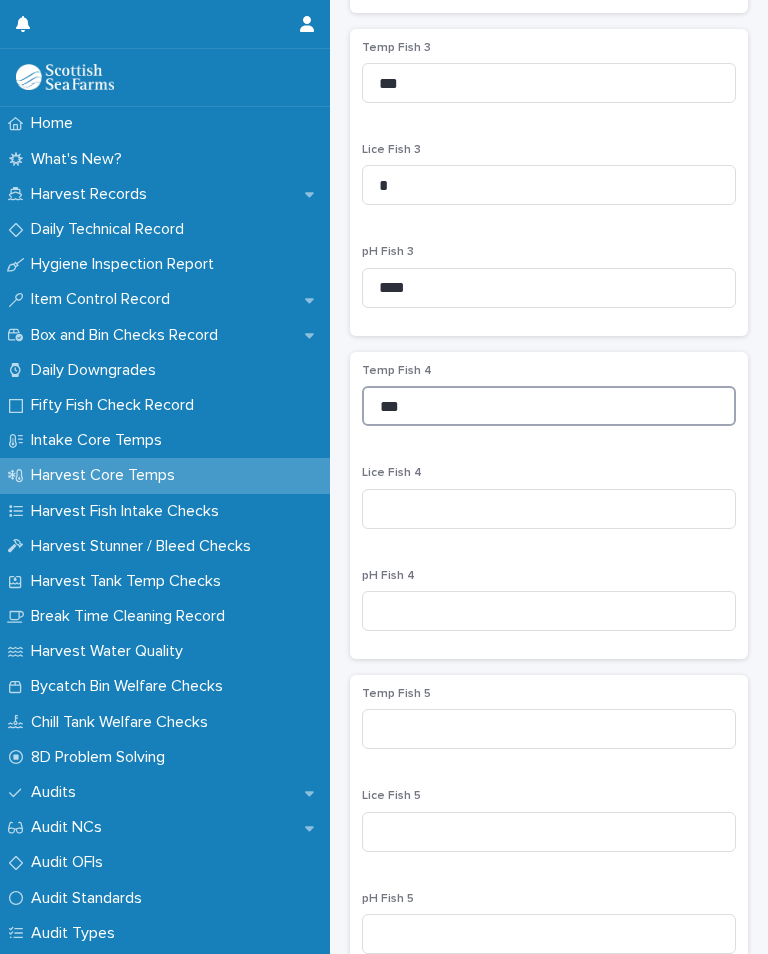 type on "***" 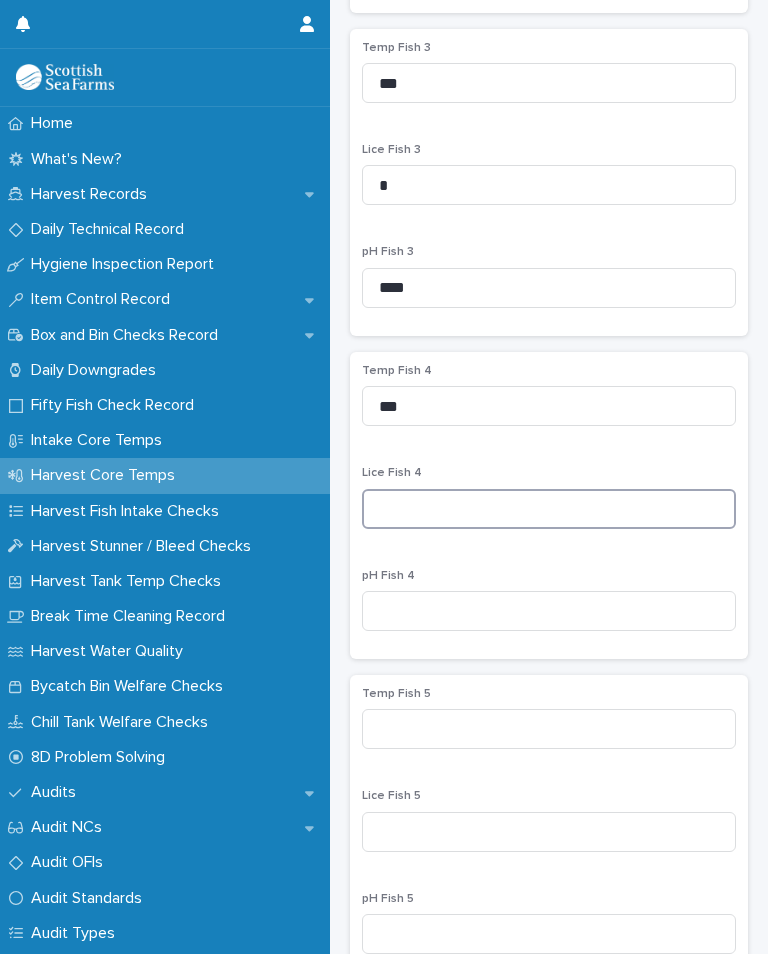 click at bounding box center (549, 509) 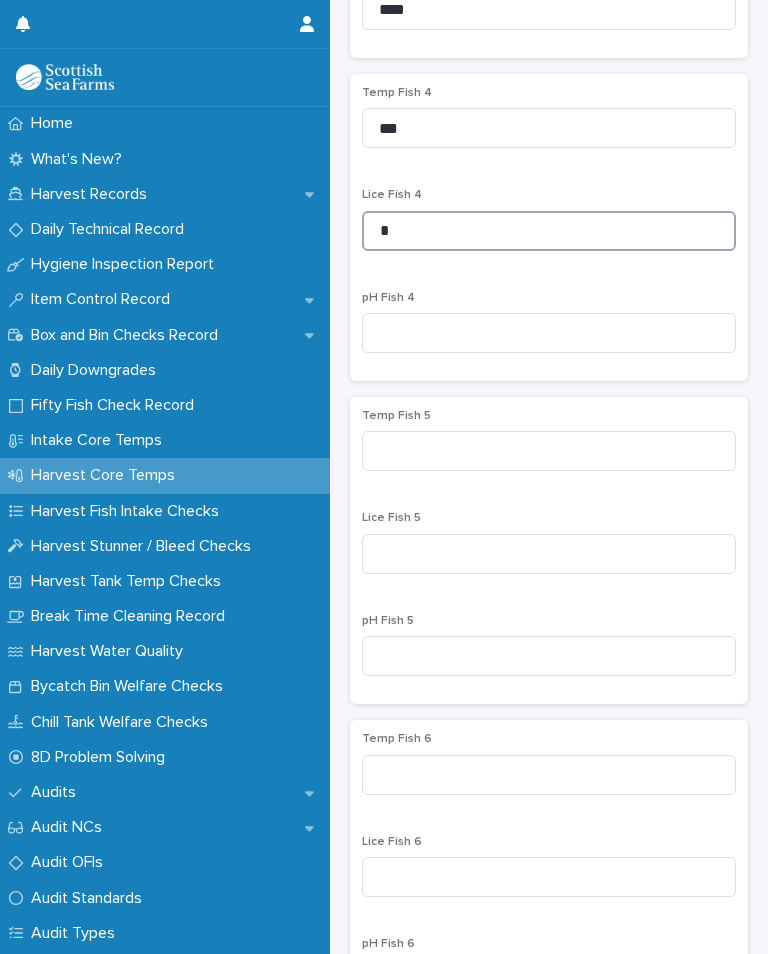 scroll, scrollTop: 1450, scrollLeft: 0, axis: vertical 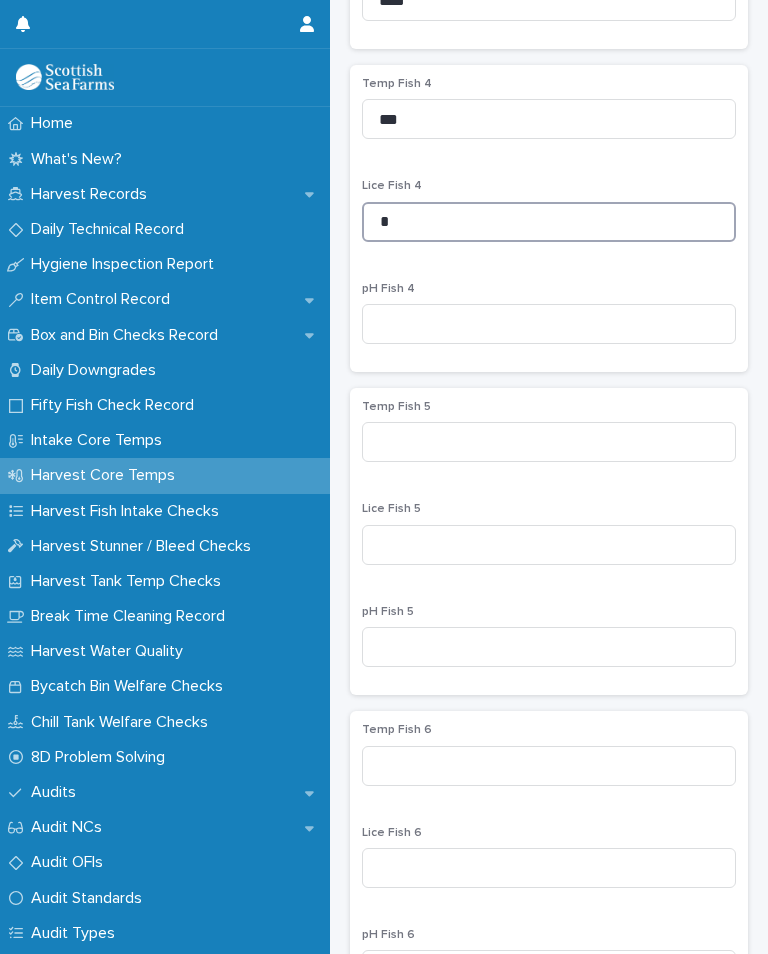 type on "*" 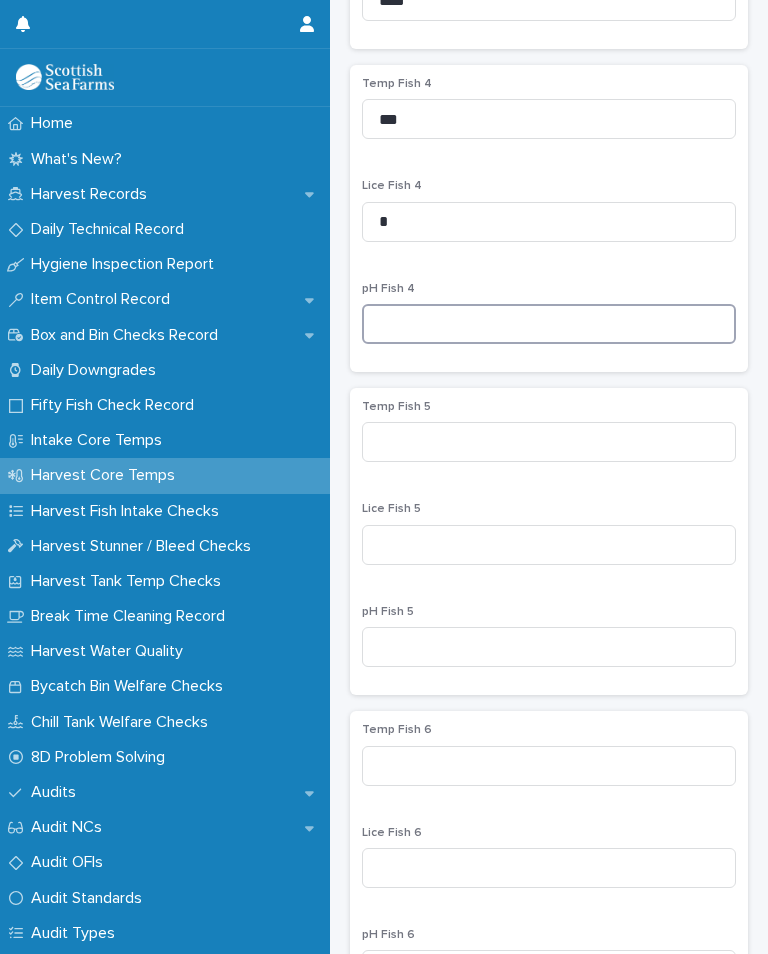 click at bounding box center [549, 324] 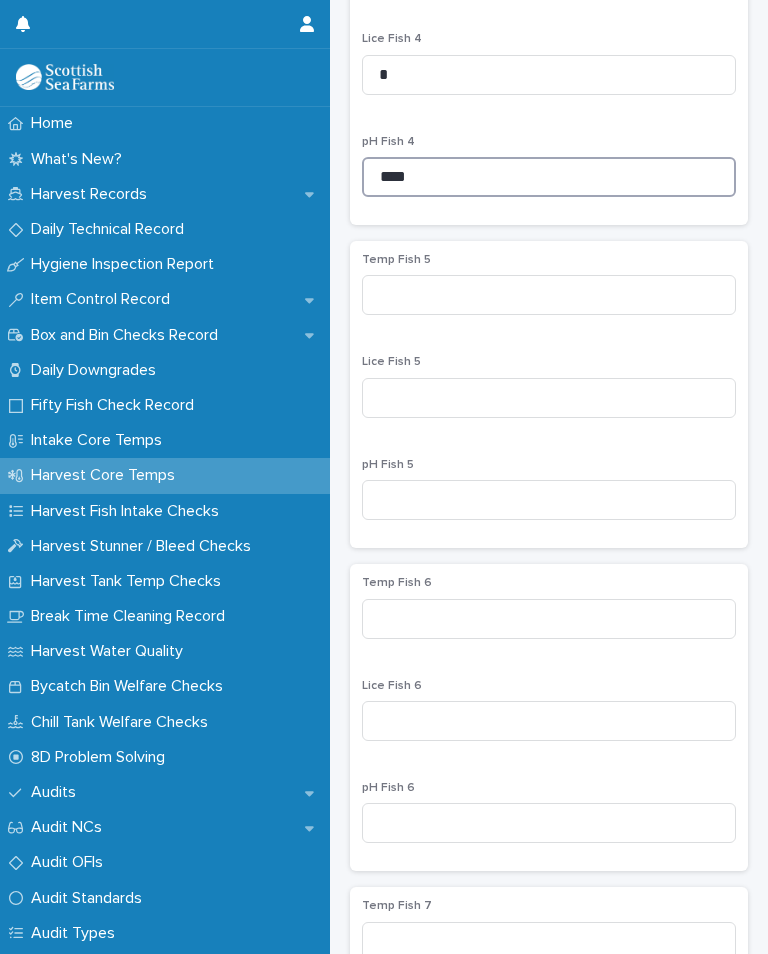 scroll, scrollTop: 1615, scrollLeft: 0, axis: vertical 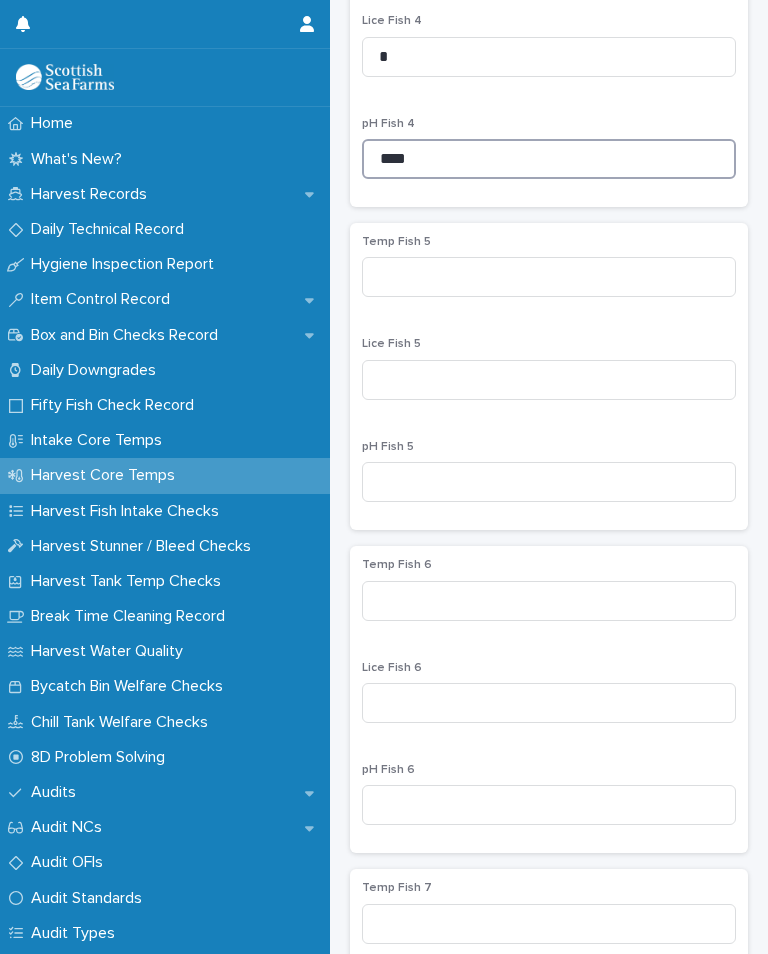 type on "****" 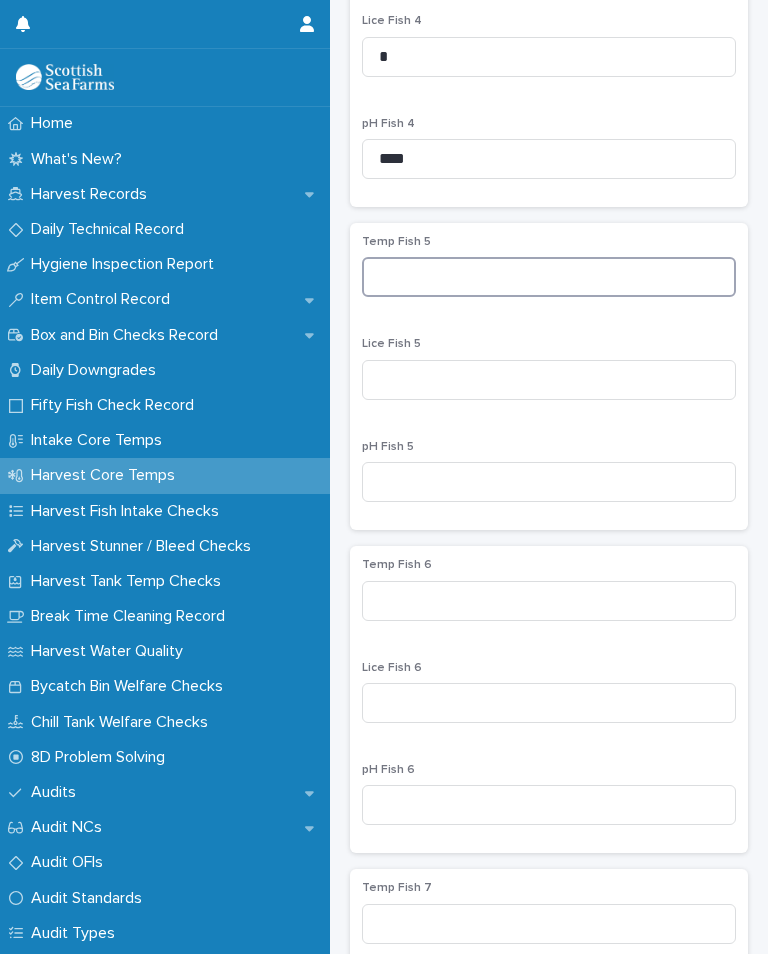 click at bounding box center [549, 277] 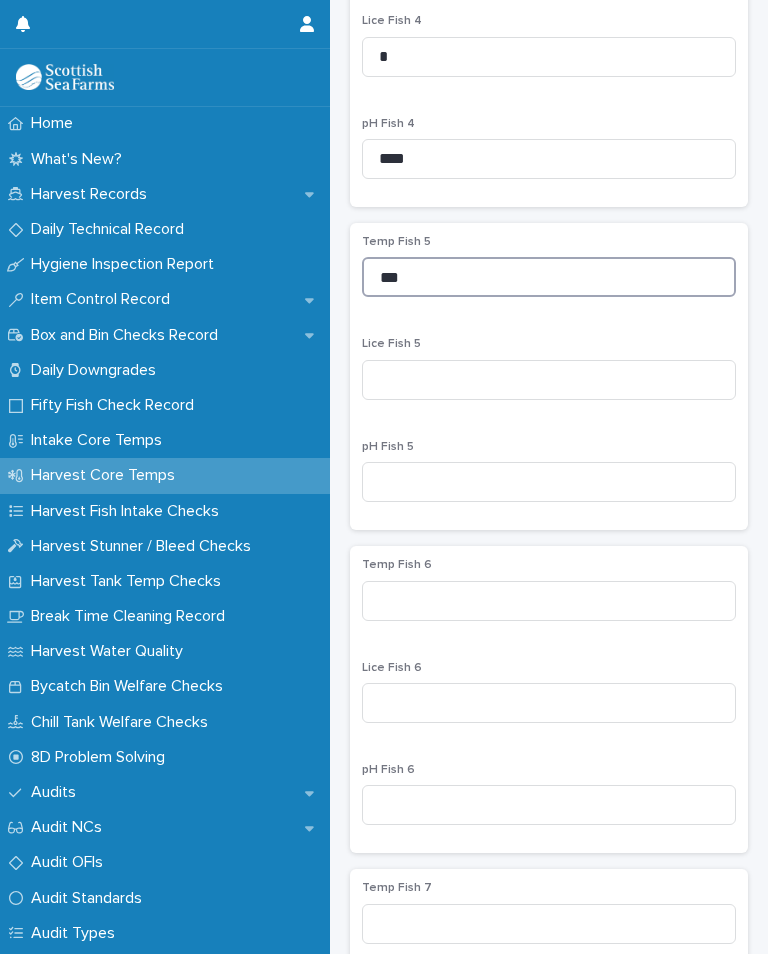 type on "***" 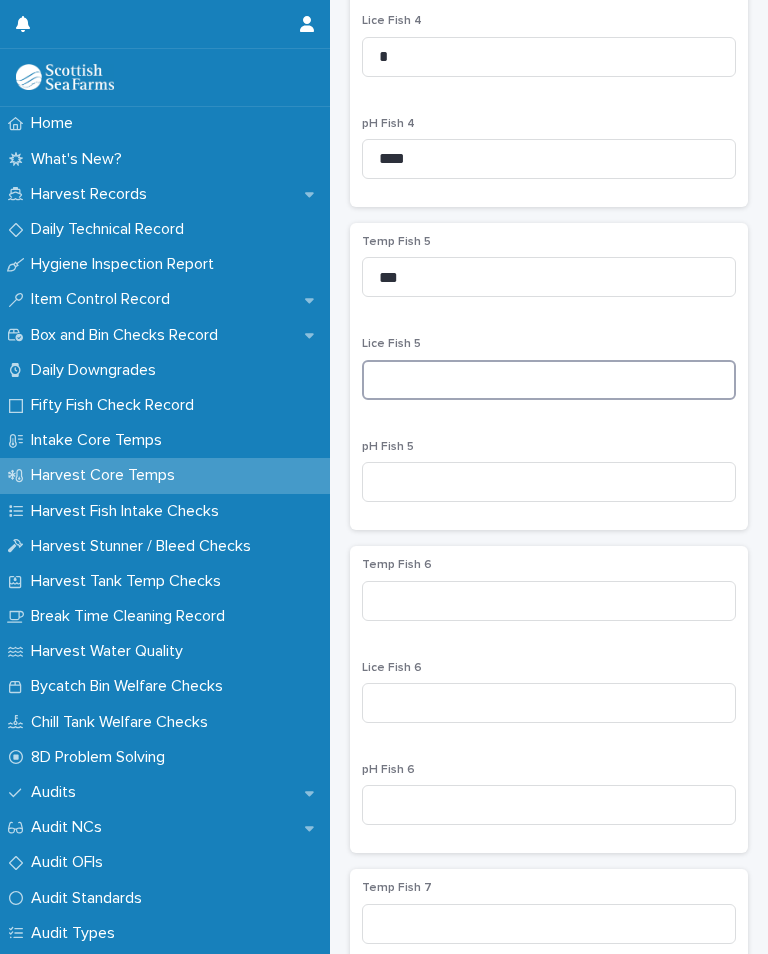 click at bounding box center [549, 380] 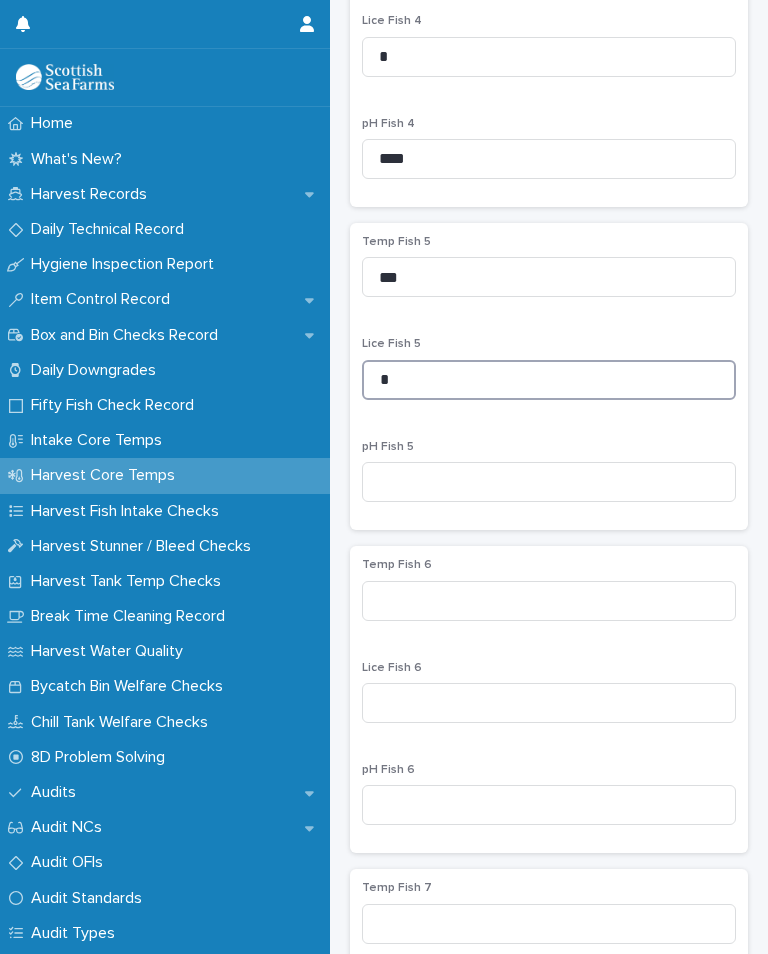 type on "*" 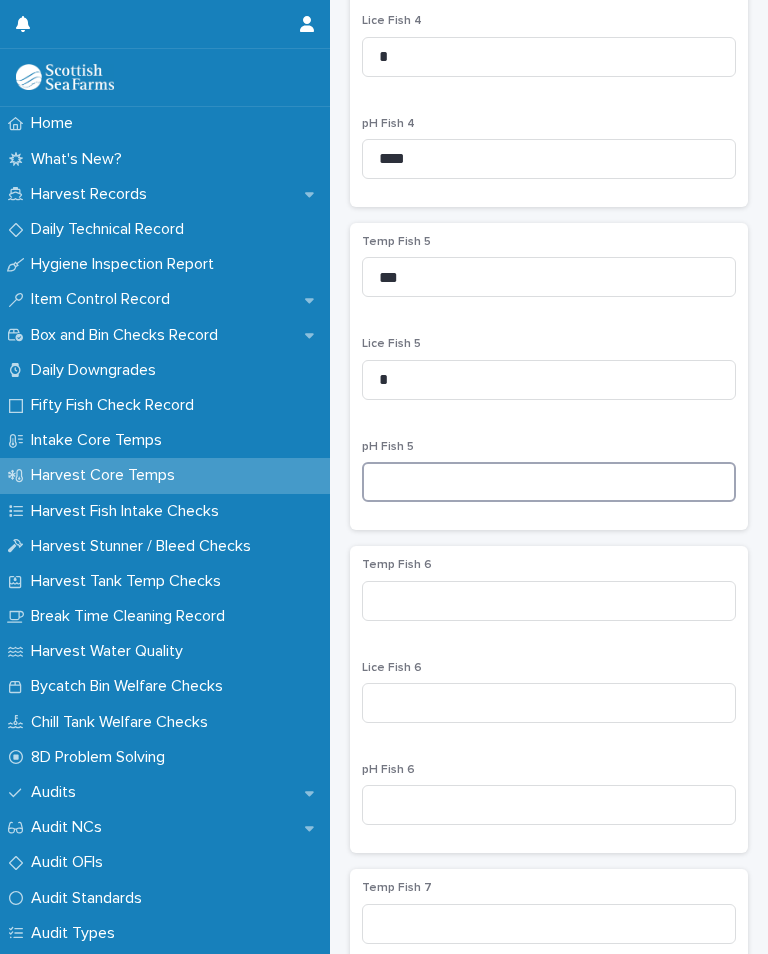 click at bounding box center [549, 482] 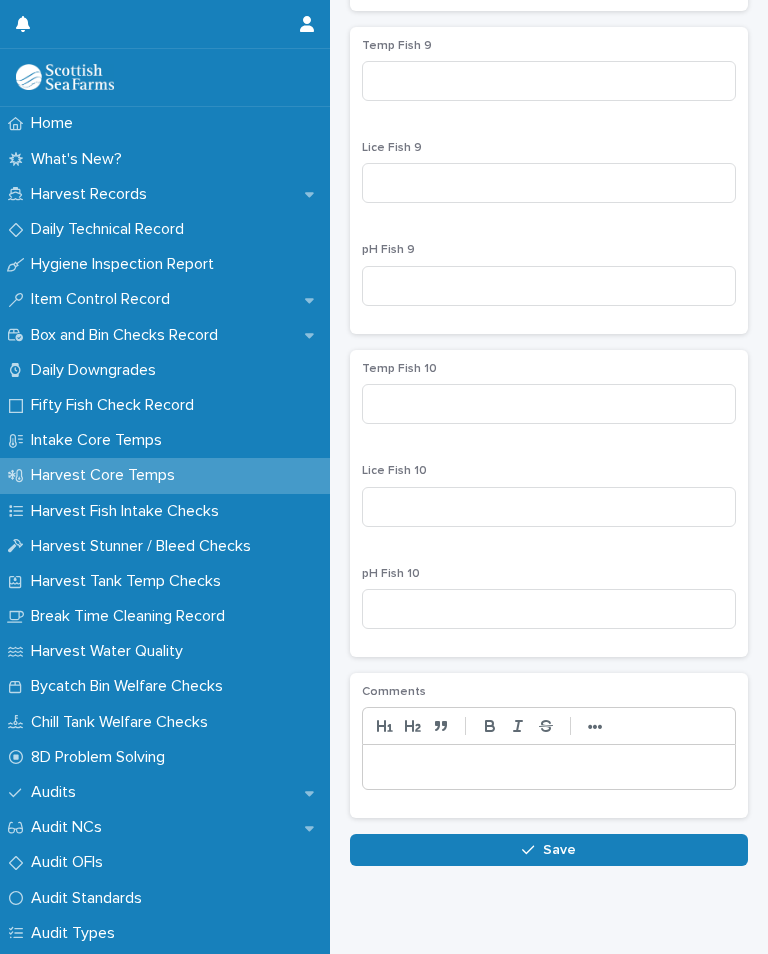 scroll, scrollTop: 3103, scrollLeft: 0, axis: vertical 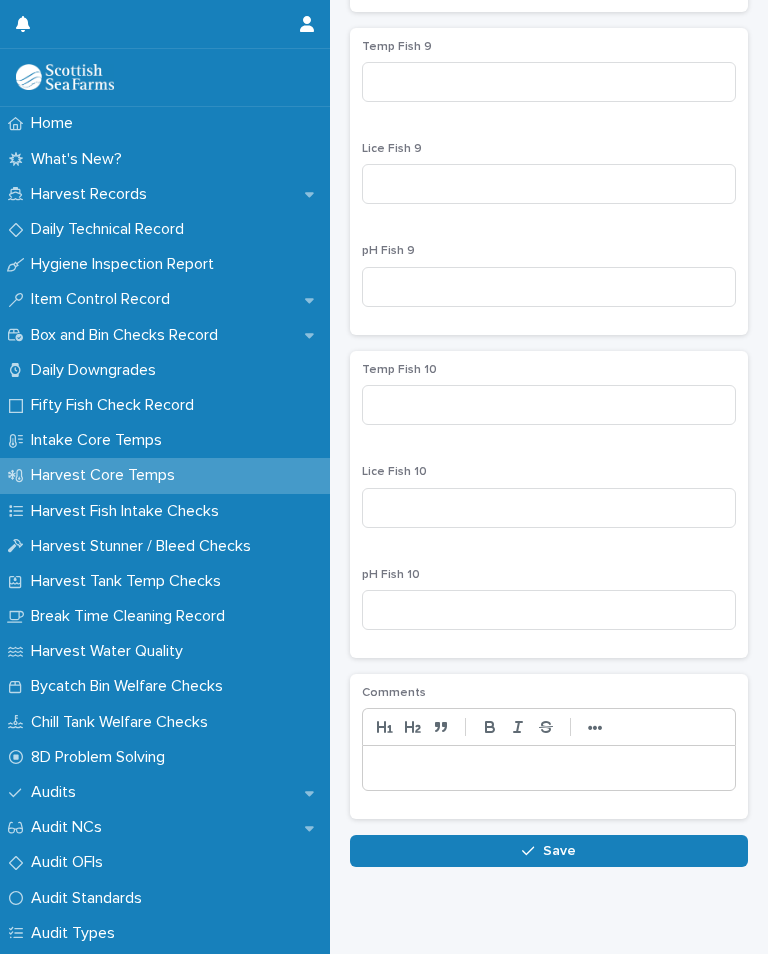 type on "****" 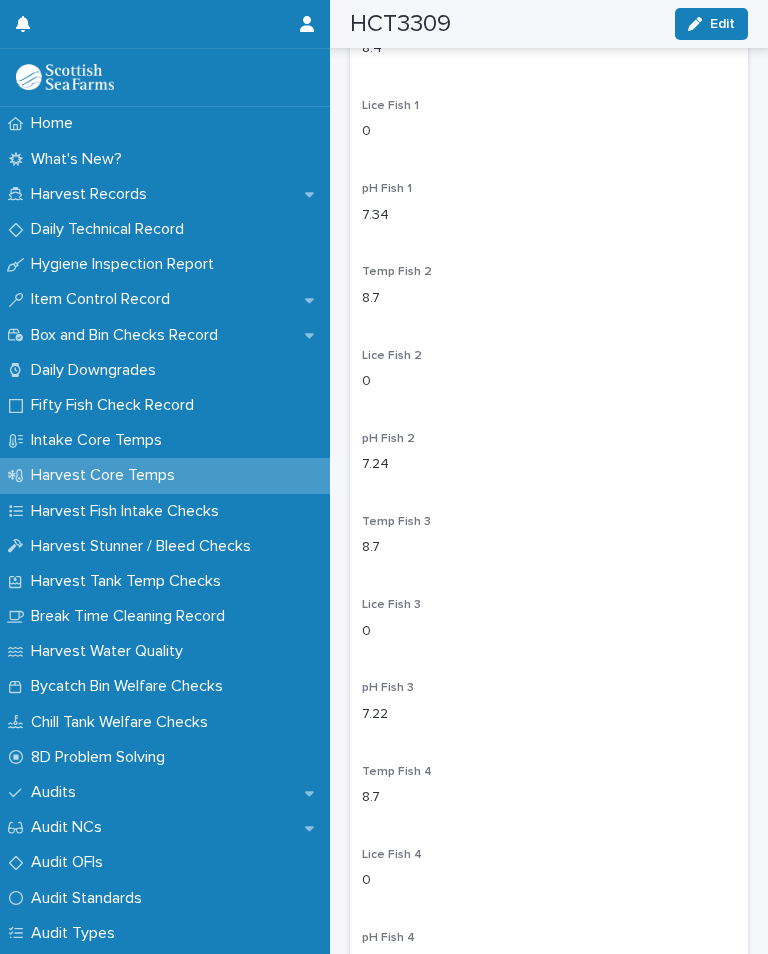 click at bounding box center (699, 24) 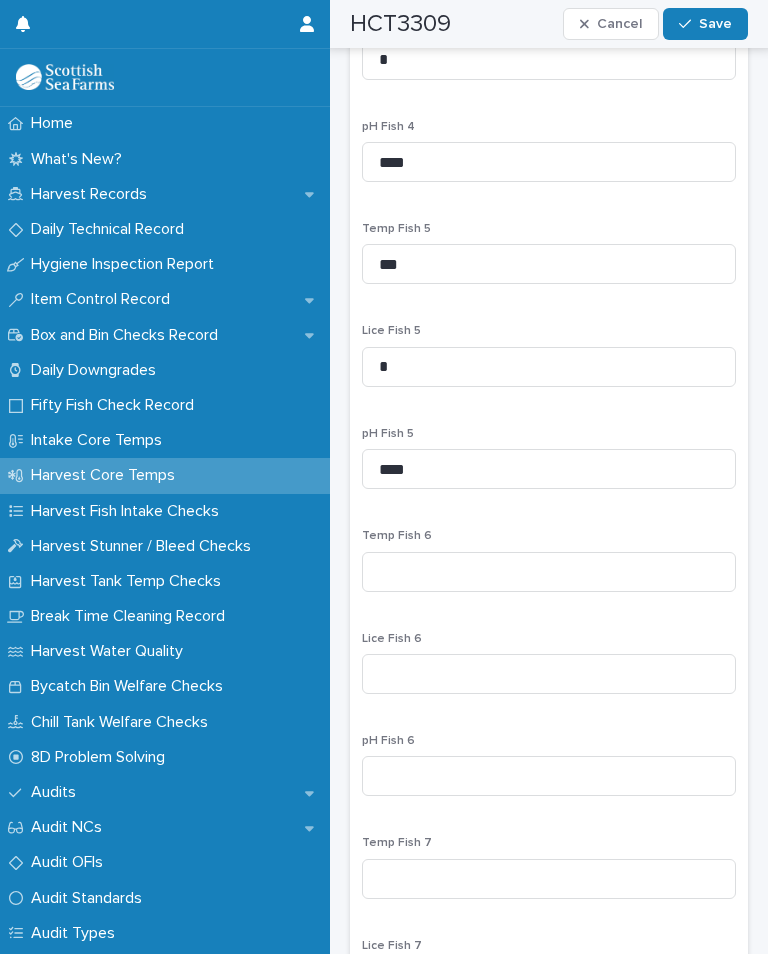 scroll, scrollTop: 2386, scrollLeft: 0, axis: vertical 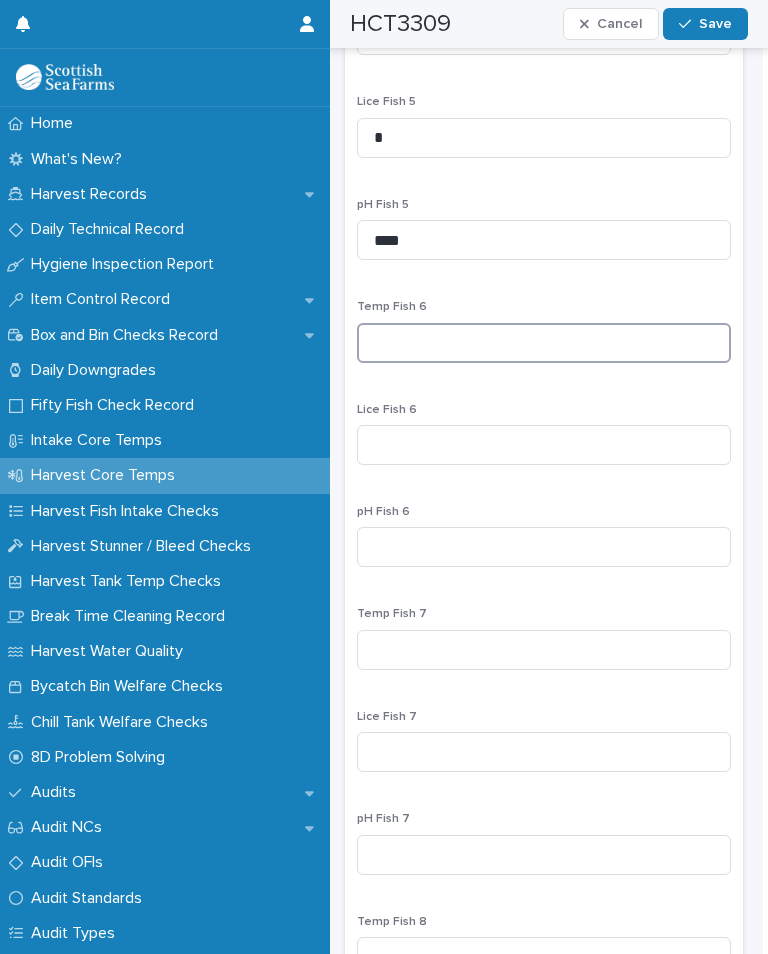 click at bounding box center [544, 343] 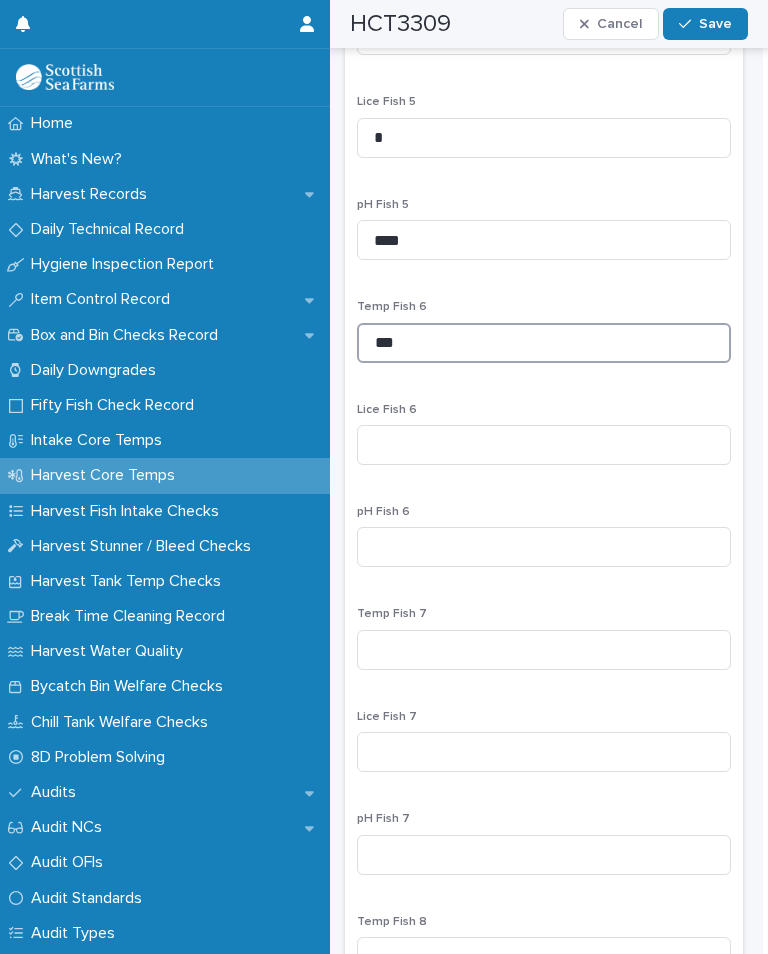 type on "***" 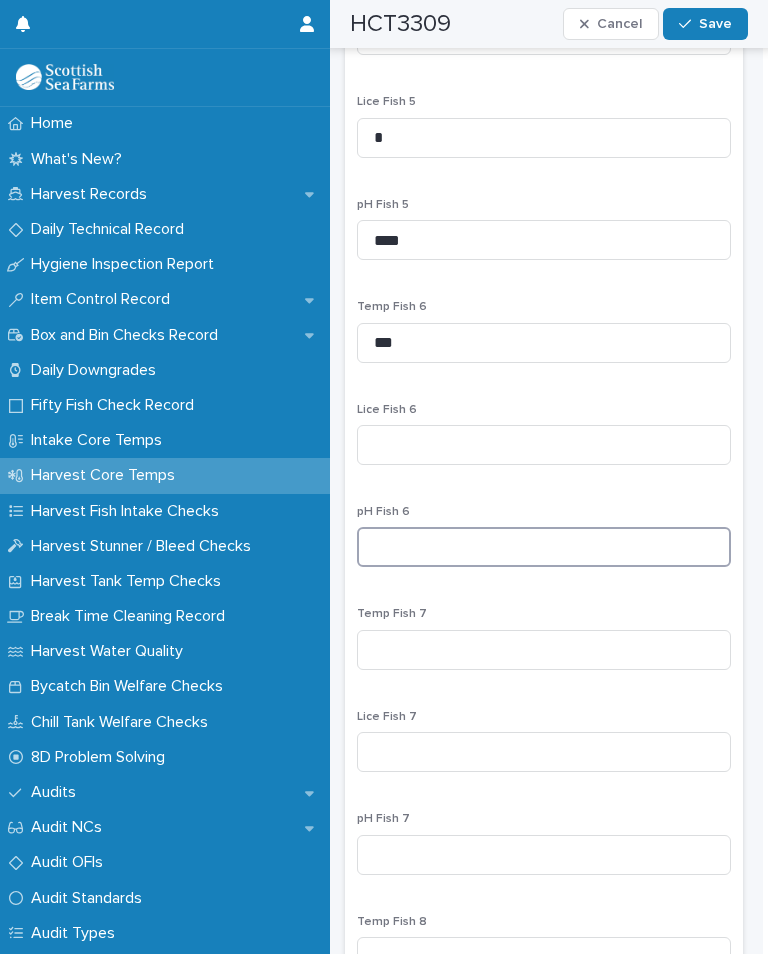 click at bounding box center (544, 547) 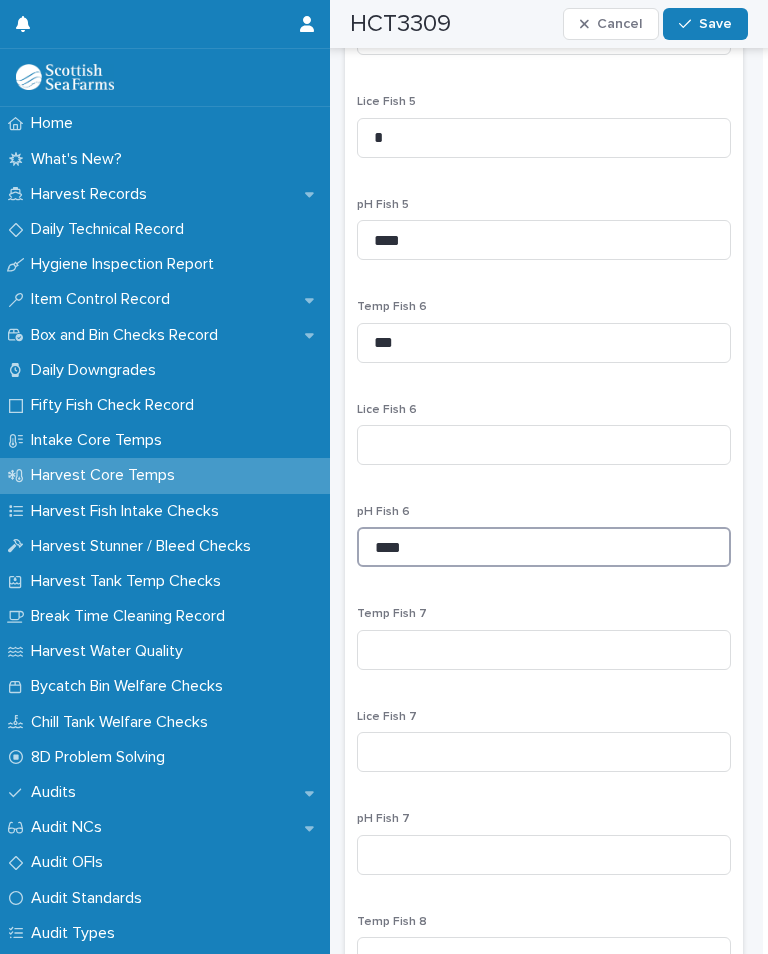 type on "****" 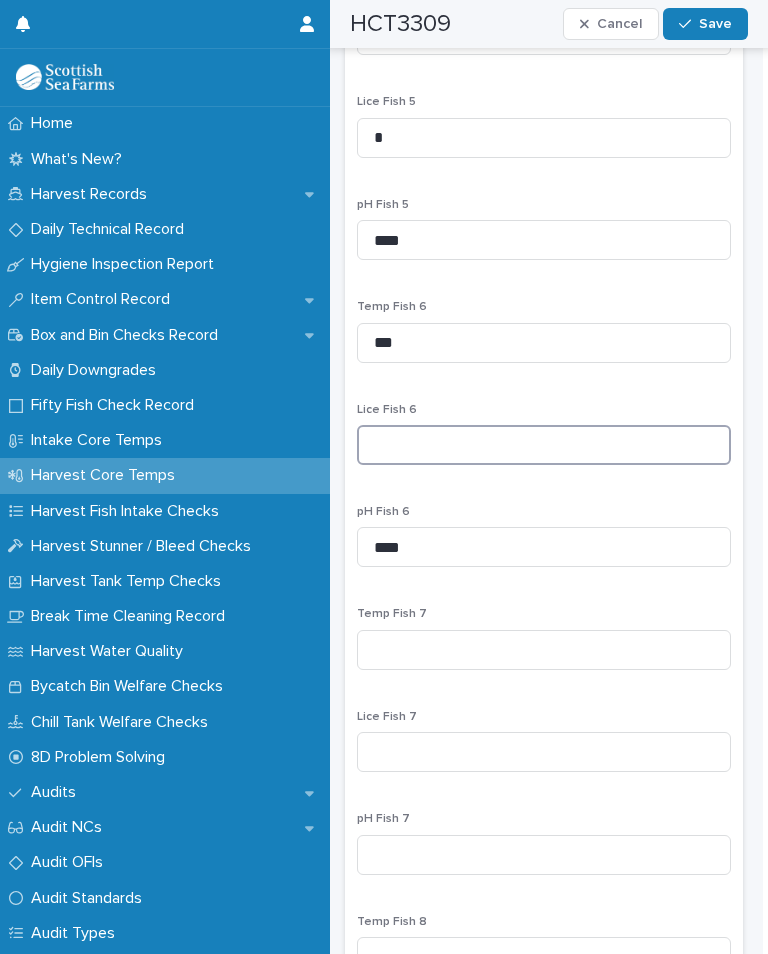 click at bounding box center (544, 445) 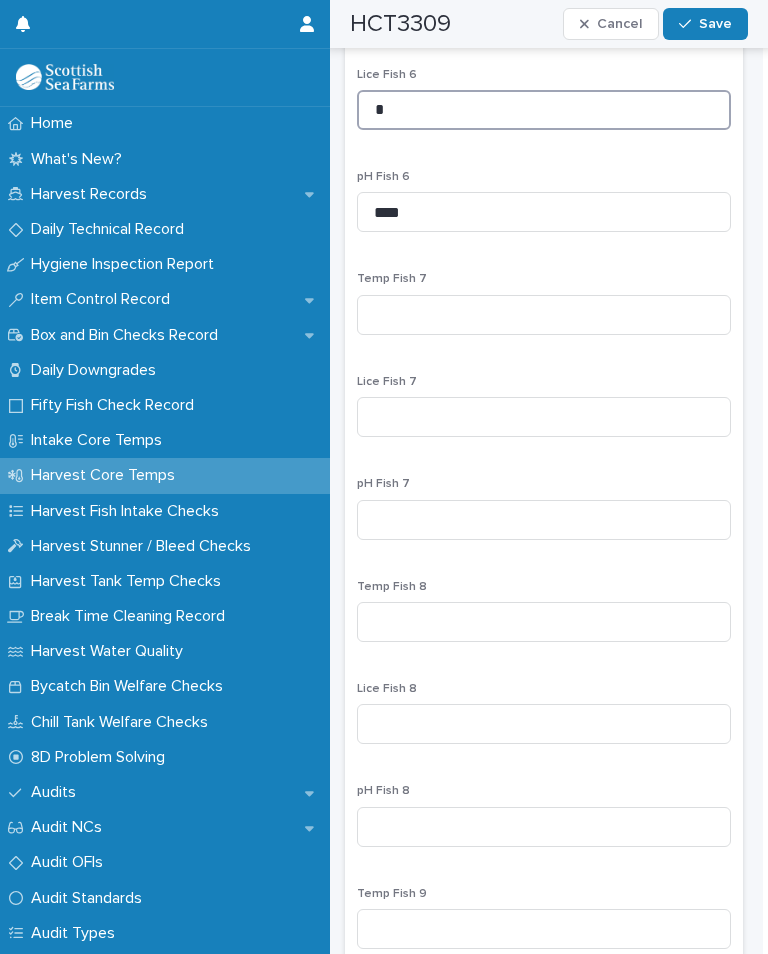 scroll, scrollTop: 2957, scrollLeft: 0, axis: vertical 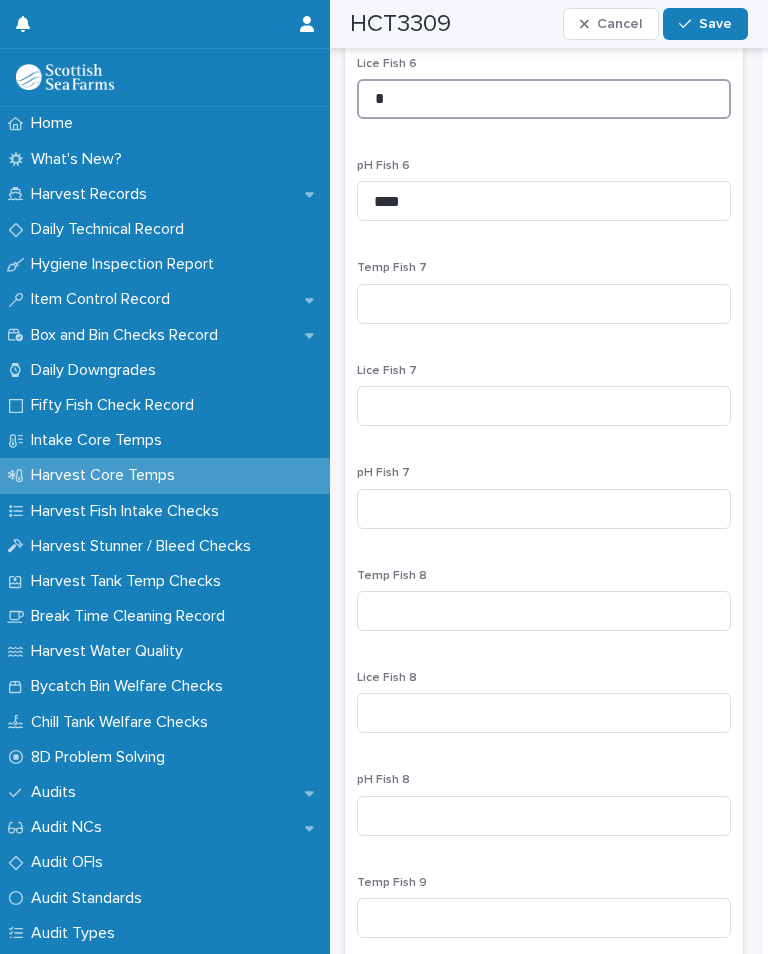 type on "*" 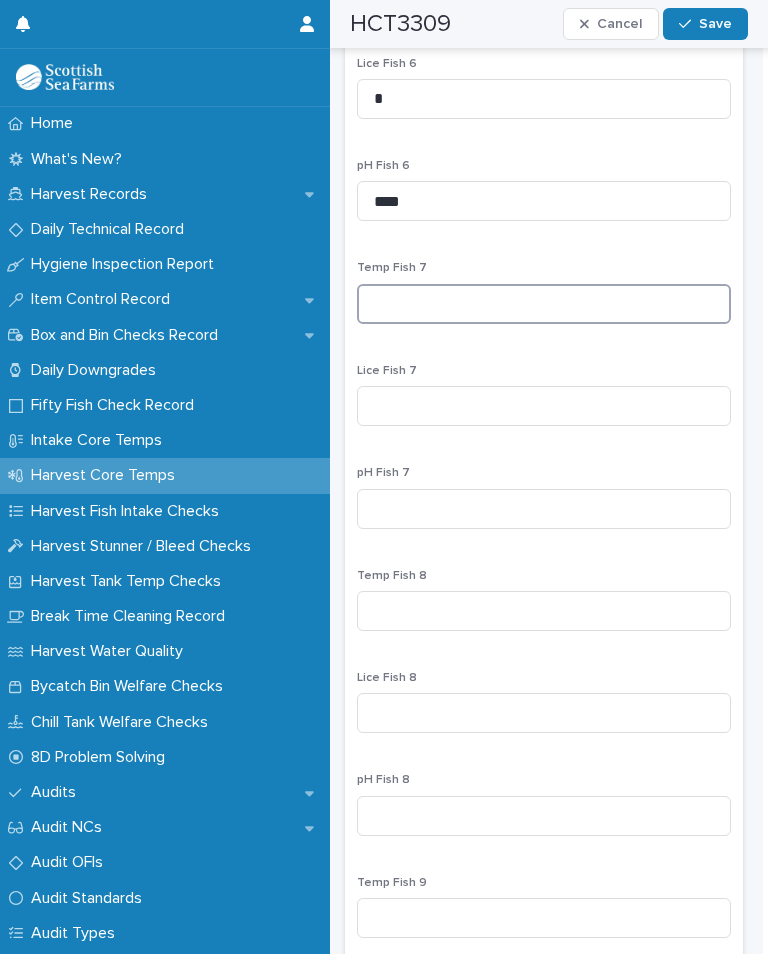 click at bounding box center (544, 304) 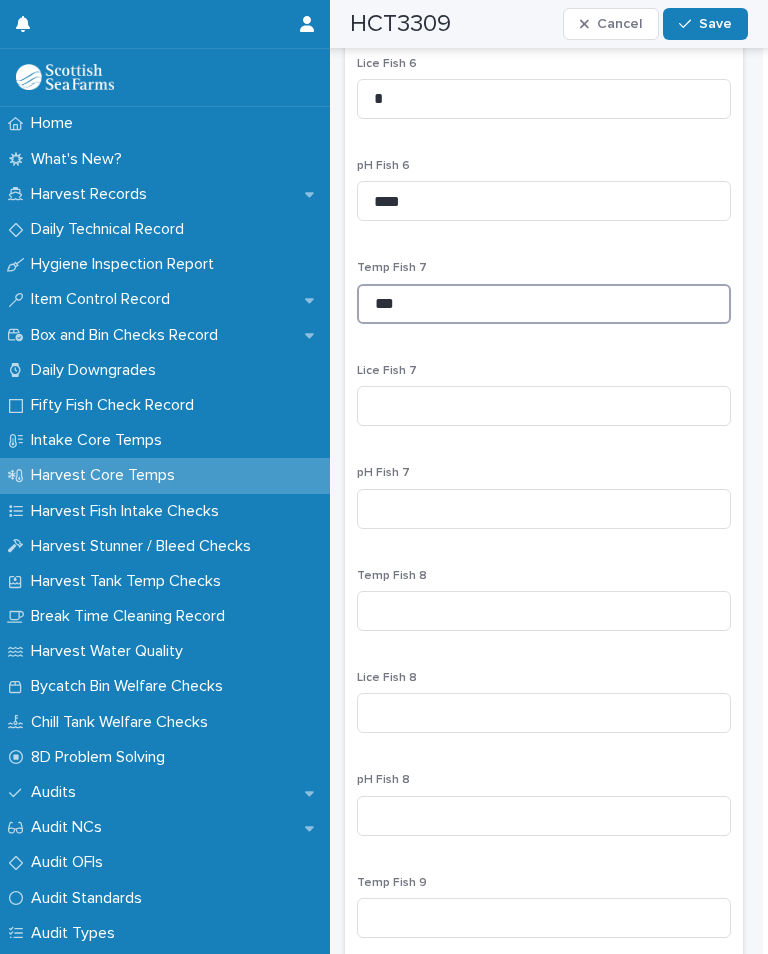 type on "***" 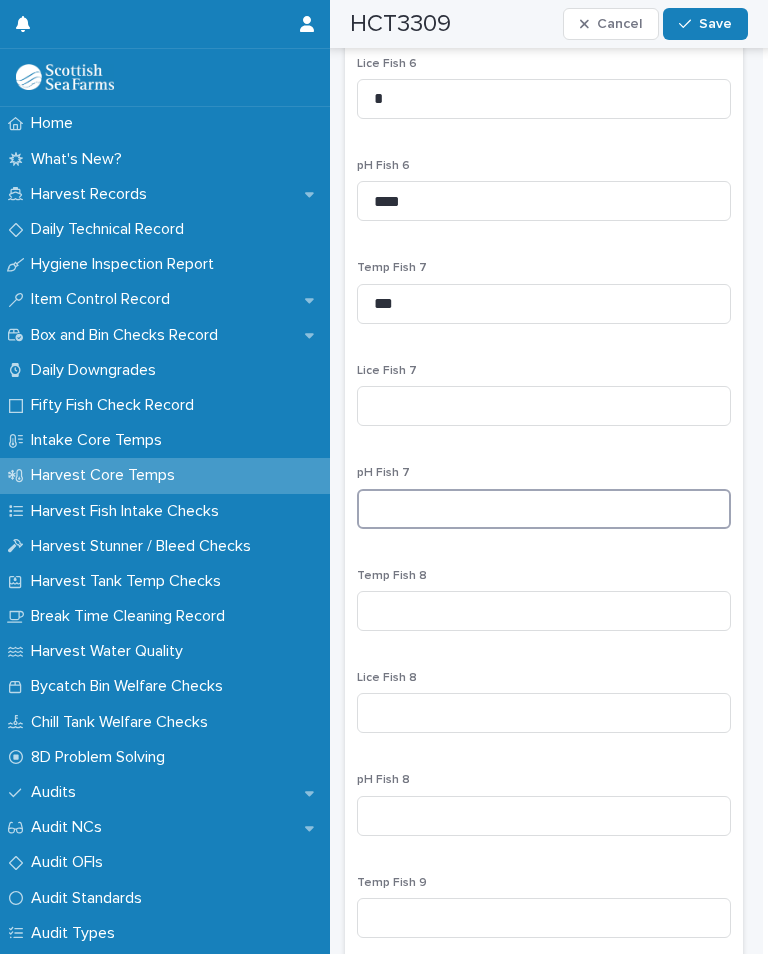 click at bounding box center (544, 509) 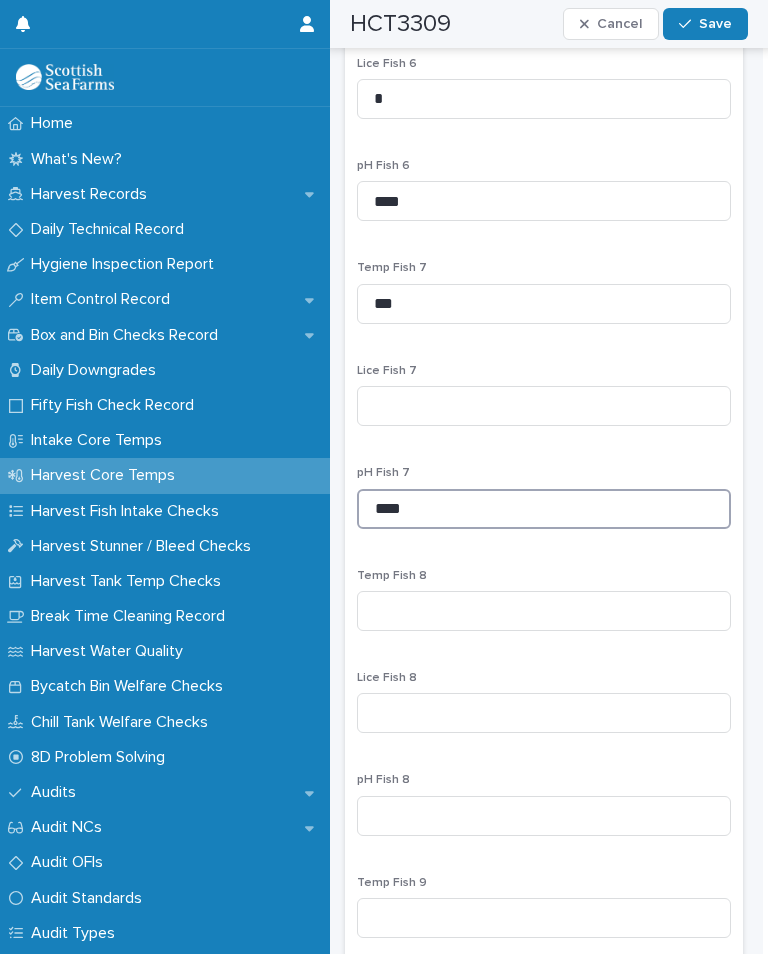 type on "****" 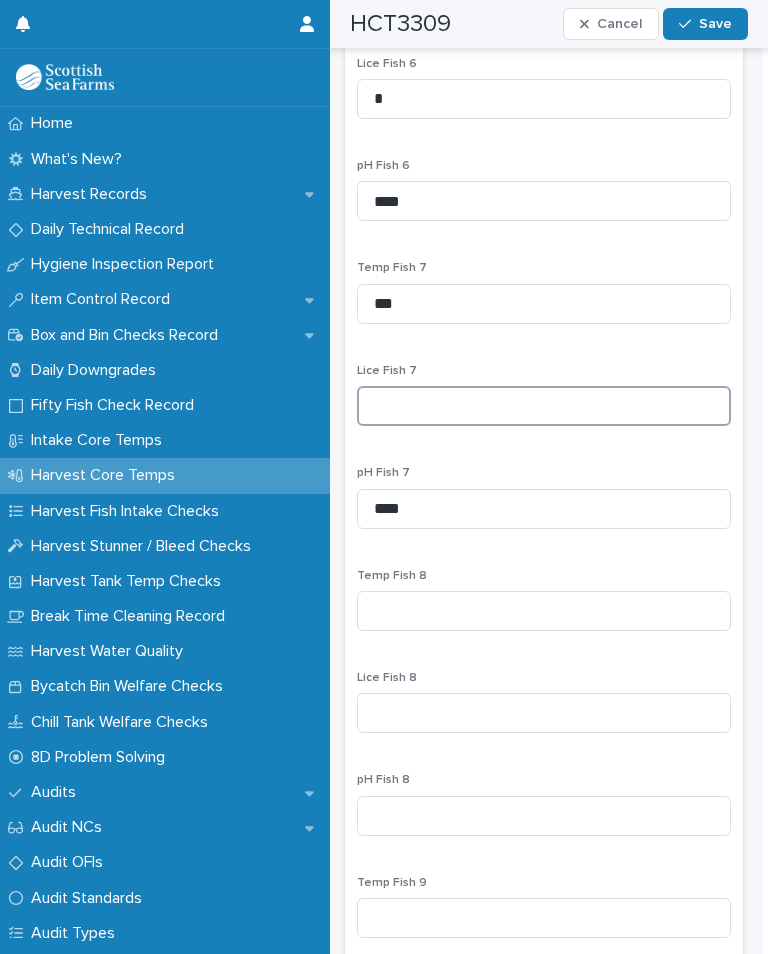 click at bounding box center (544, 406) 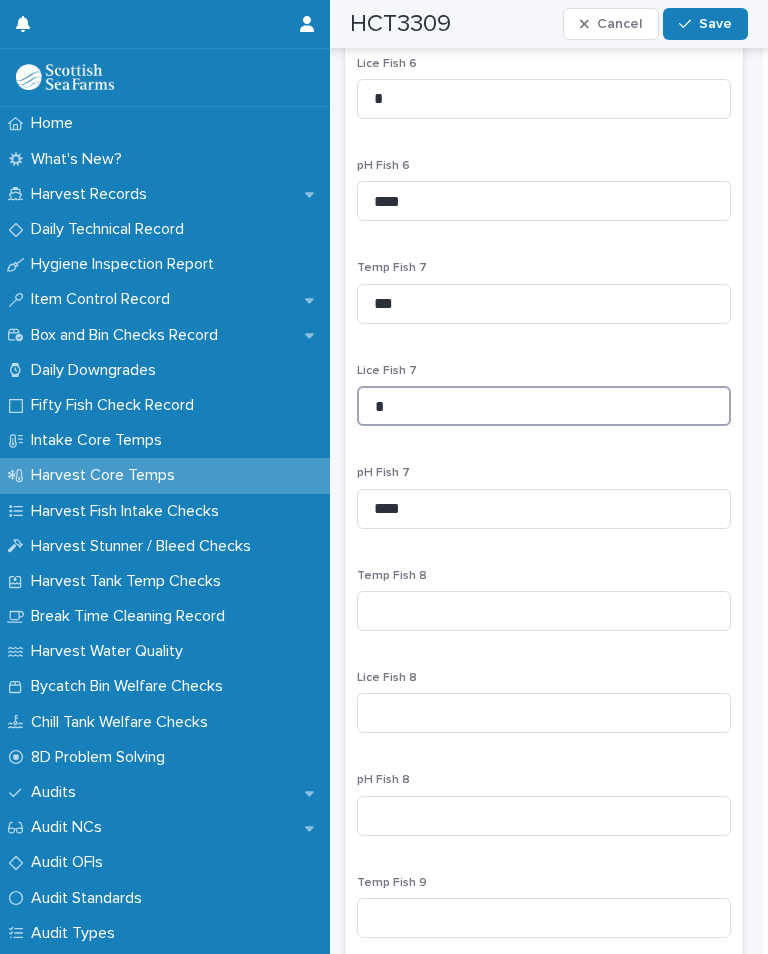 scroll, scrollTop: 0, scrollLeft: 5, axis: horizontal 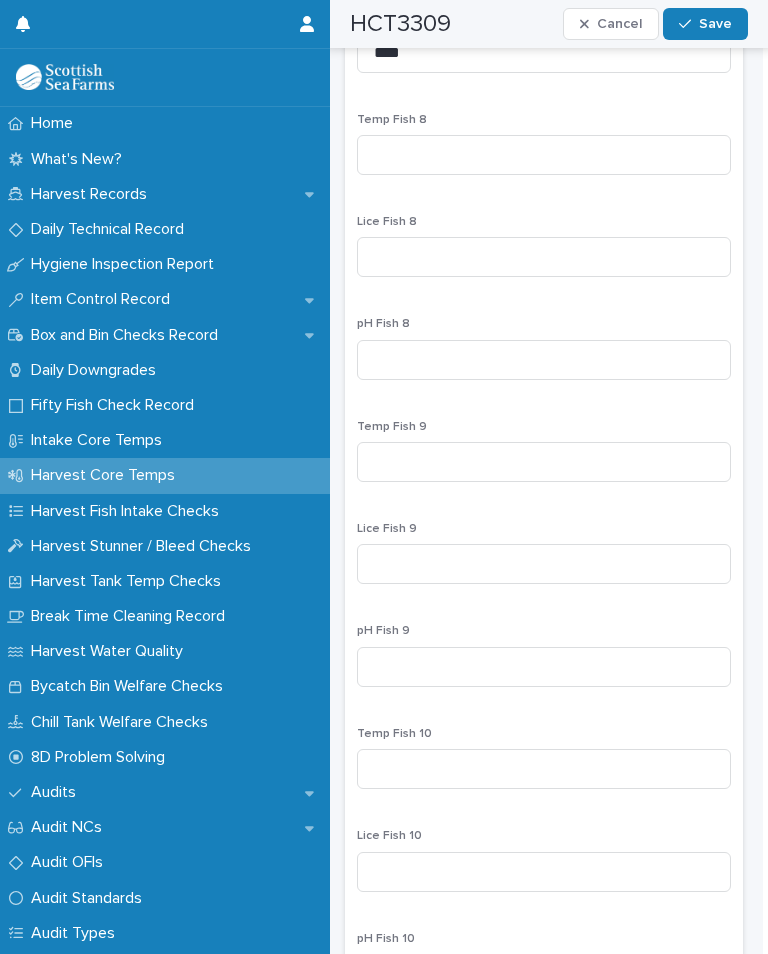 type on "*" 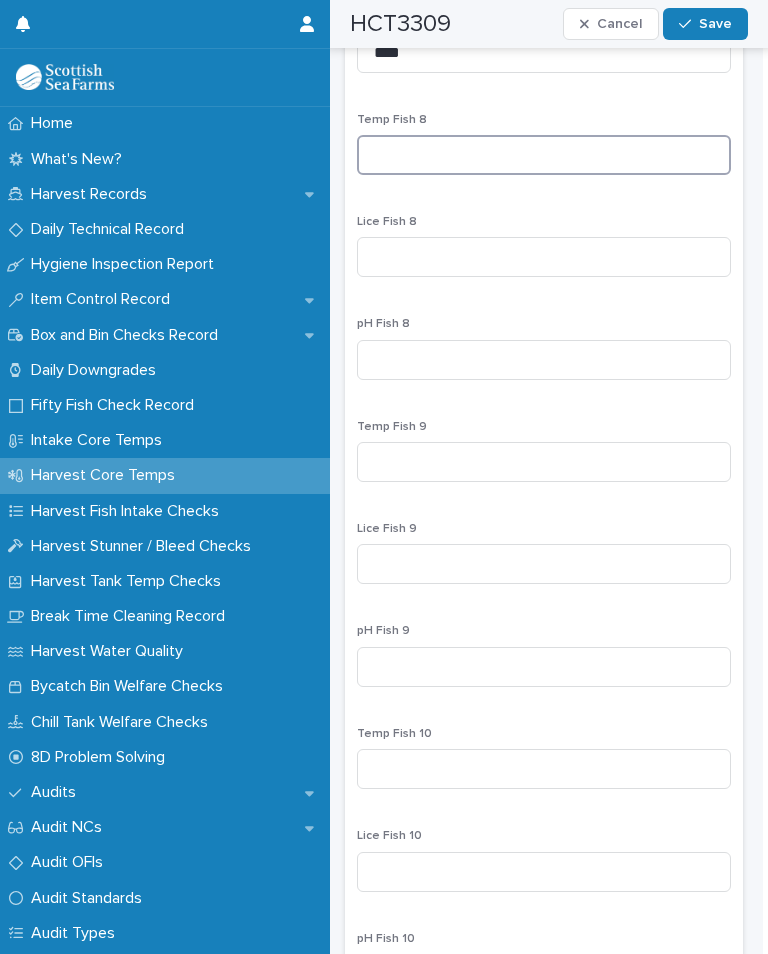 click at bounding box center [544, 155] 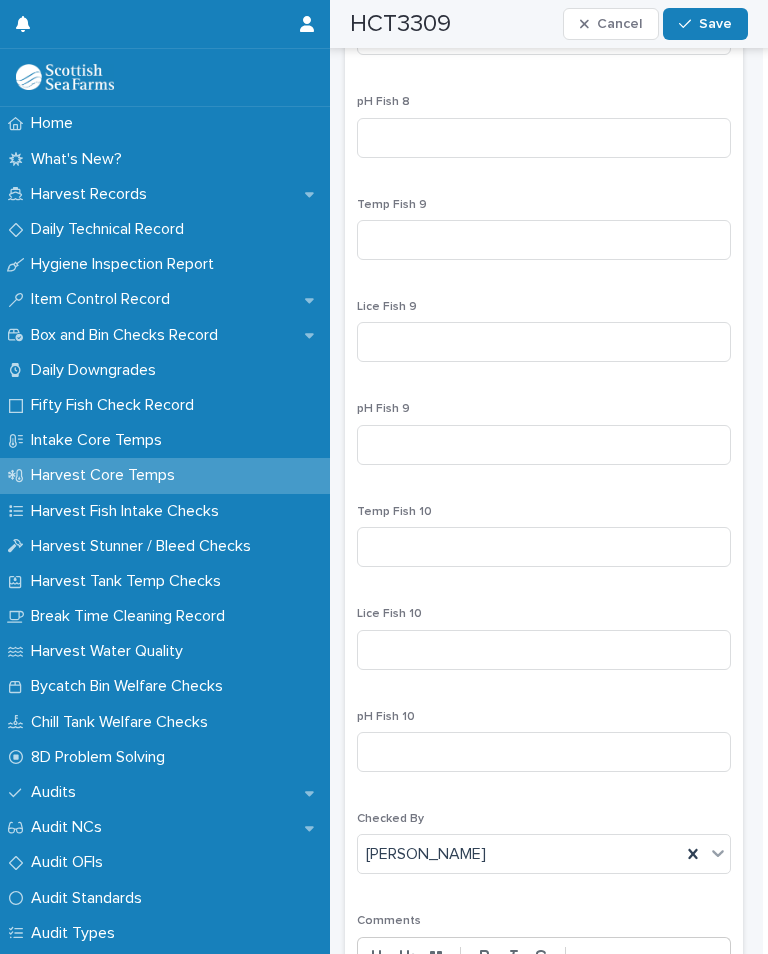 scroll, scrollTop: 3636, scrollLeft: 0, axis: vertical 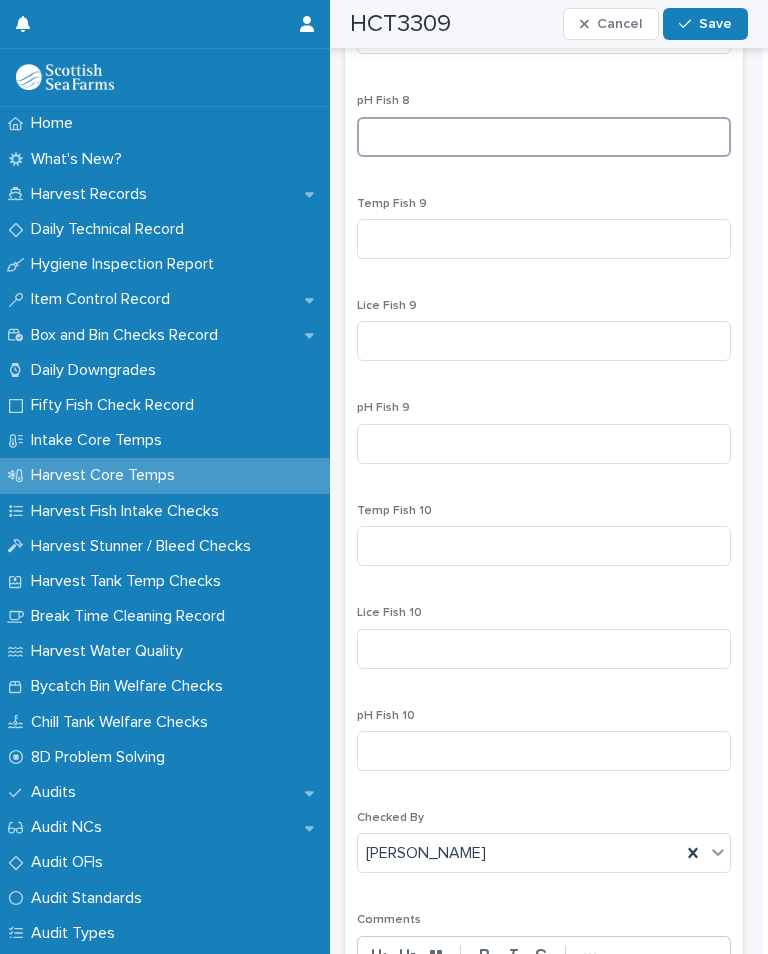 click at bounding box center (544, 137) 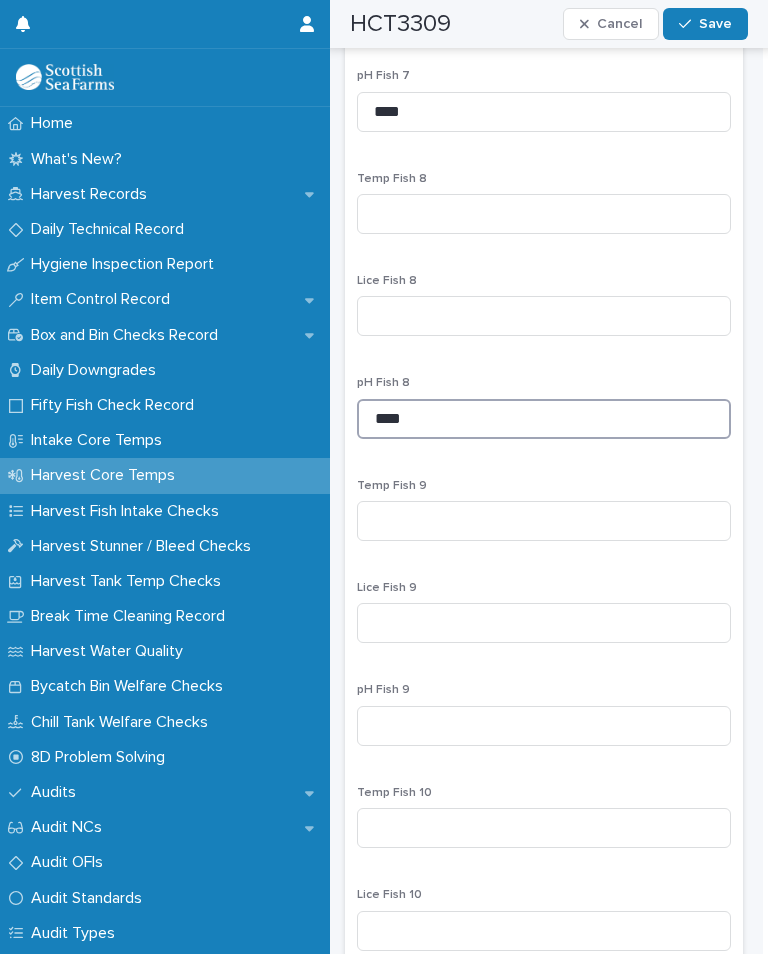scroll, scrollTop: 3354, scrollLeft: 0, axis: vertical 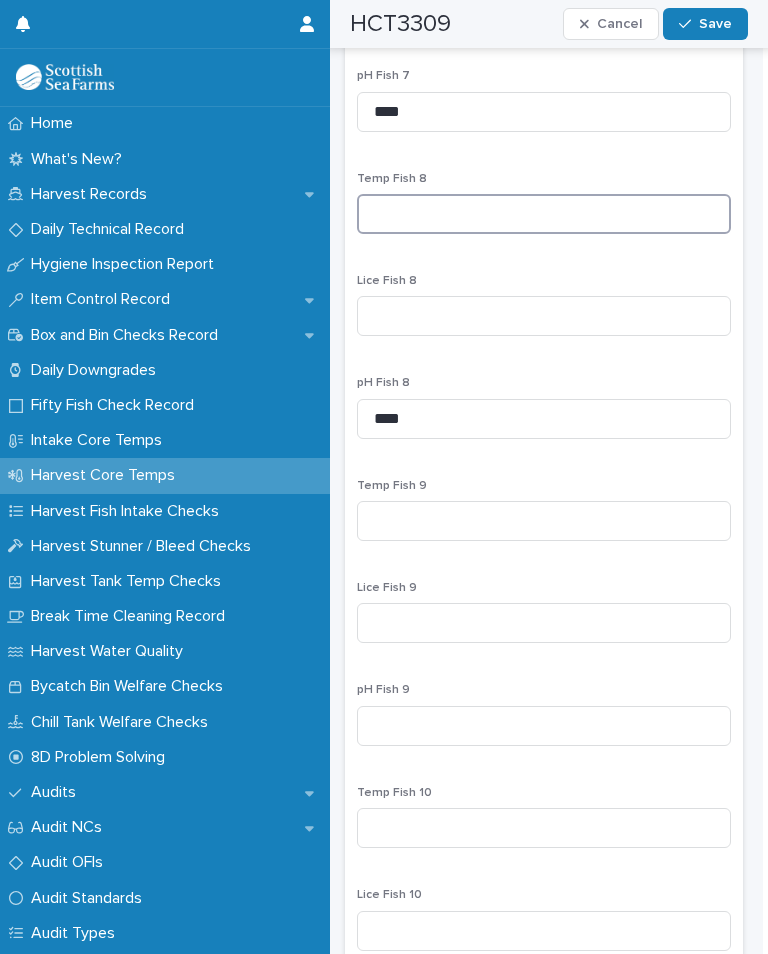 click at bounding box center [544, 214] 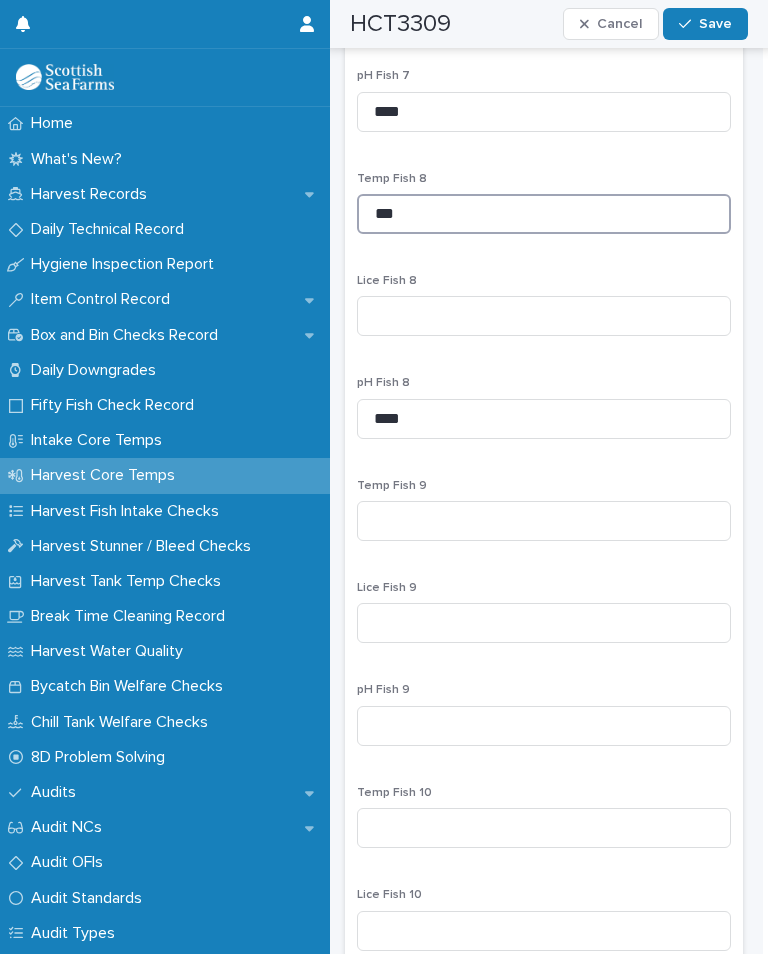 type on "***" 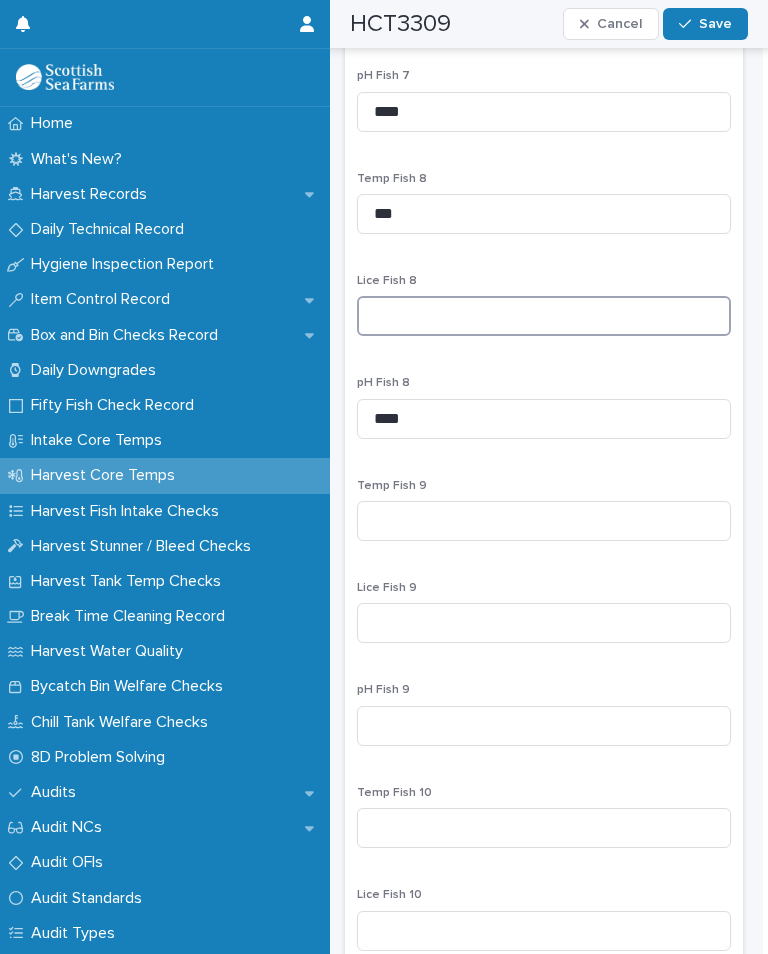 click at bounding box center (544, 316) 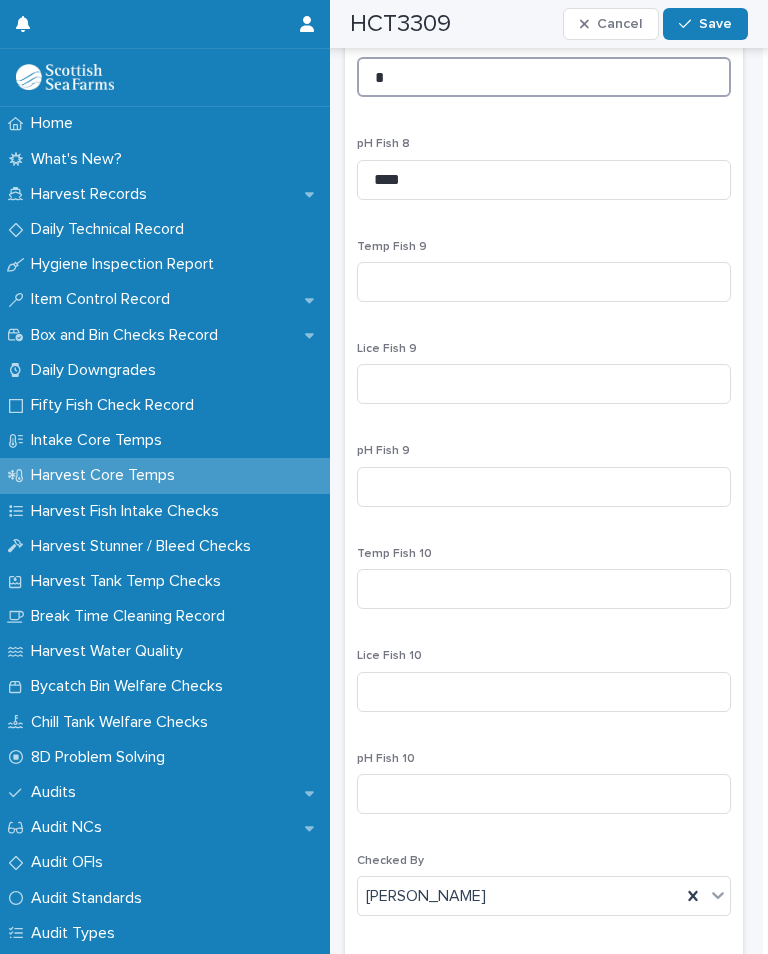 scroll, scrollTop: 3640, scrollLeft: 0, axis: vertical 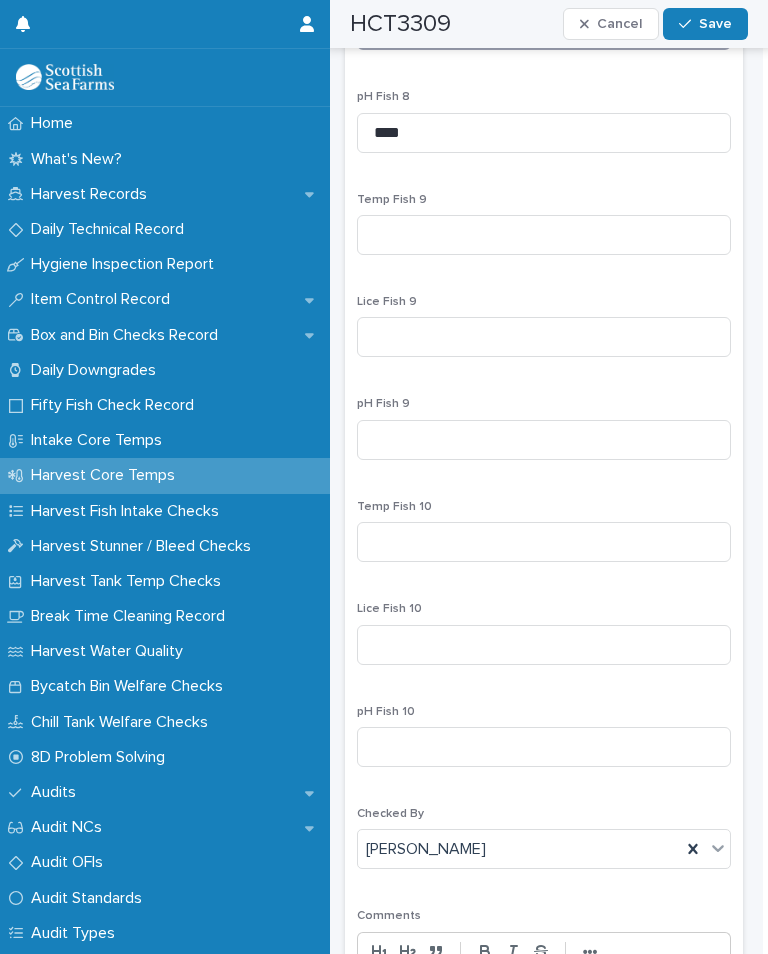 type on "*" 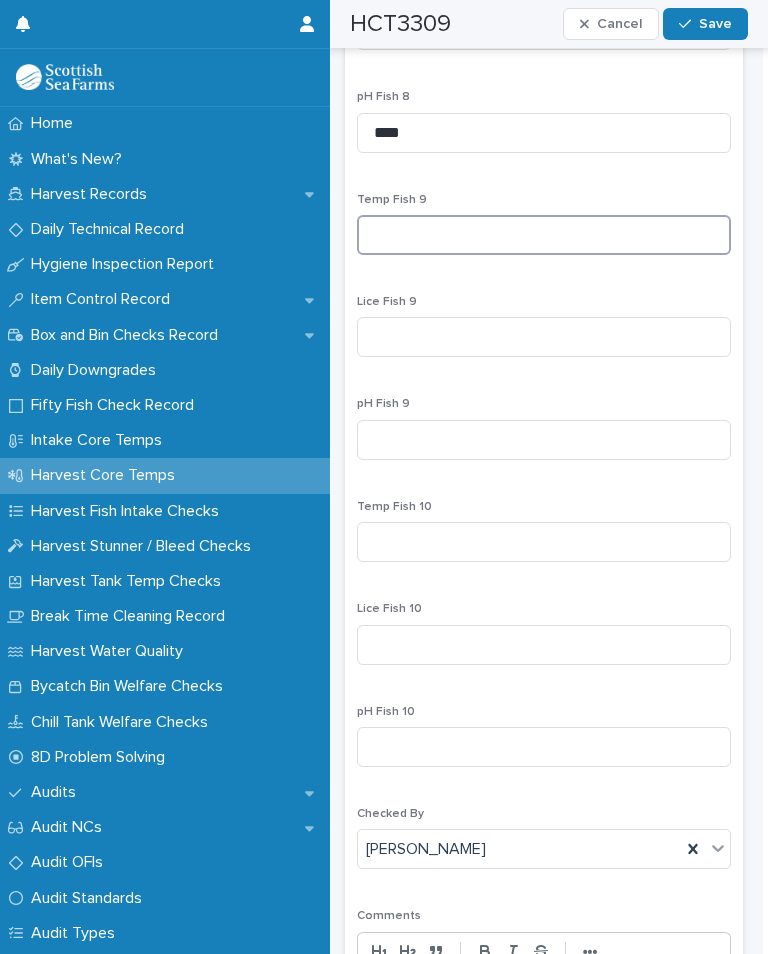 click at bounding box center (544, 235) 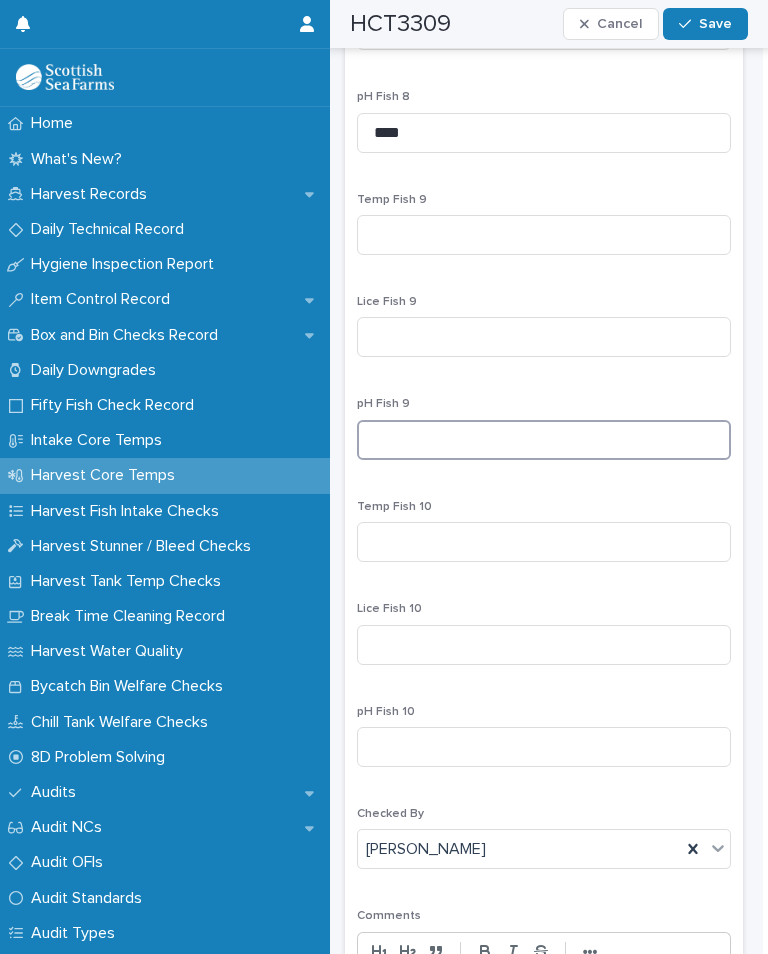 click at bounding box center (544, 440) 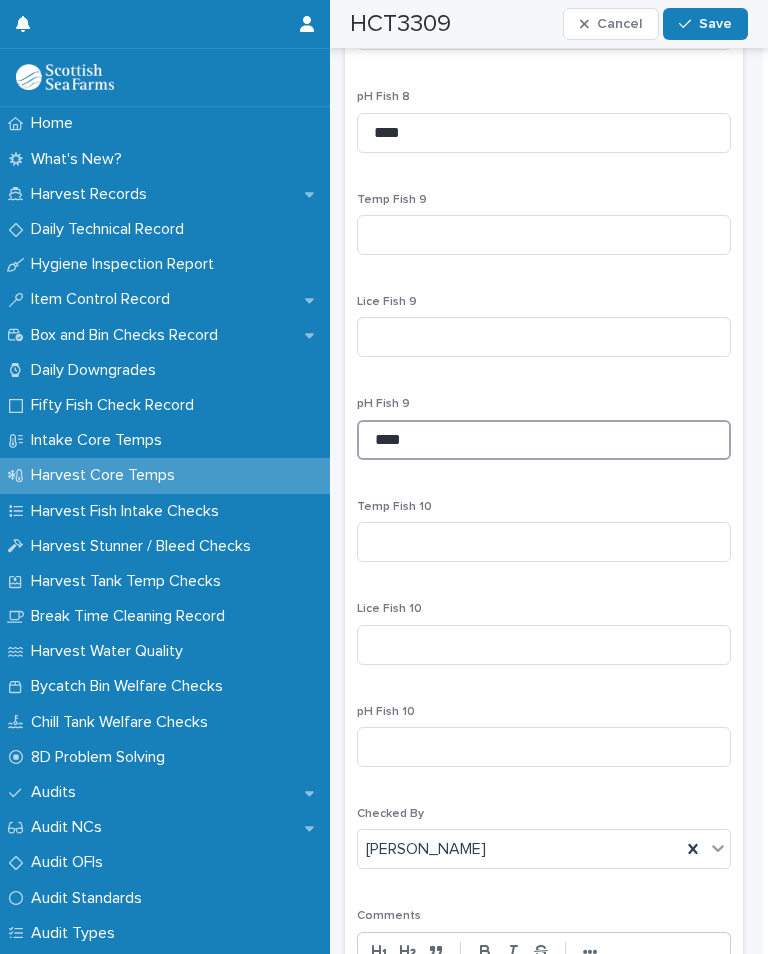 type on "****" 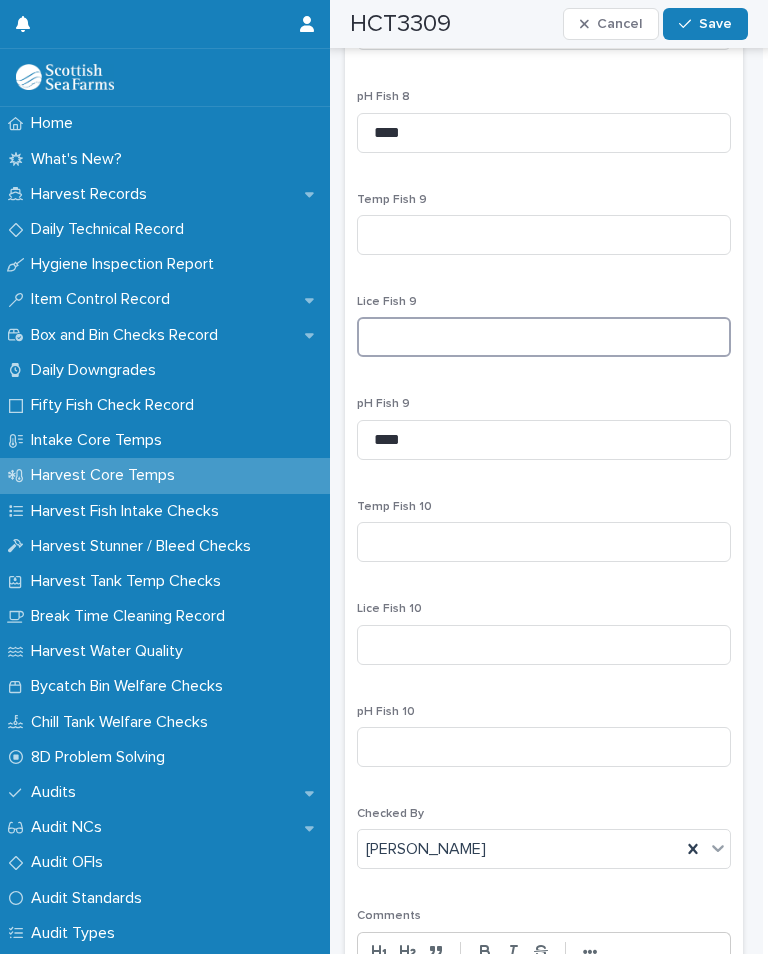click at bounding box center [544, 337] 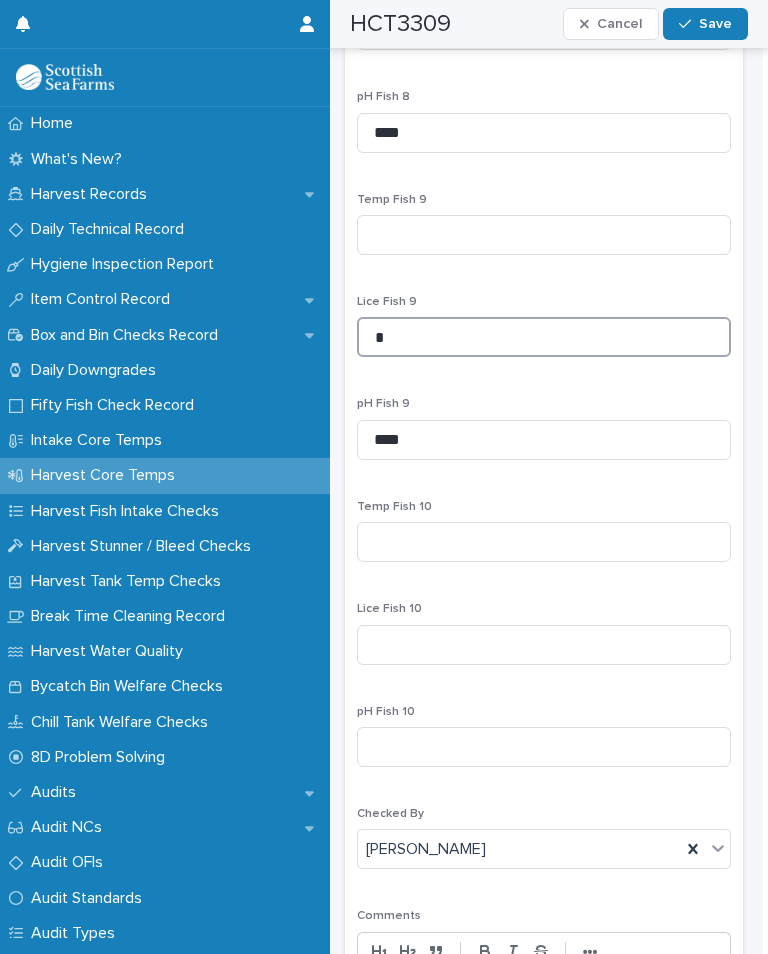 type on "*" 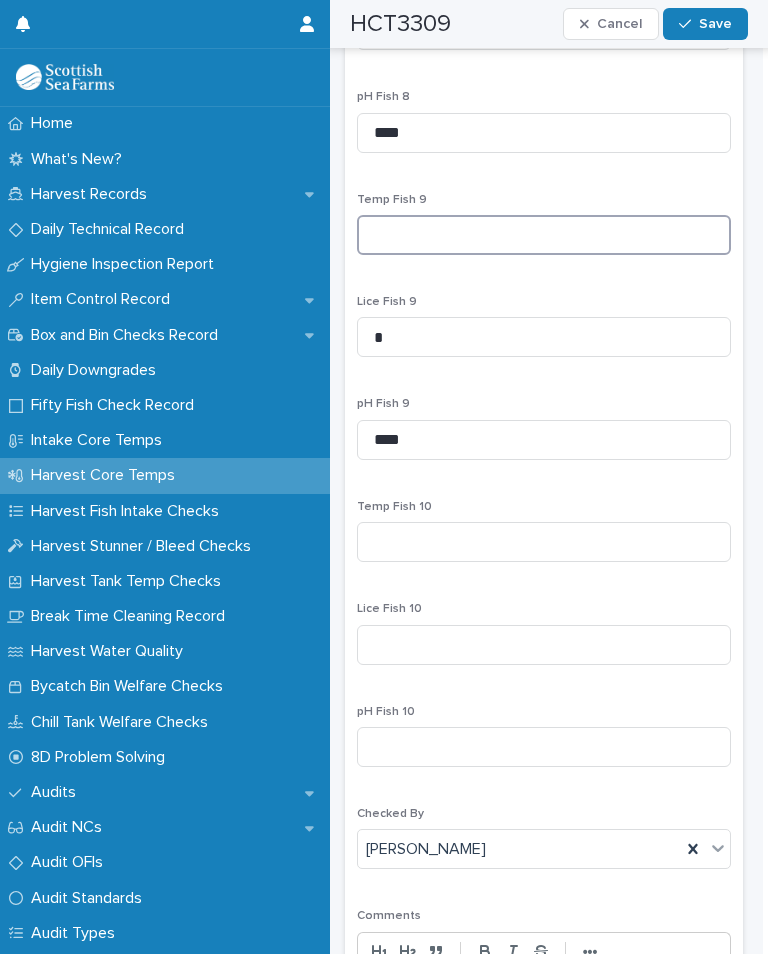 click at bounding box center (544, 235) 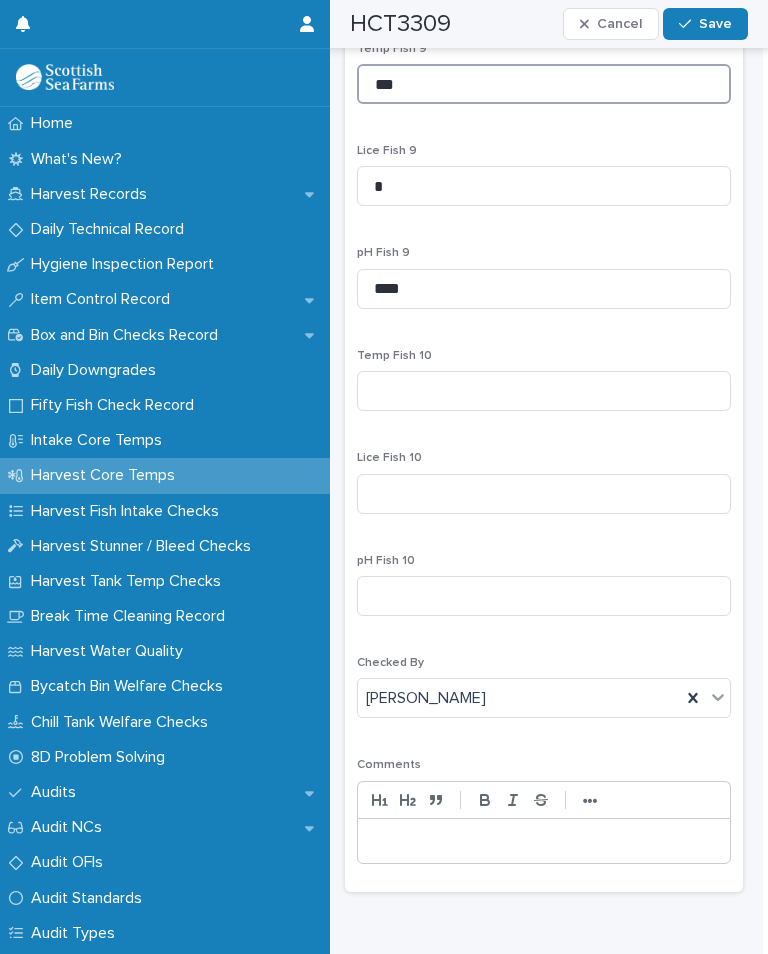 scroll, scrollTop: 3790, scrollLeft: 0, axis: vertical 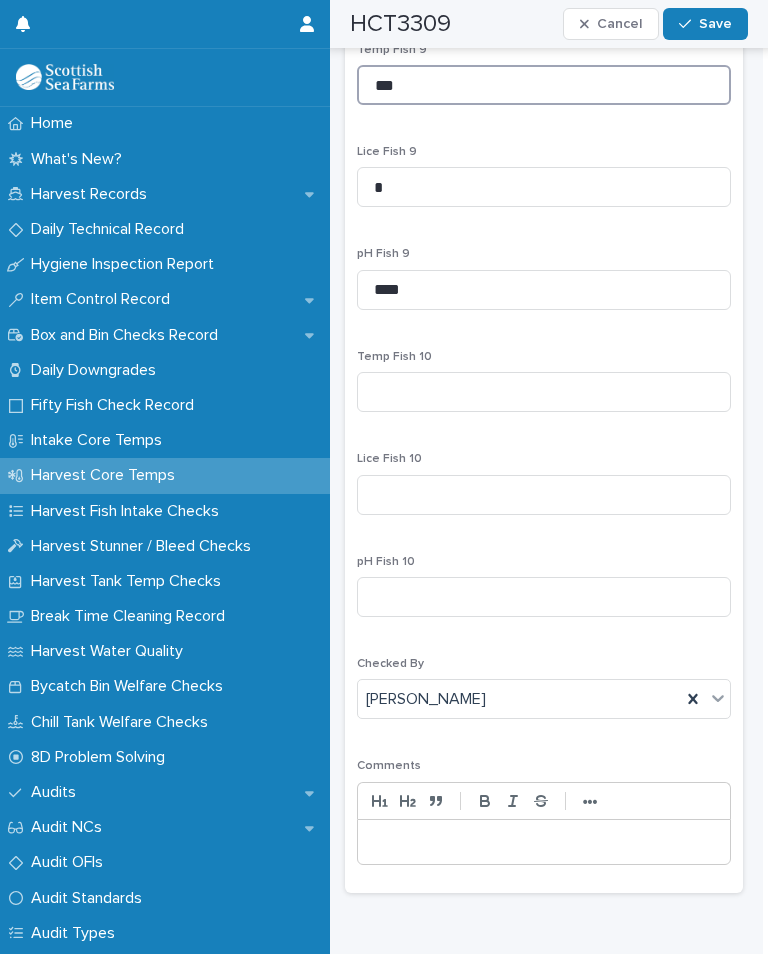 type on "***" 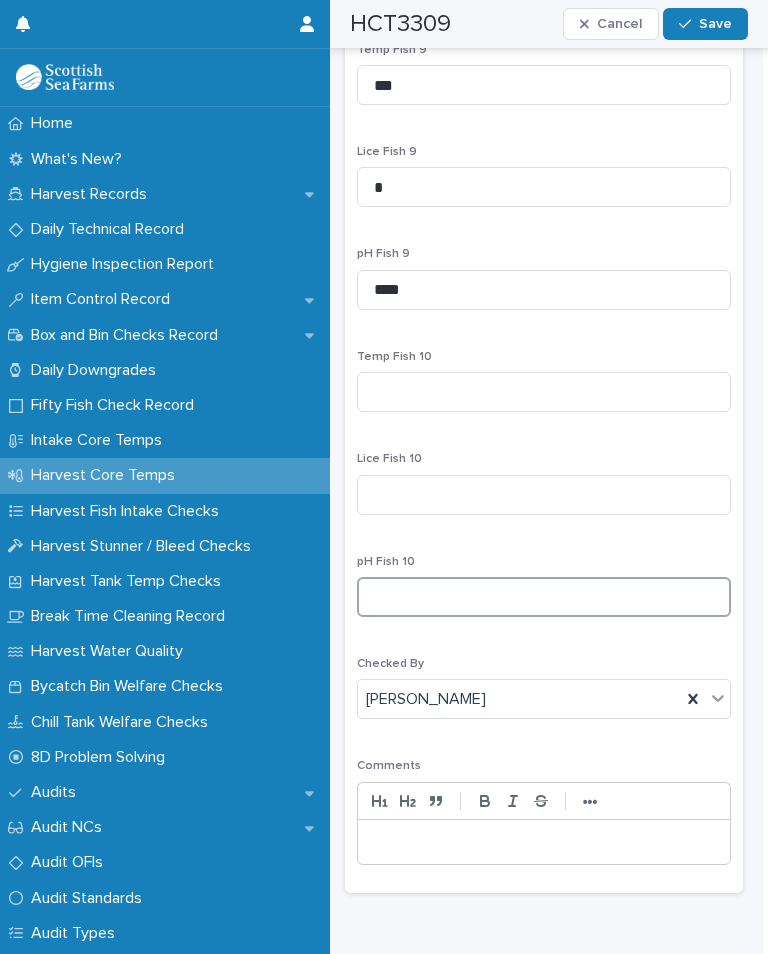 click at bounding box center [544, 597] 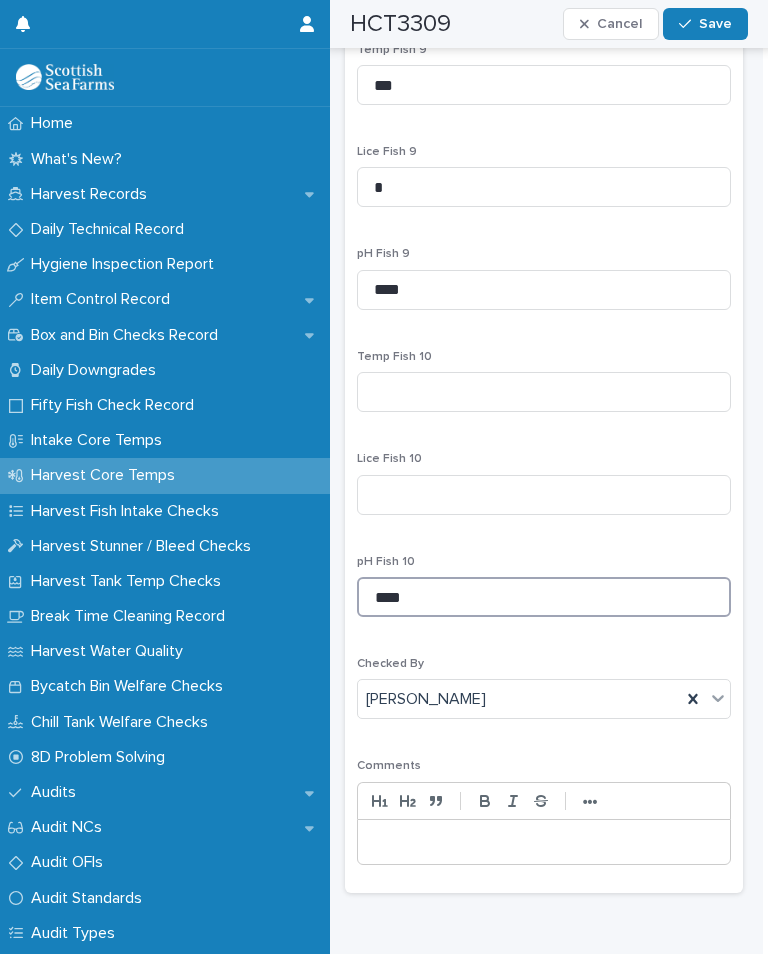 type on "****" 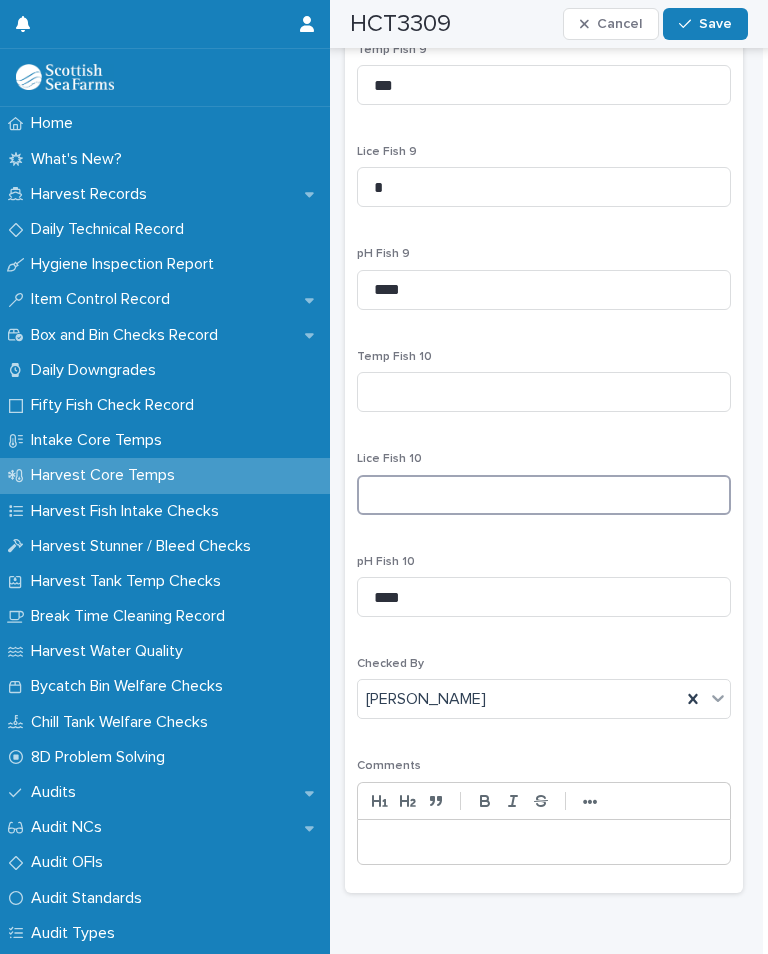 click at bounding box center (544, 495) 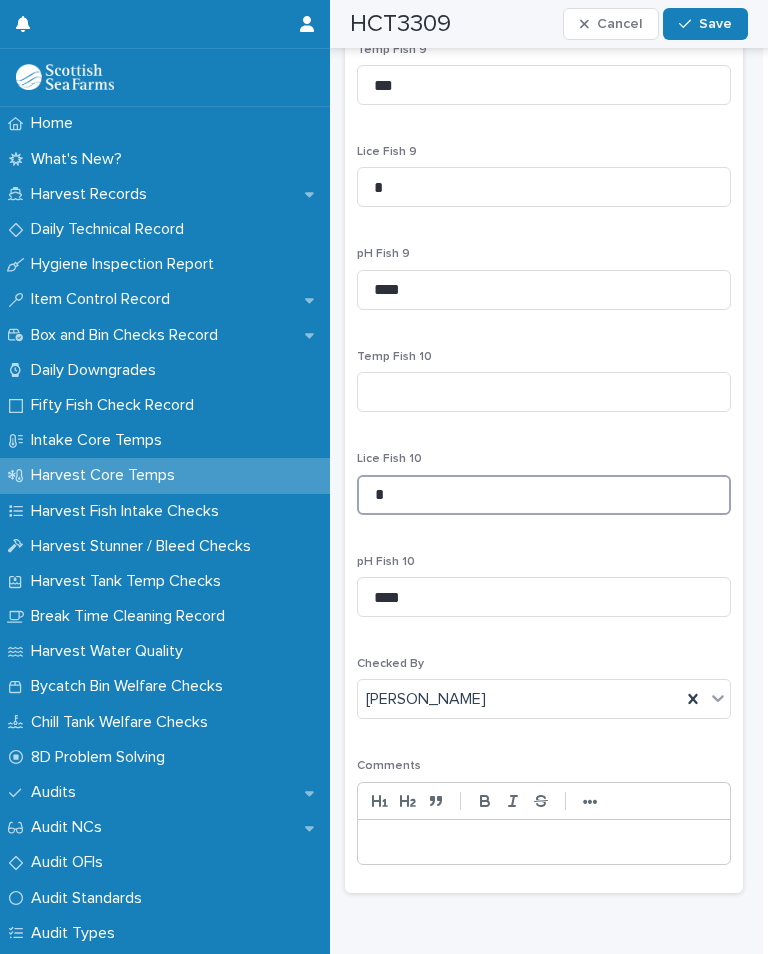type on "*" 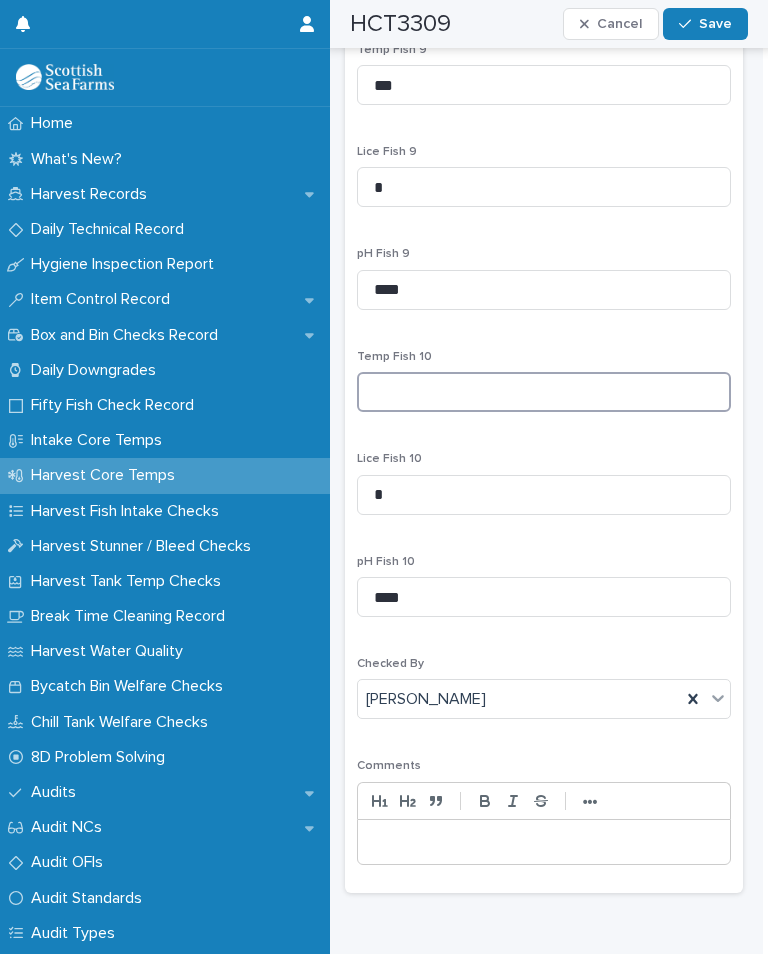click at bounding box center [544, 392] 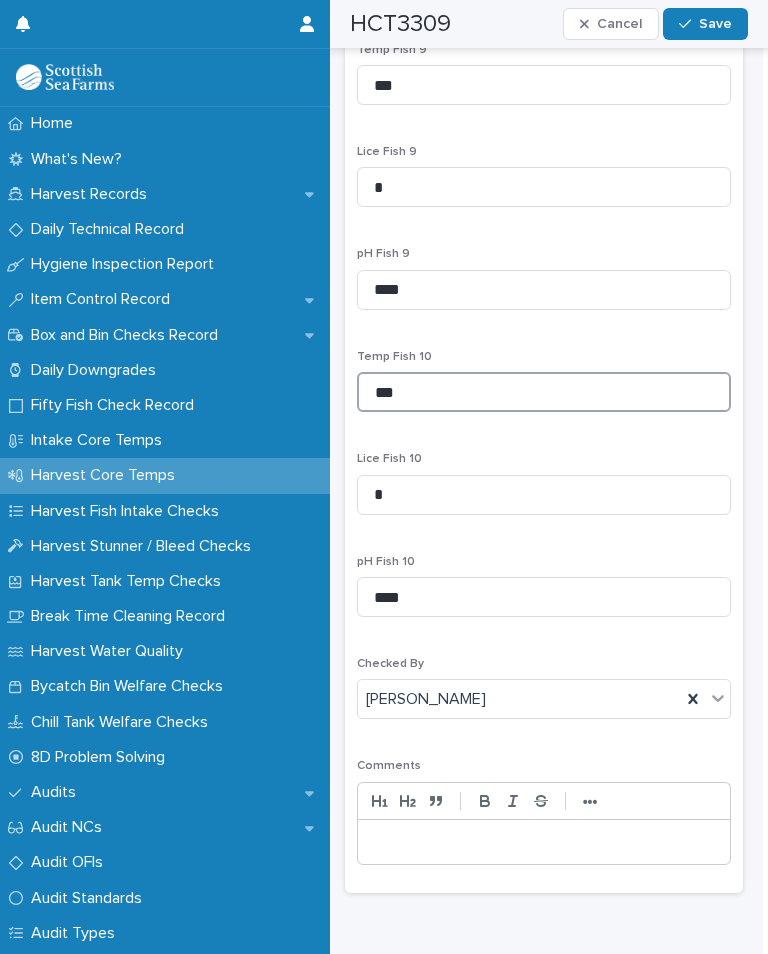 type on "***" 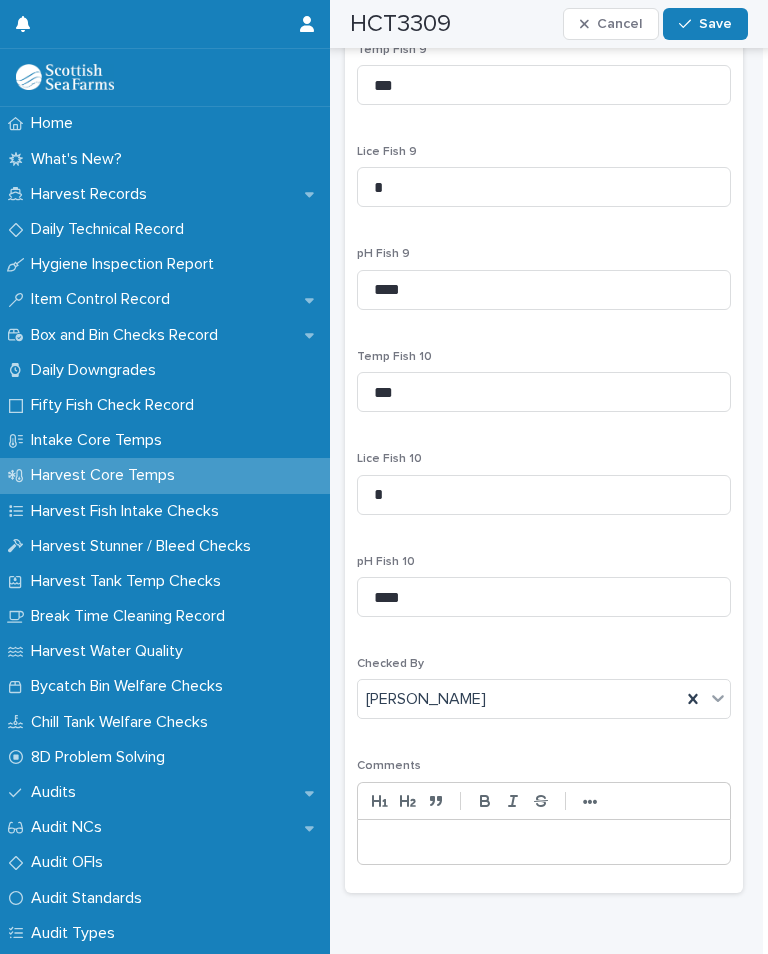 click on "Save" at bounding box center (715, 24) 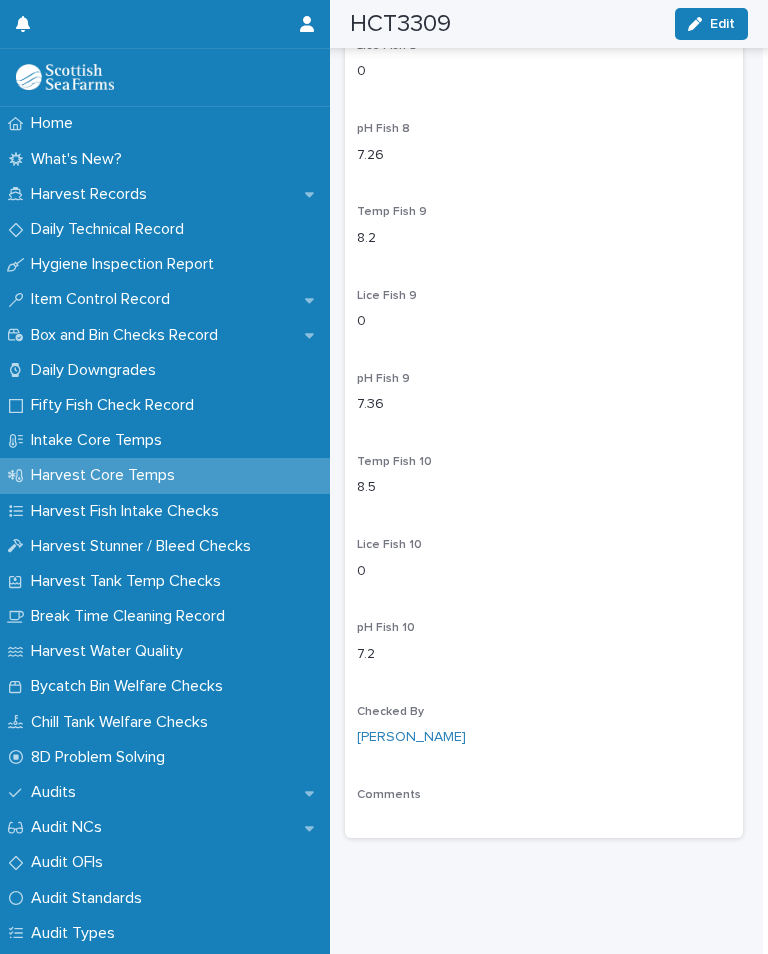 scroll, scrollTop: 3056, scrollLeft: 0, axis: vertical 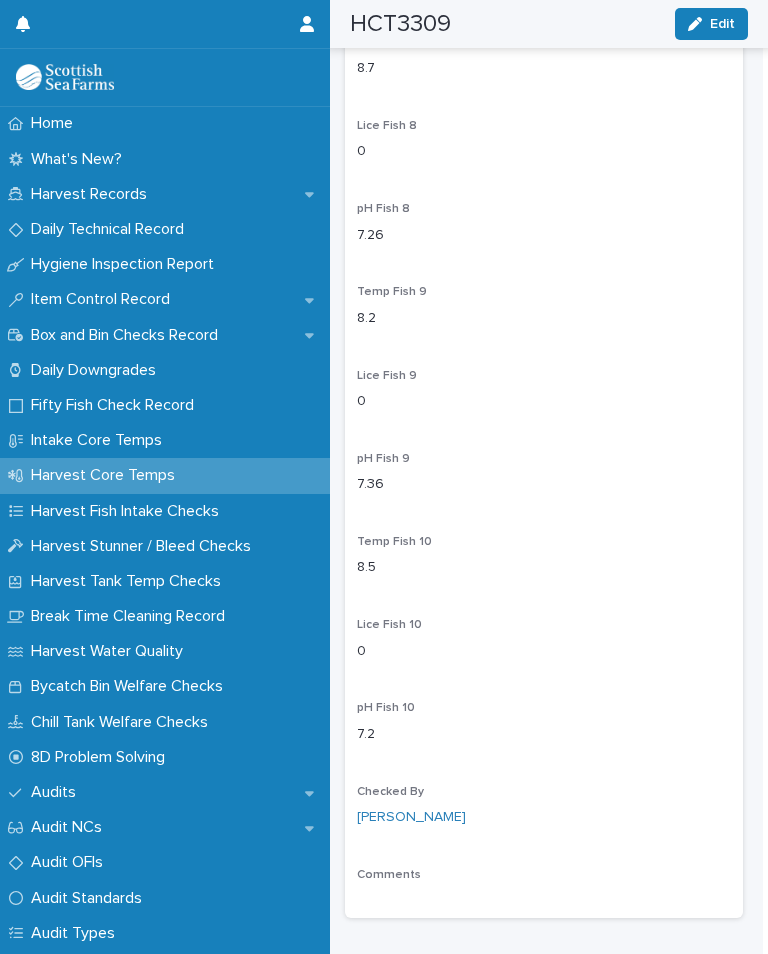 click on "Harvest Records" at bounding box center (93, 194) 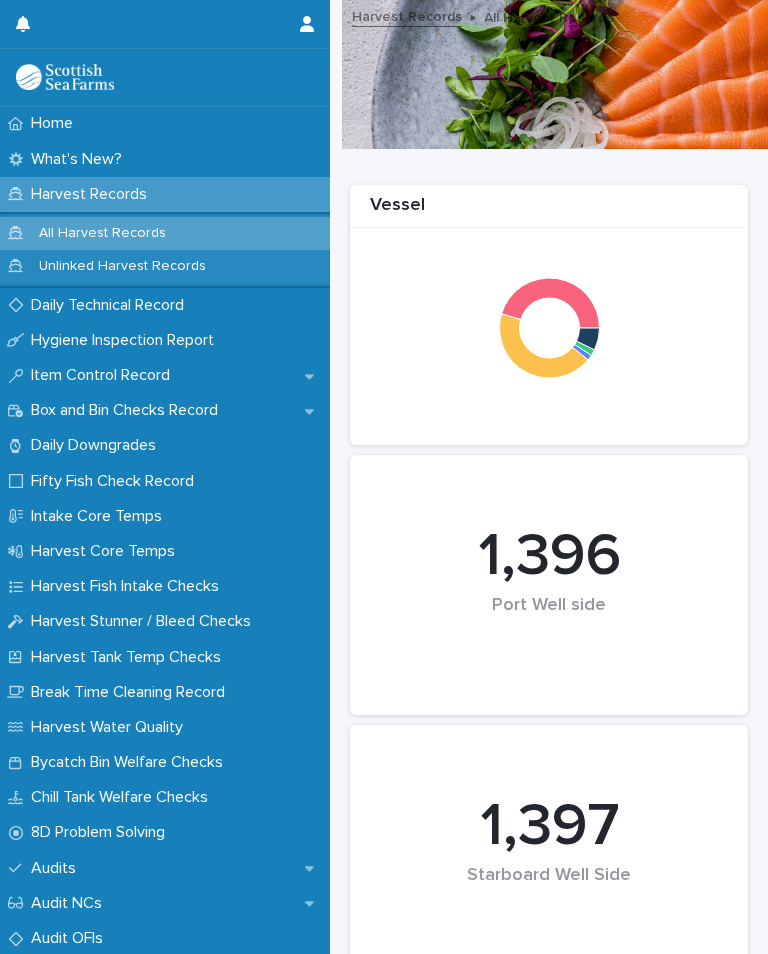 scroll, scrollTop: 0, scrollLeft: 0, axis: both 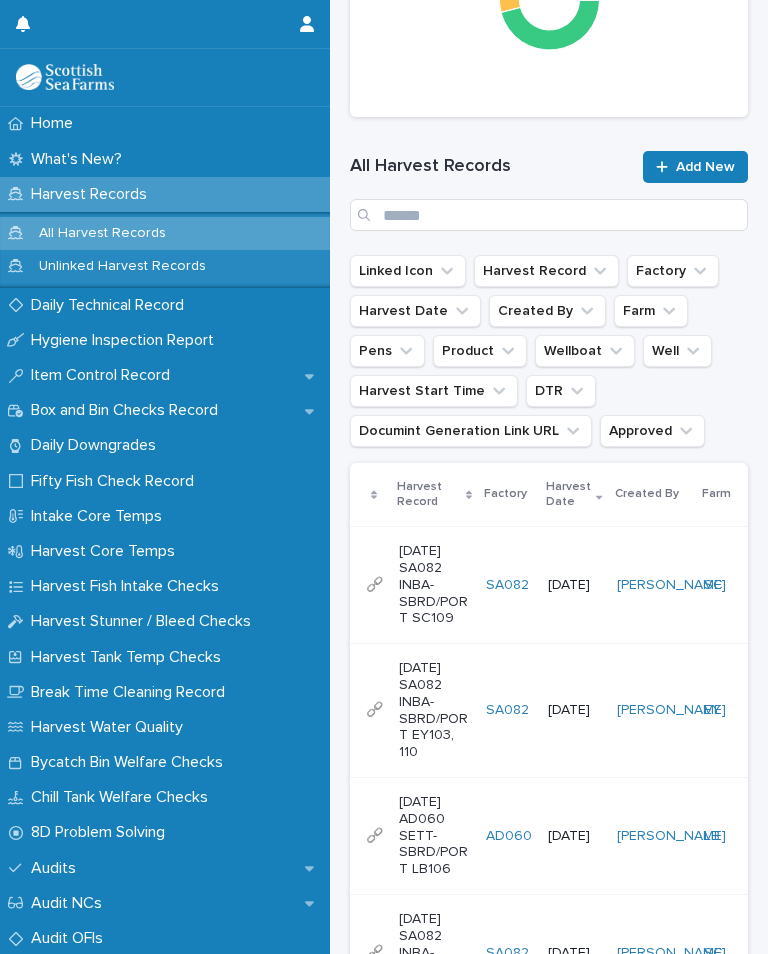 click on "SA082" at bounding box center (509, 585) 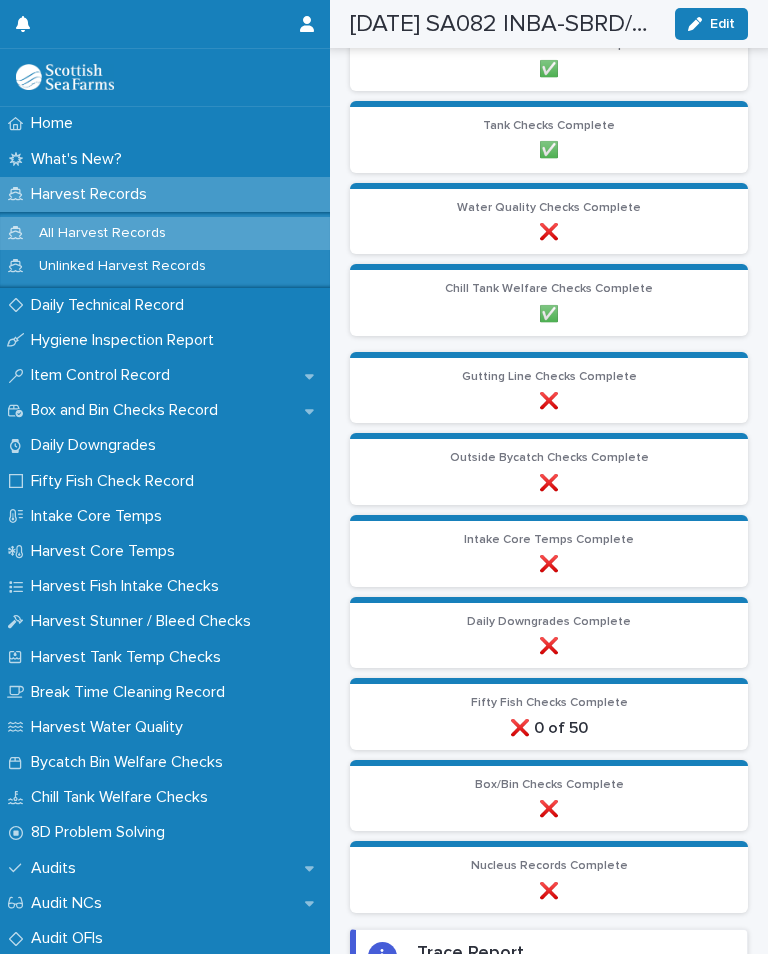 scroll, scrollTop: 1958, scrollLeft: 0, axis: vertical 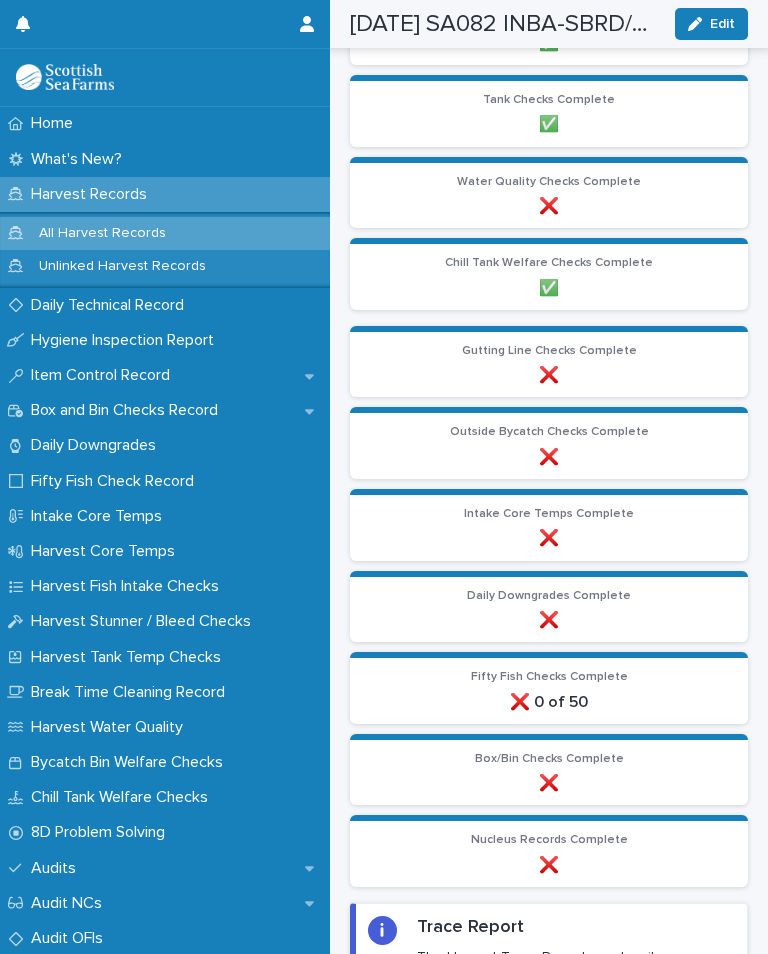 click on "Intake Core Temps Complete" at bounding box center [549, 514] 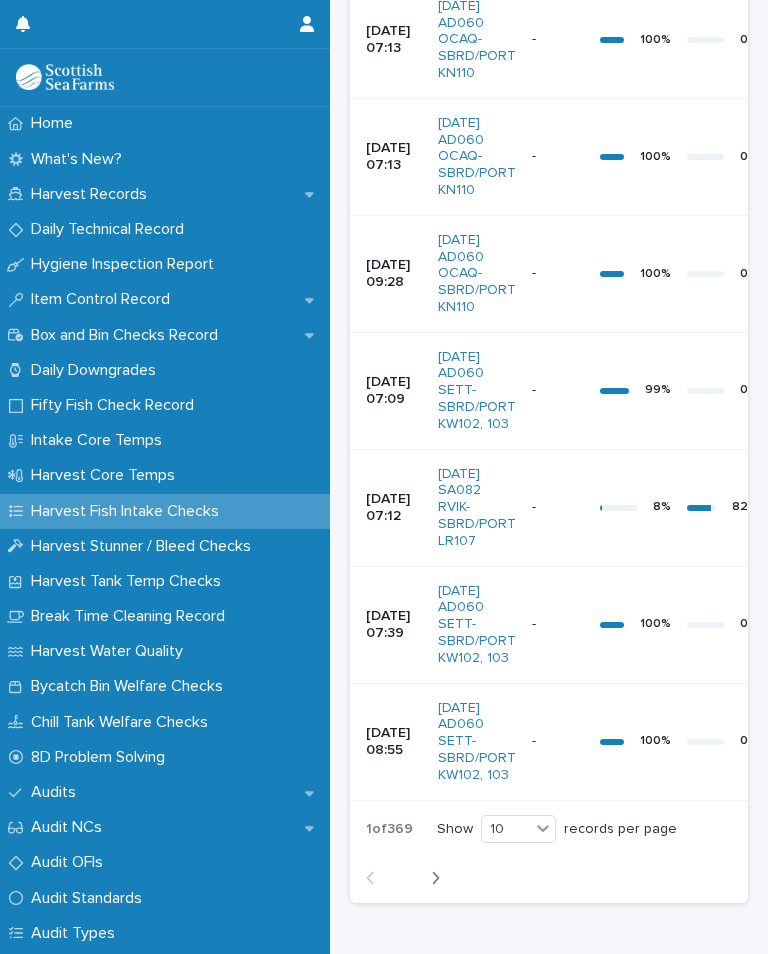 scroll, scrollTop: 678, scrollLeft: 0, axis: vertical 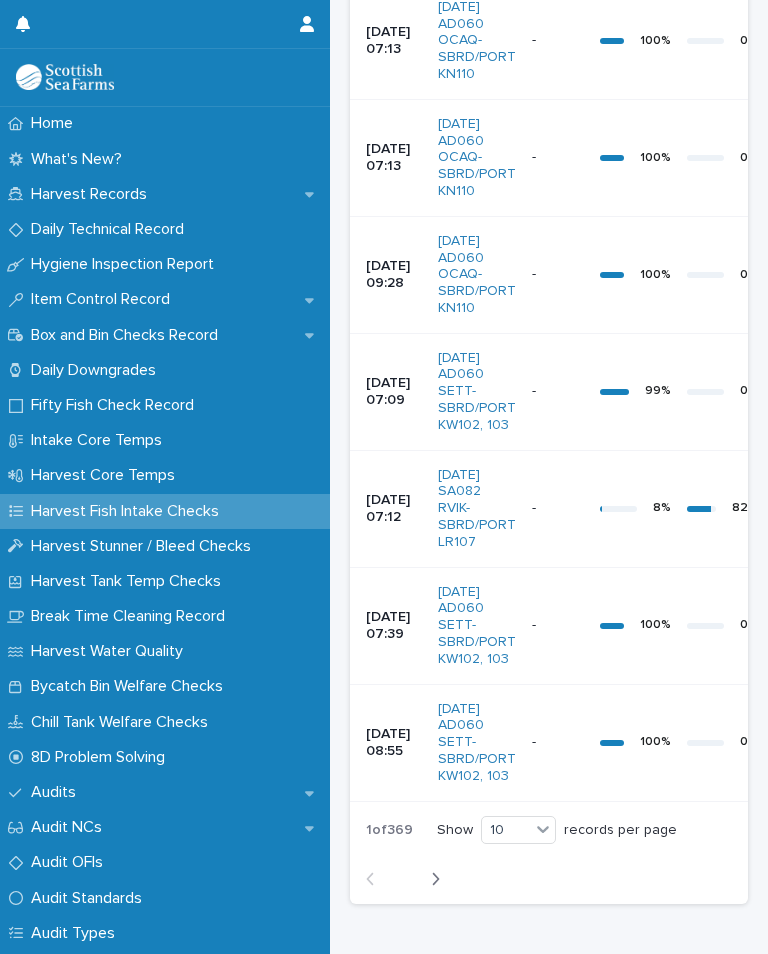 click on "1  of  369 Show 10 records per page Back Next" at bounding box center [549, 855] 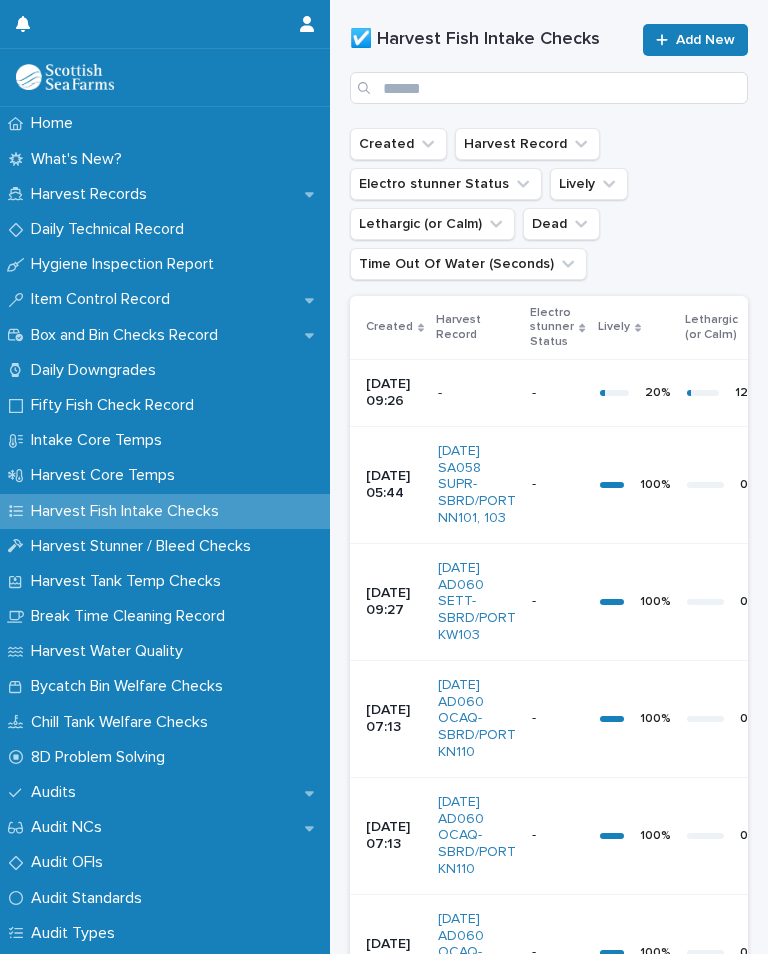 scroll, scrollTop: 0, scrollLeft: 0, axis: both 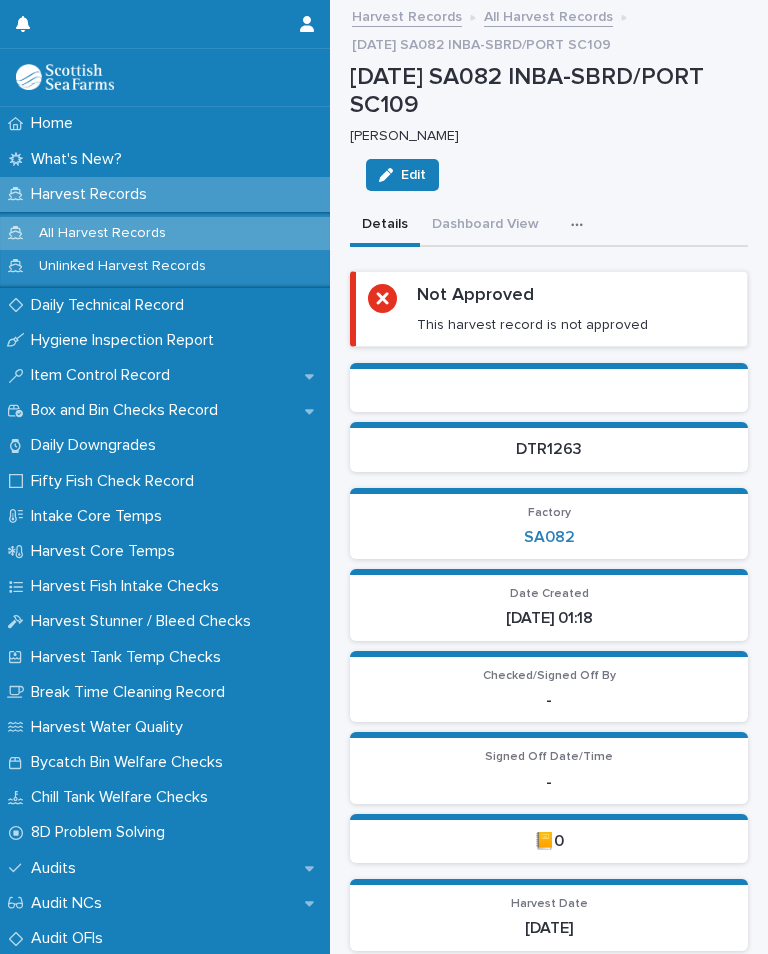 click on "Bycatch Bin Welfare Checks" at bounding box center [165, 762] 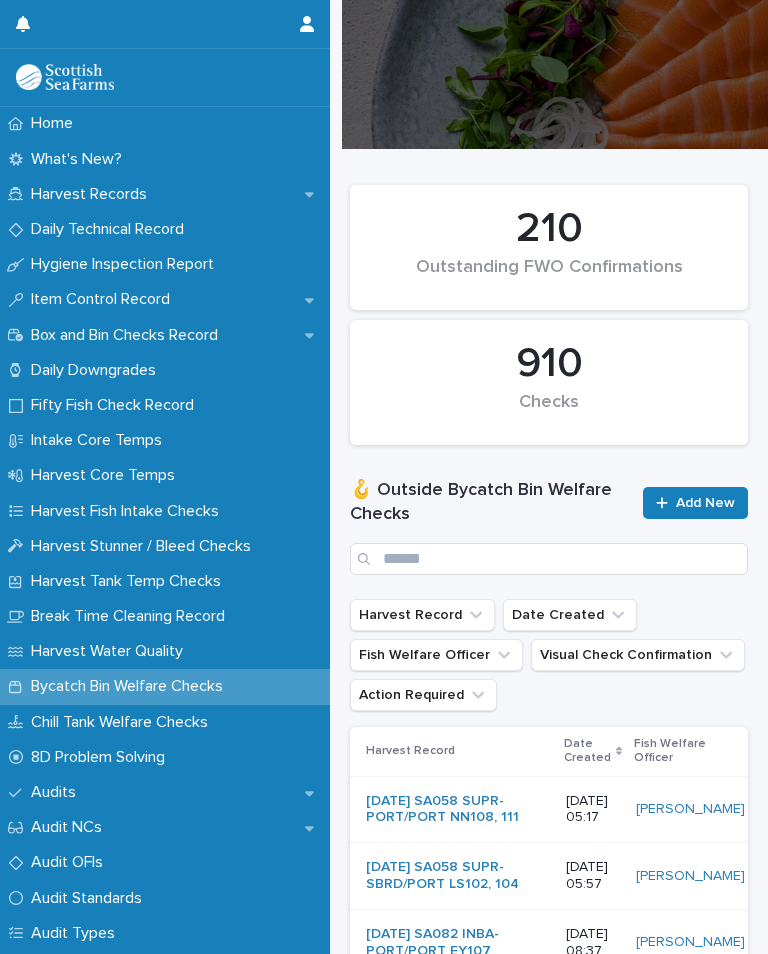 click on "Add New" at bounding box center (695, 503) 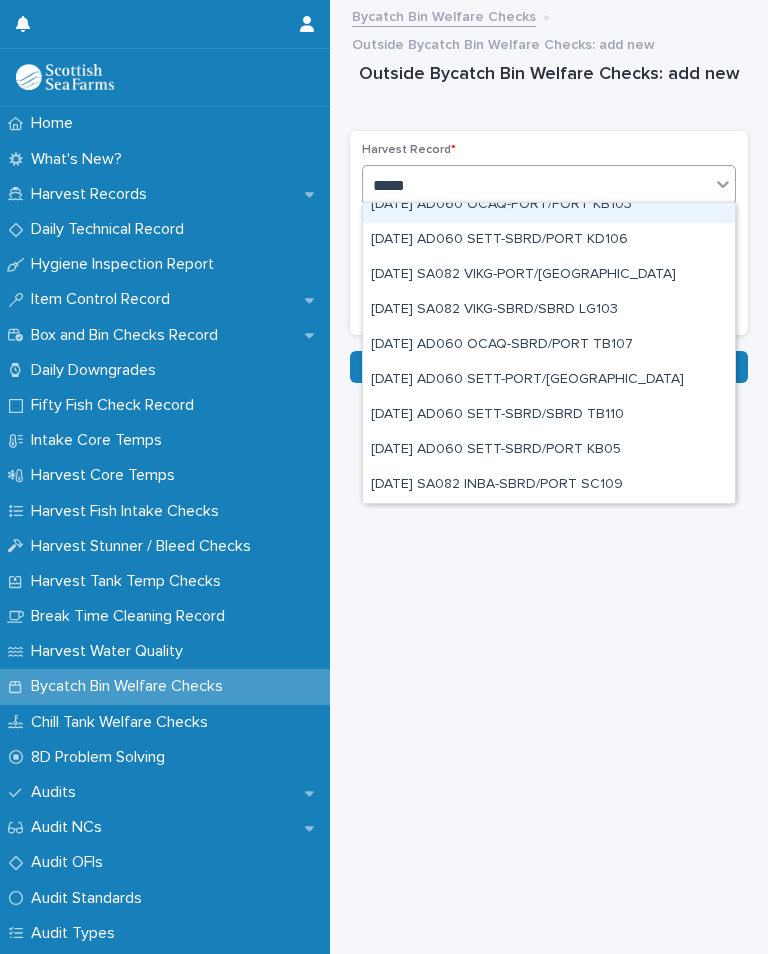 scroll, scrollTop: 15, scrollLeft: 0, axis: vertical 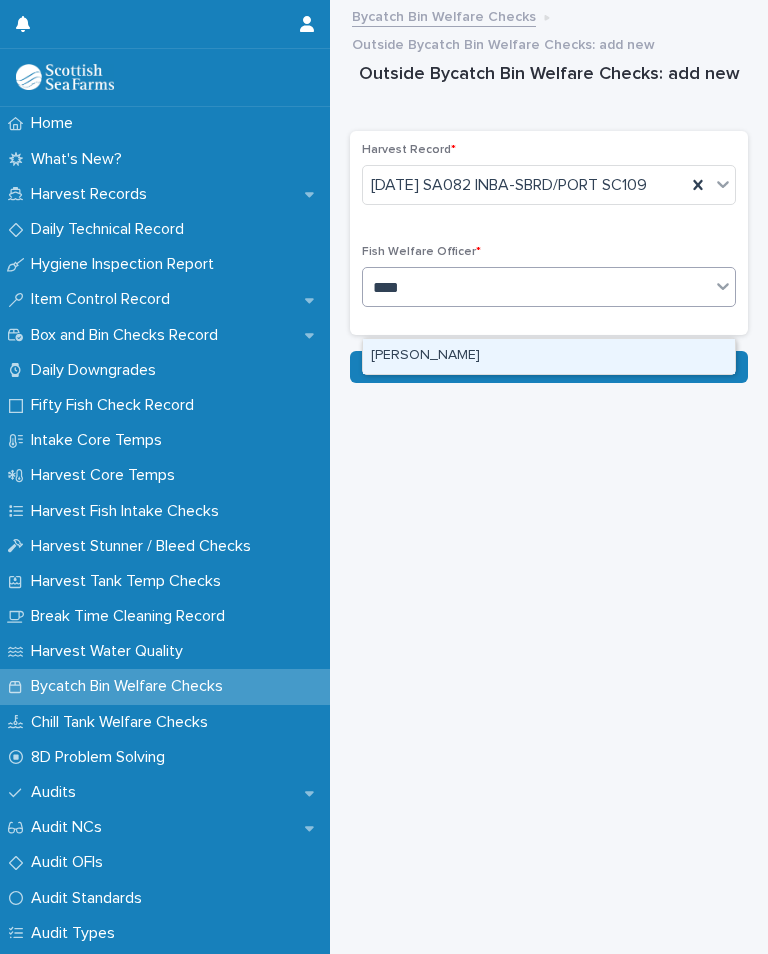 click on "[PERSON_NAME]" at bounding box center [549, 356] 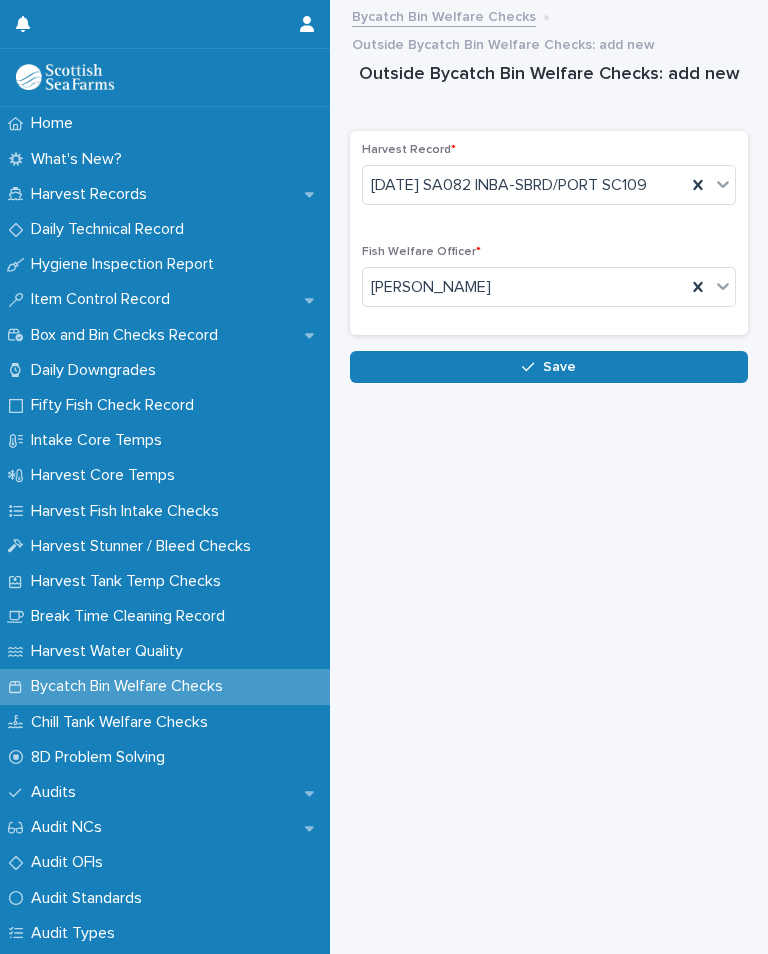 click on "Save" at bounding box center [549, 367] 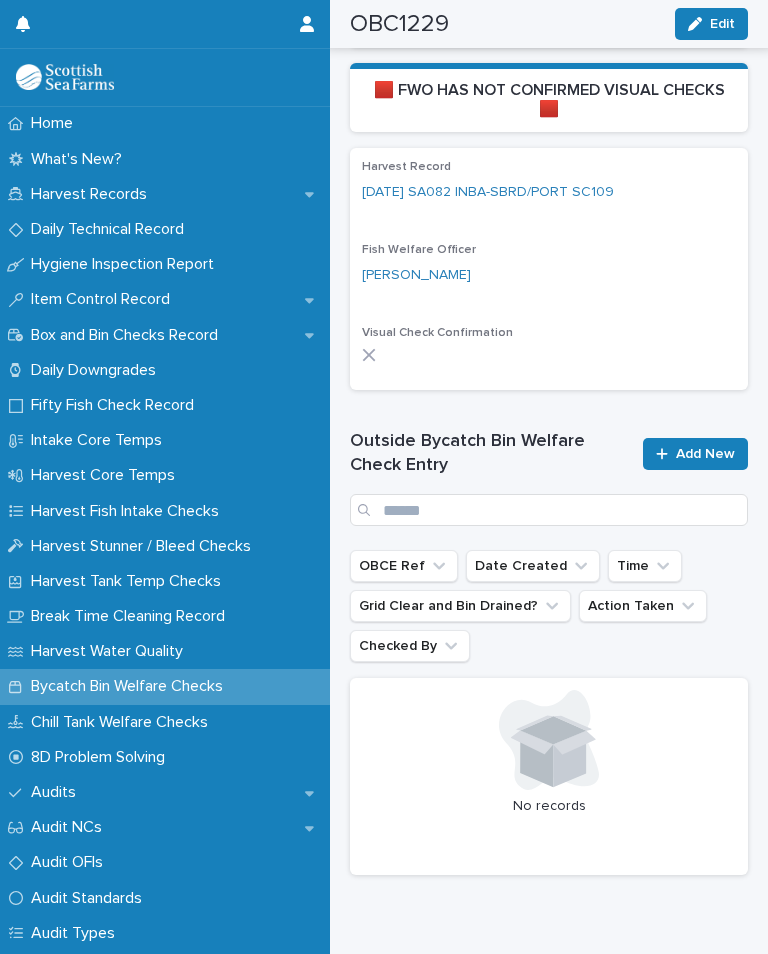 scroll, scrollTop: 607, scrollLeft: 0, axis: vertical 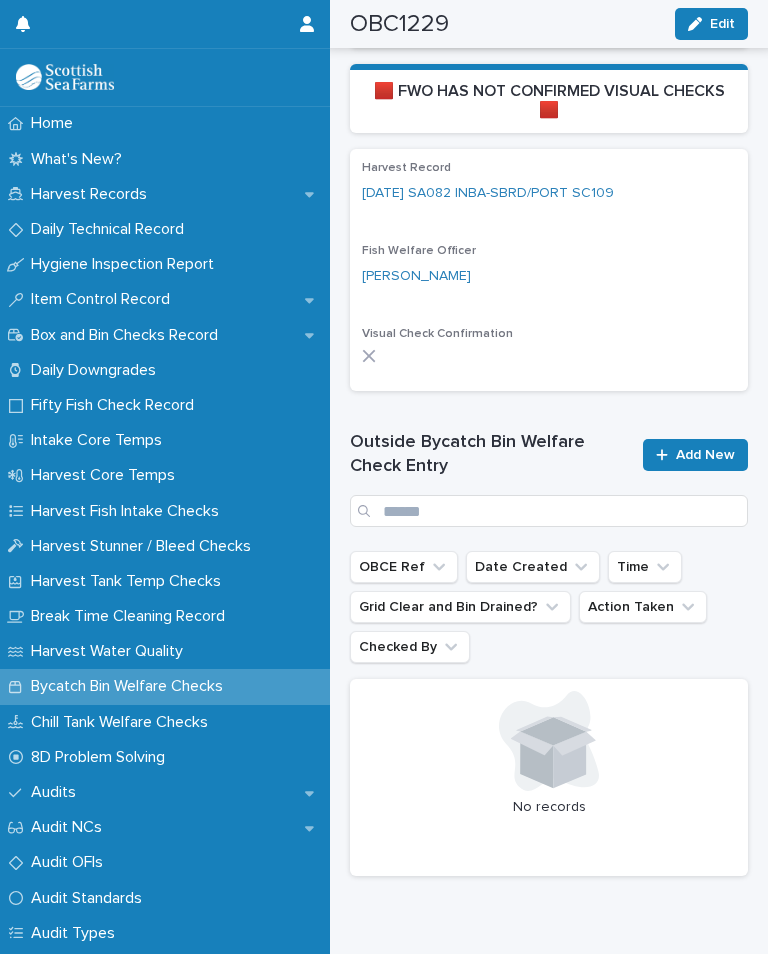 click on "Add New" at bounding box center (705, 455) 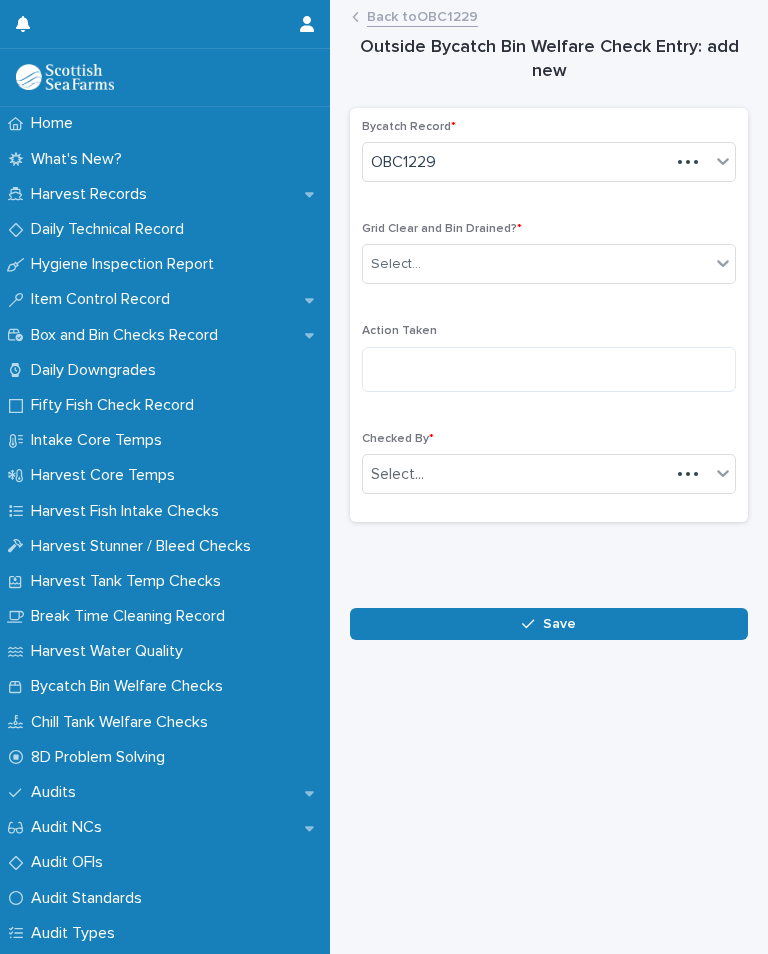 scroll, scrollTop: 0, scrollLeft: 0, axis: both 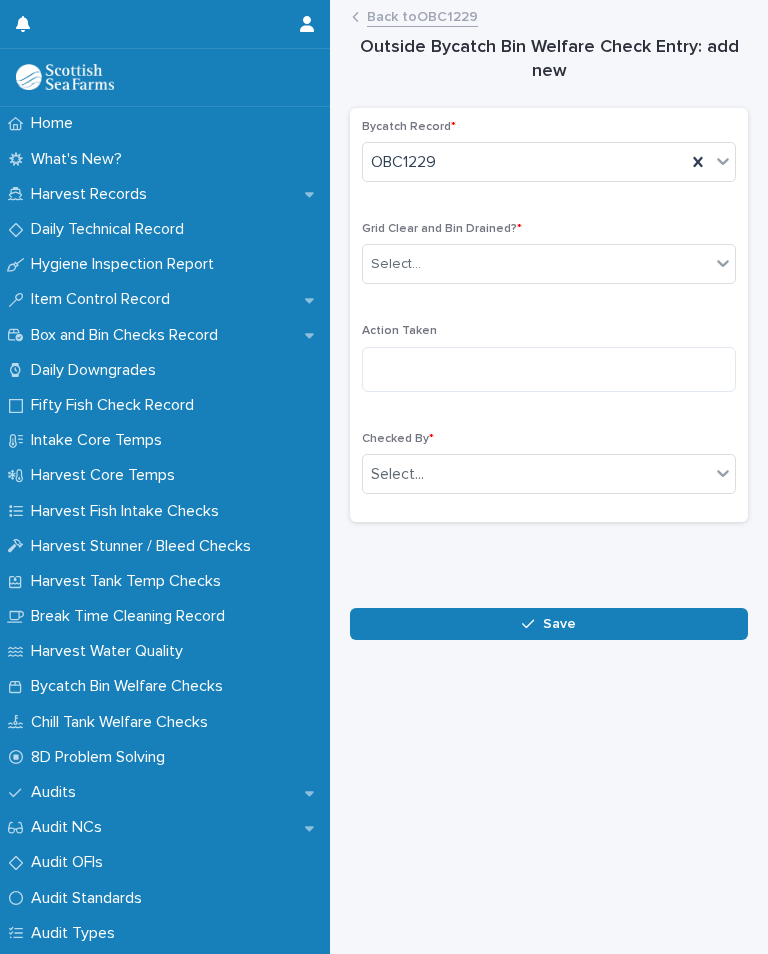 click on "Grid Clear and Bin Drained? * Select..." at bounding box center [549, 261] 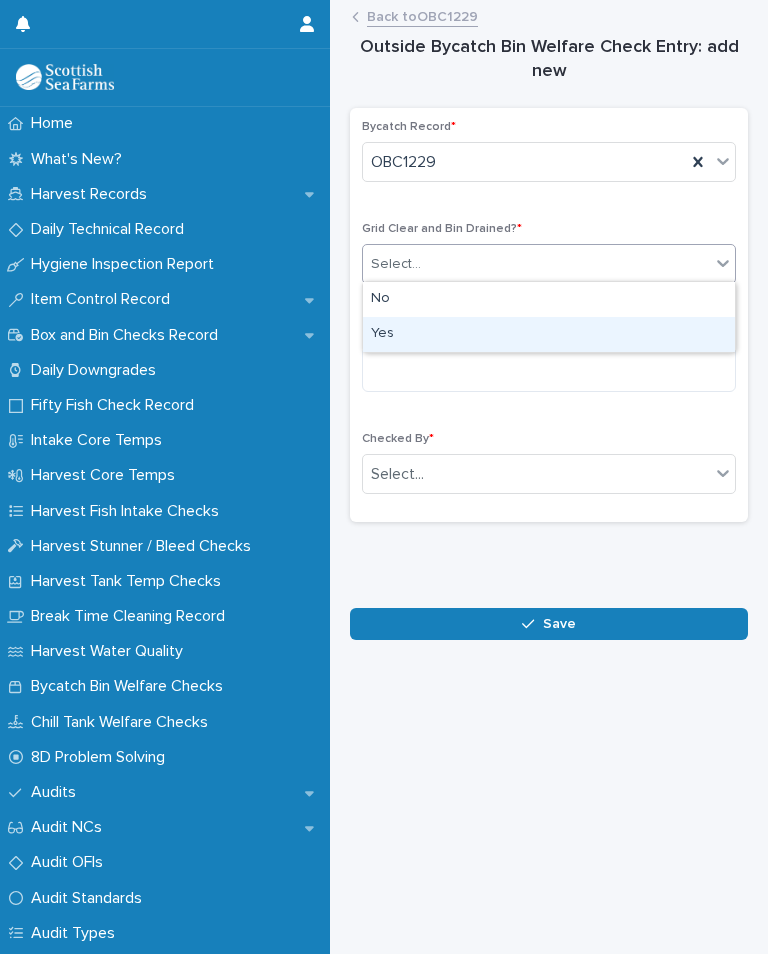 click on "Yes" at bounding box center (549, 334) 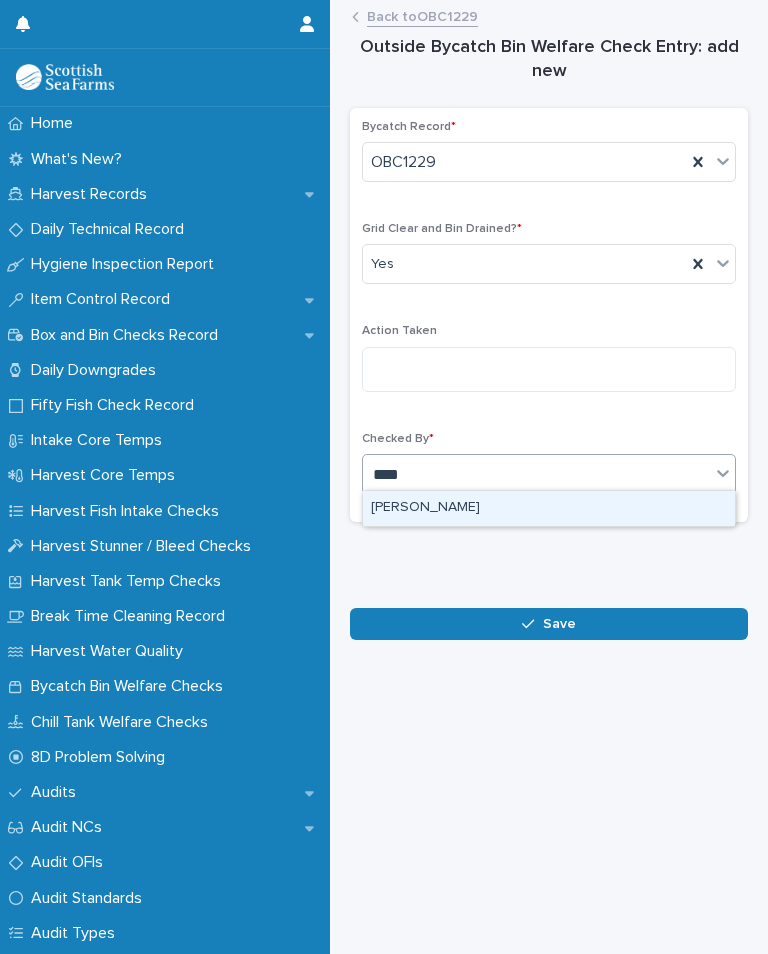 click on "[PERSON_NAME]" at bounding box center [549, 508] 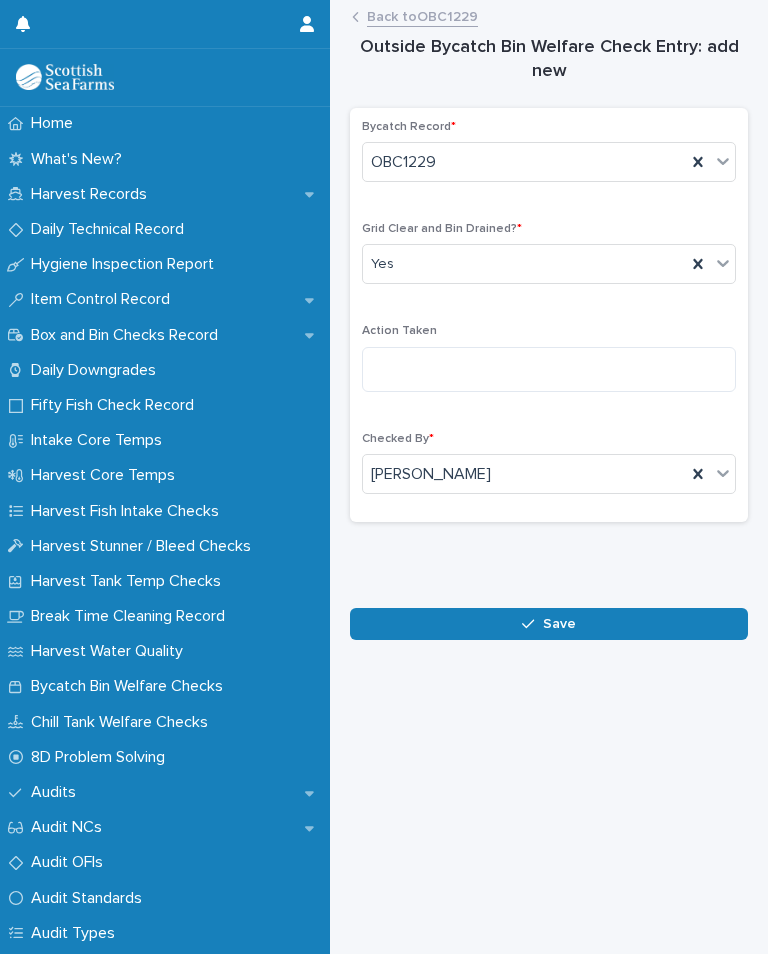 click on "Save" at bounding box center [549, 624] 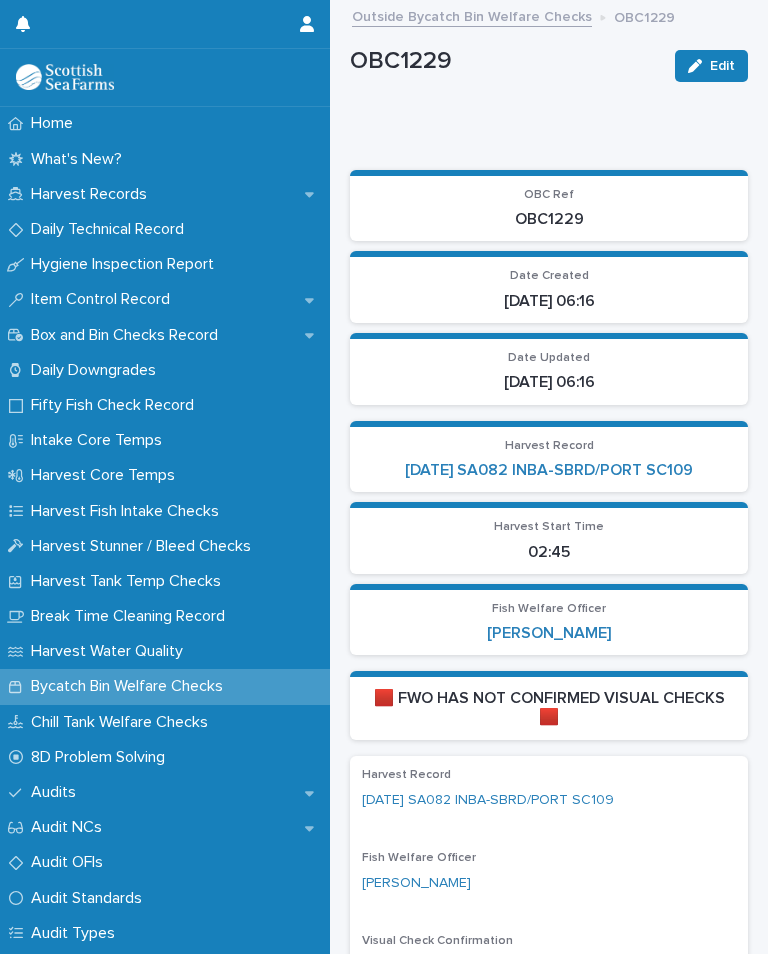 click on "Harvest Water Quality" at bounding box center [111, 651] 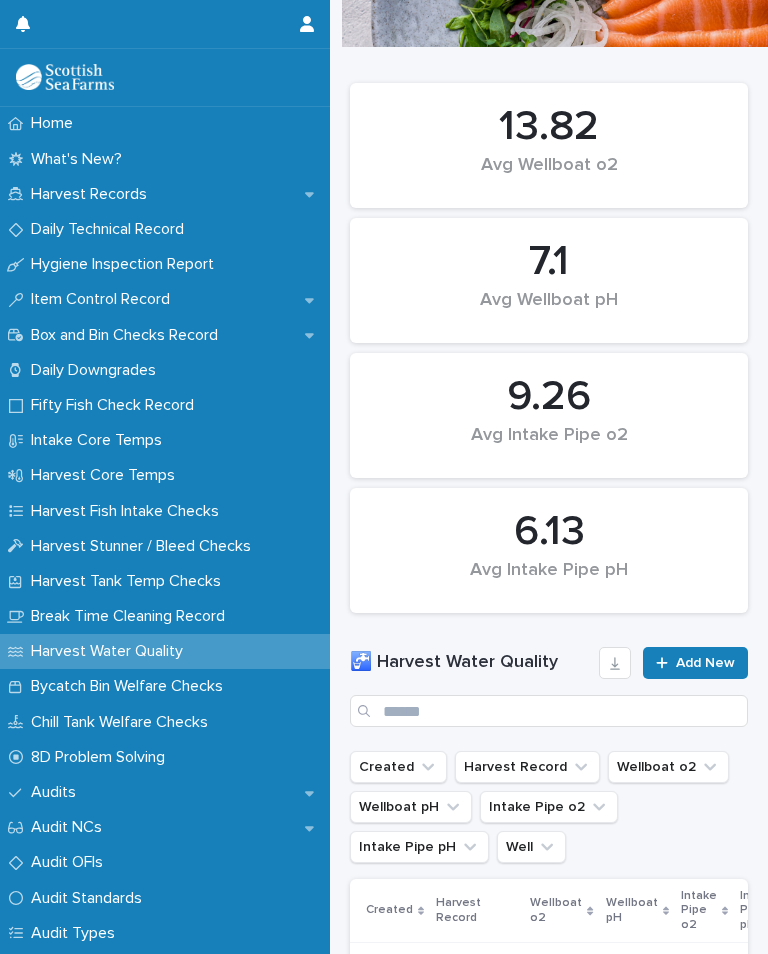 scroll, scrollTop: 102, scrollLeft: 0, axis: vertical 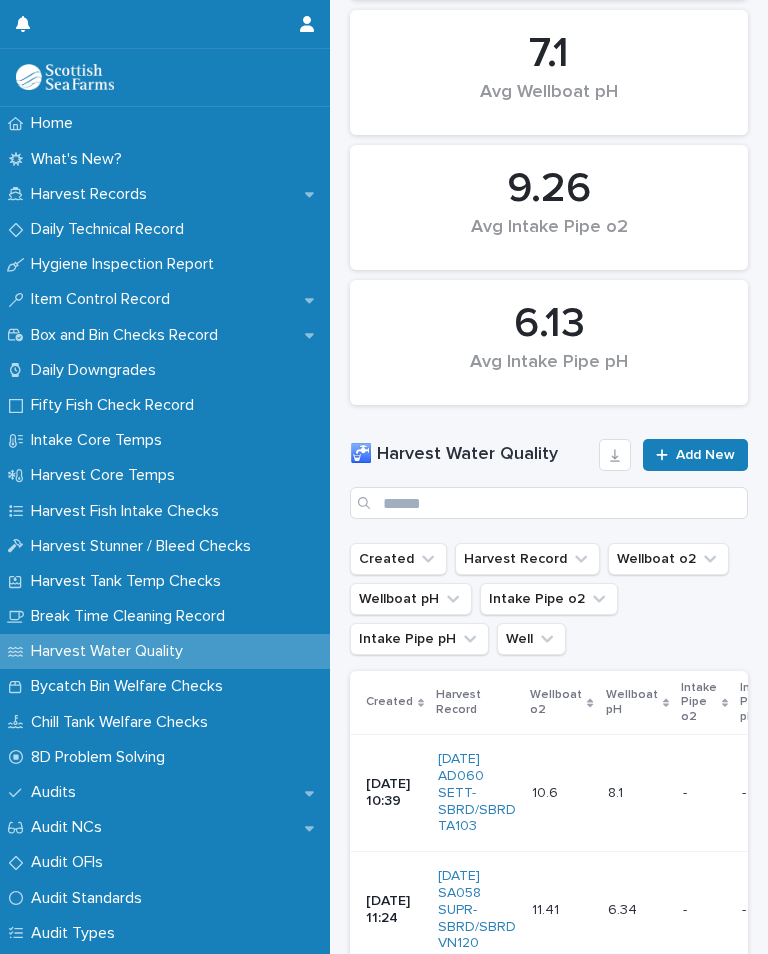 click on "Add New" at bounding box center (705, 455) 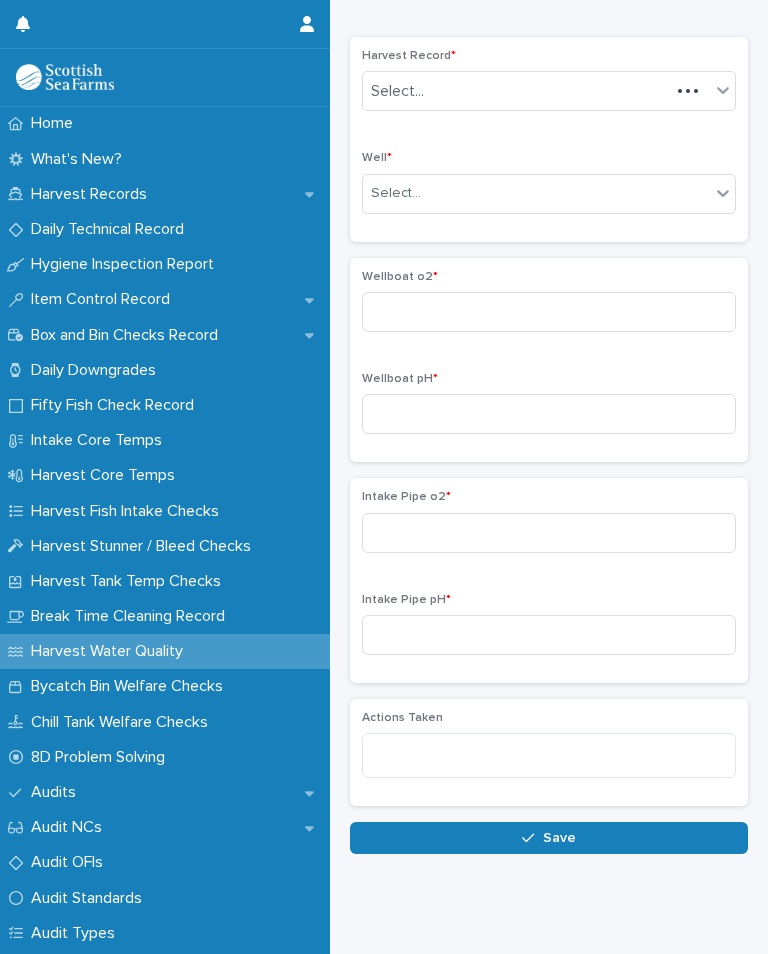 scroll, scrollTop: 21, scrollLeft: 0, axis: vertical 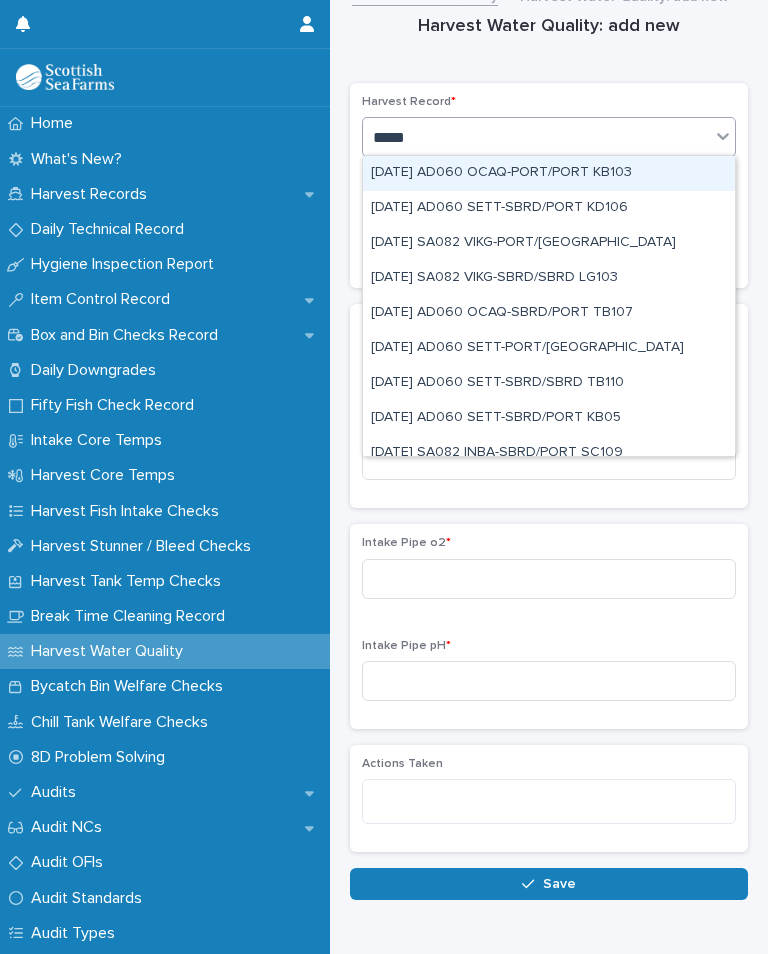 click on "[DATE] SA082 INBA-SBRD/PORT SC109" at bounding box center (549, 453) 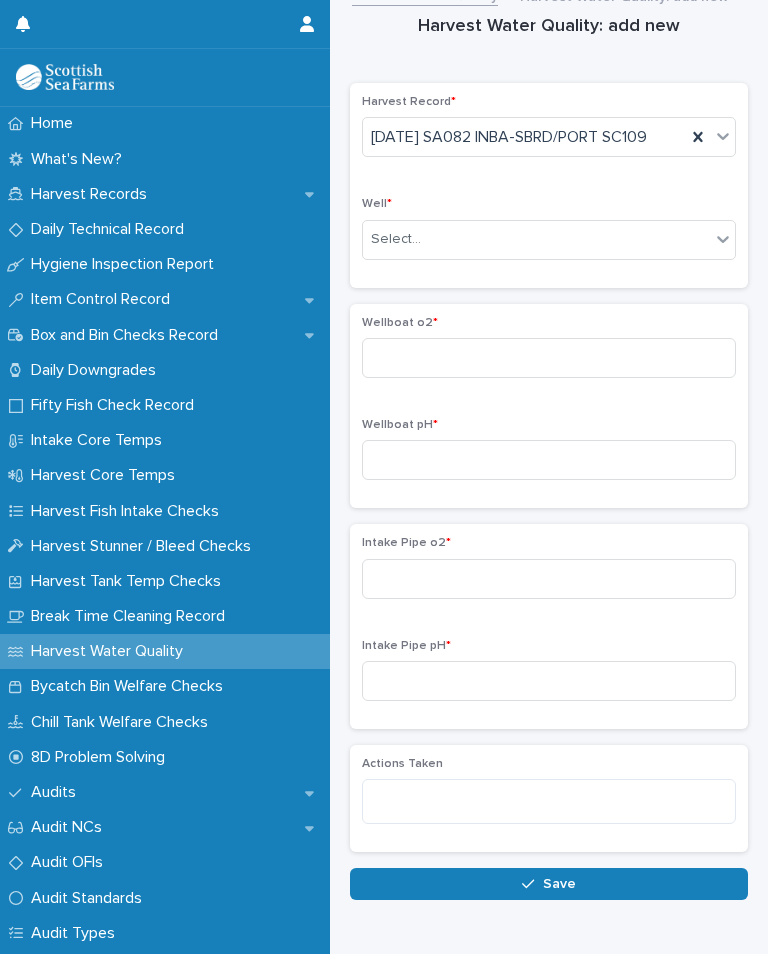 click on "Well * Select..." at bounding box center [549, 236] 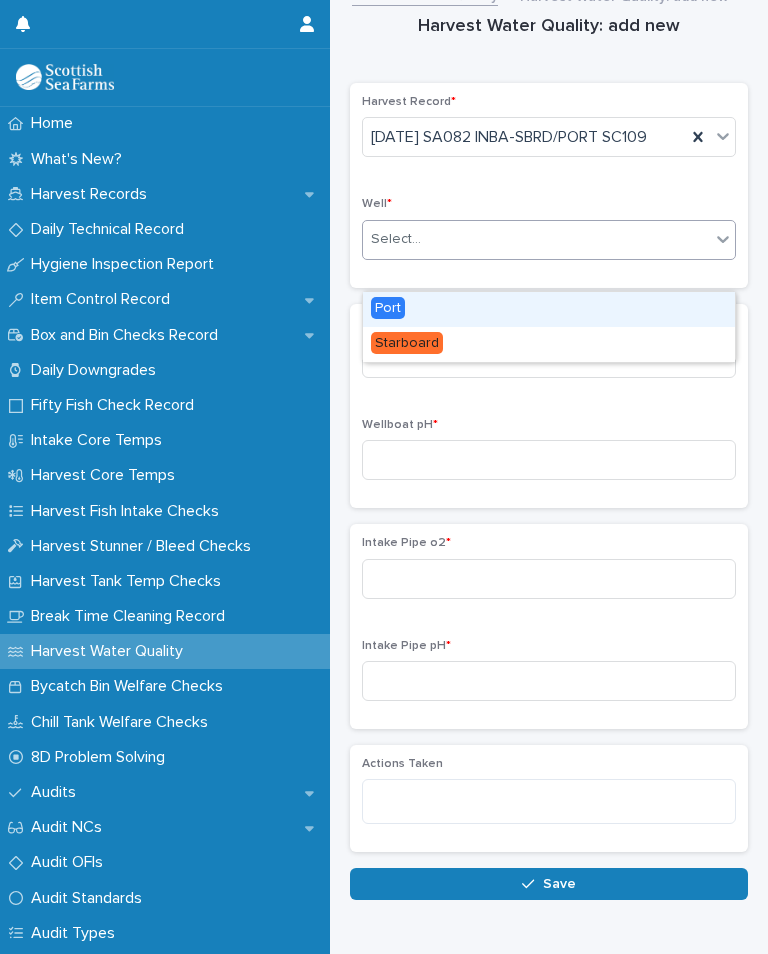 click on "Port" at bounding box center [549, 309] 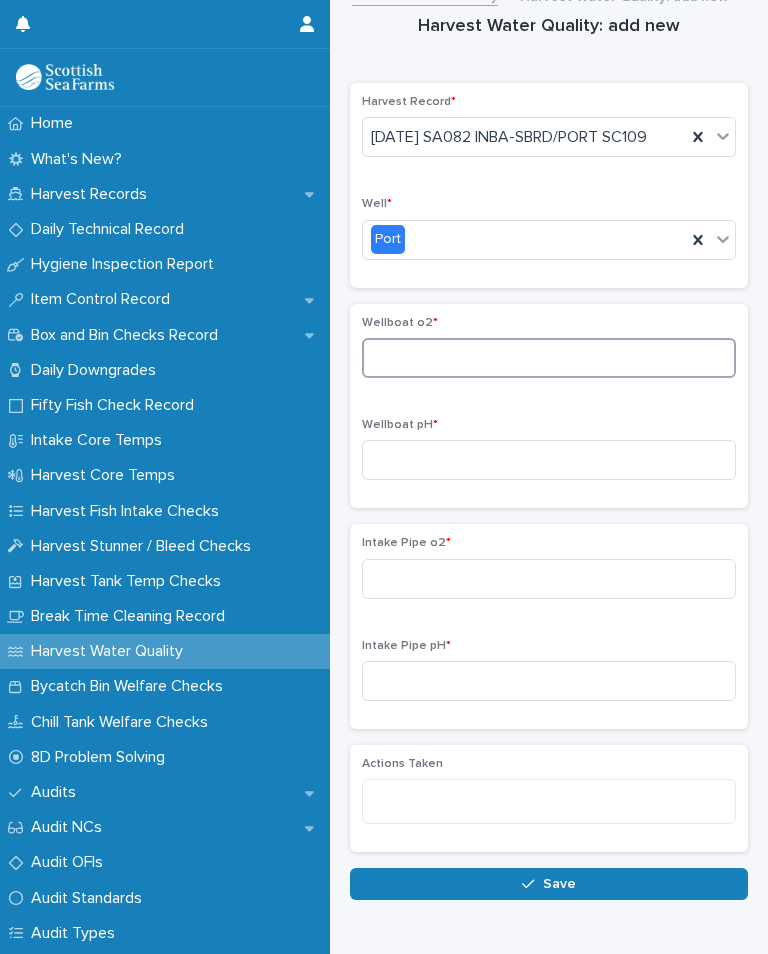 click at bounding box center (549, 358) 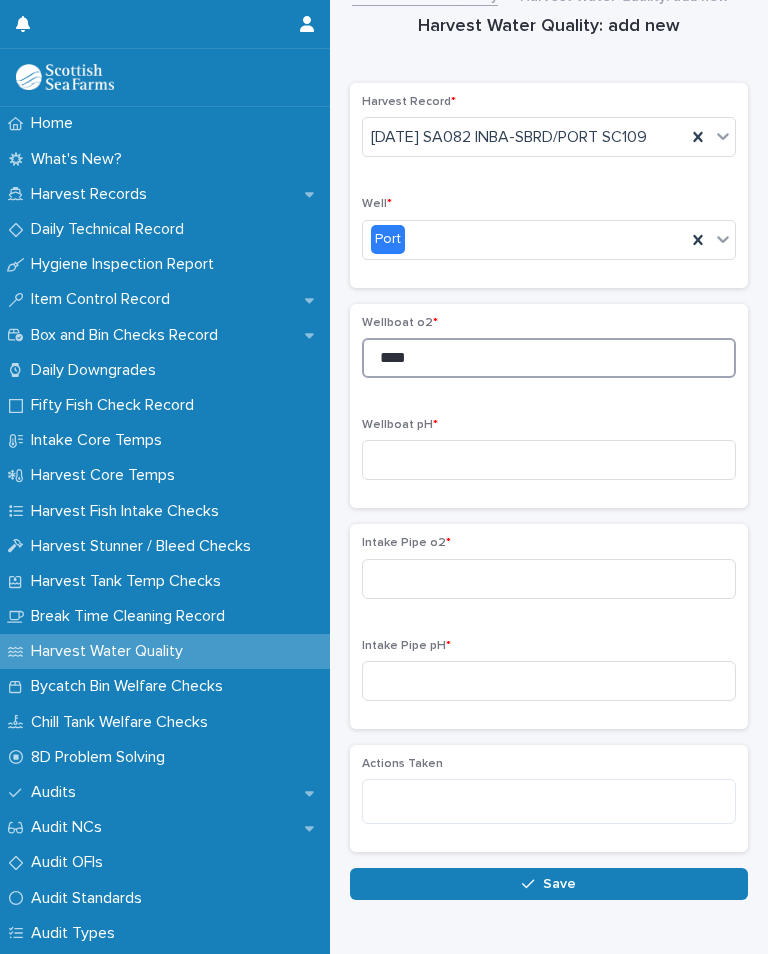 type on "****" 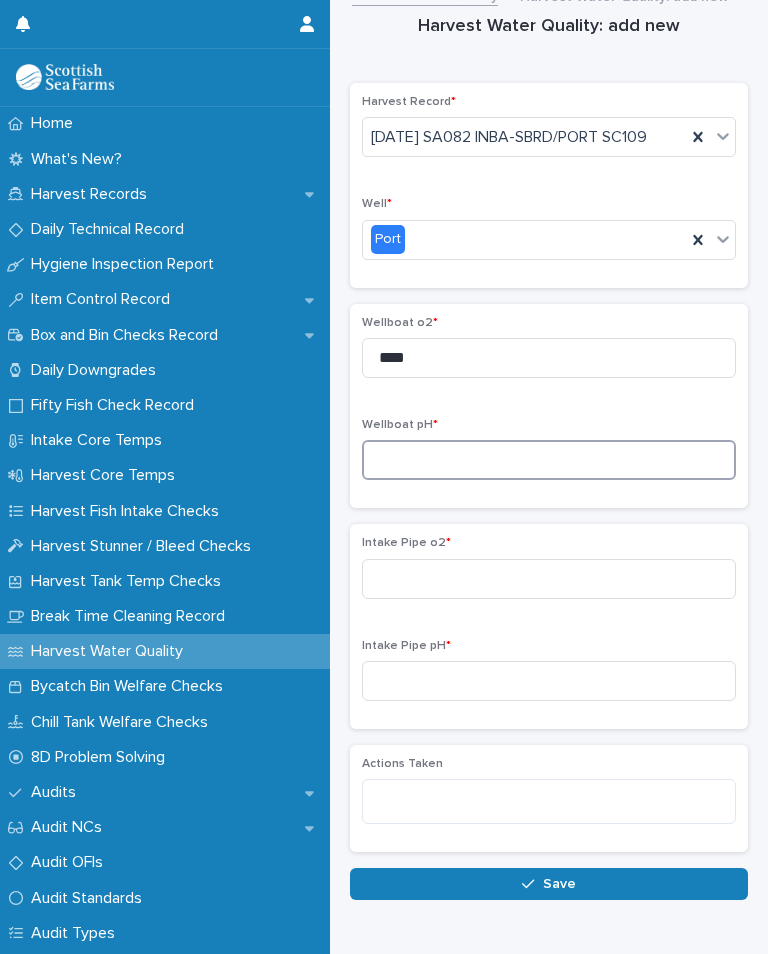 click at bounding box center [549, 460] 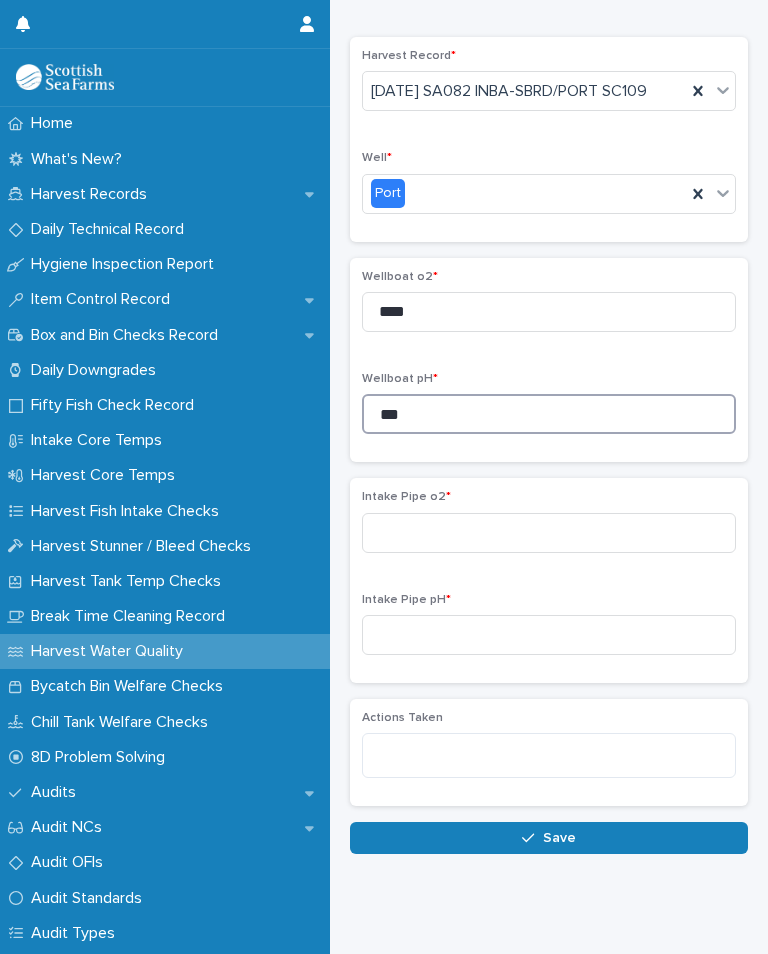 scroll, scrollTop: 66, scrollLeft: 0, axis: vertical 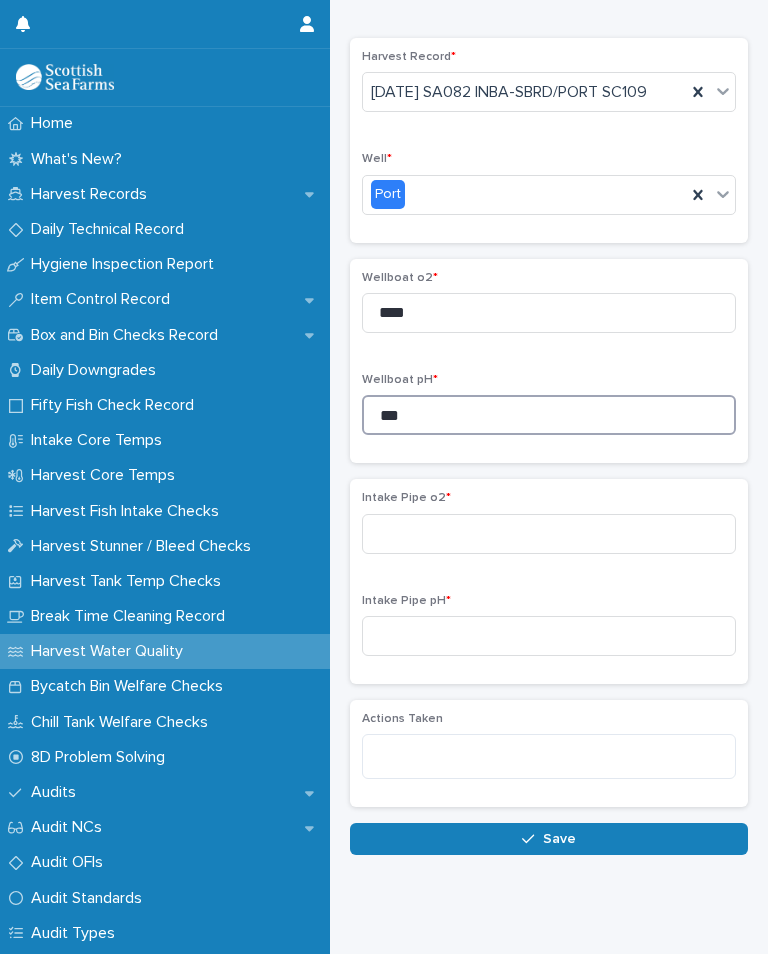 type on "***" 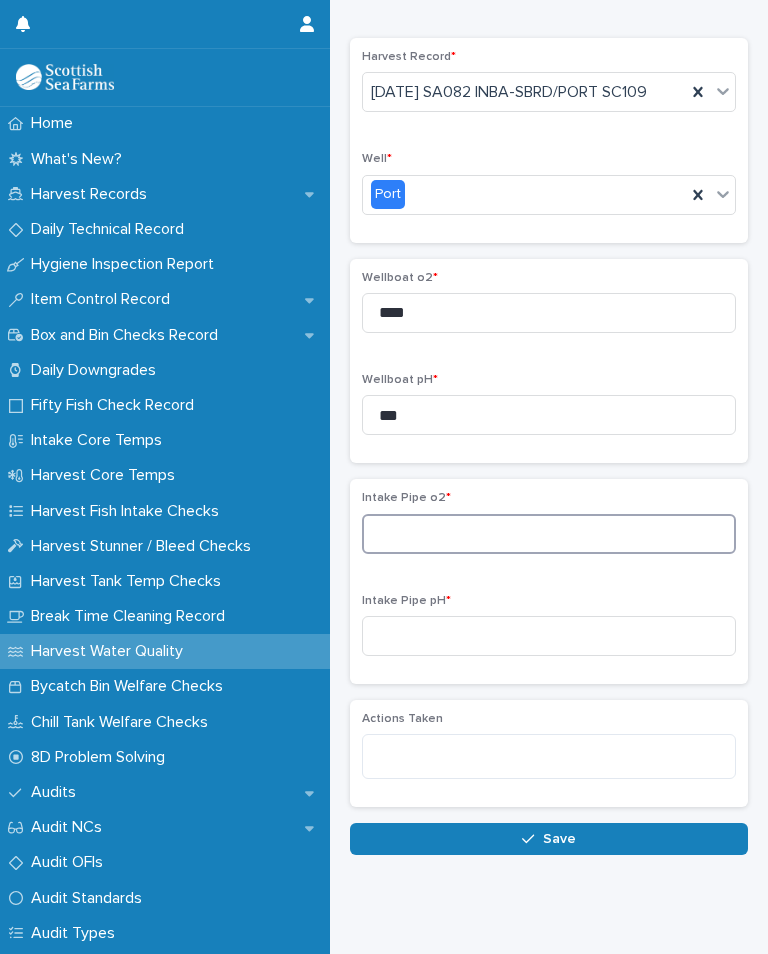 click at bounding box center (549, 534) 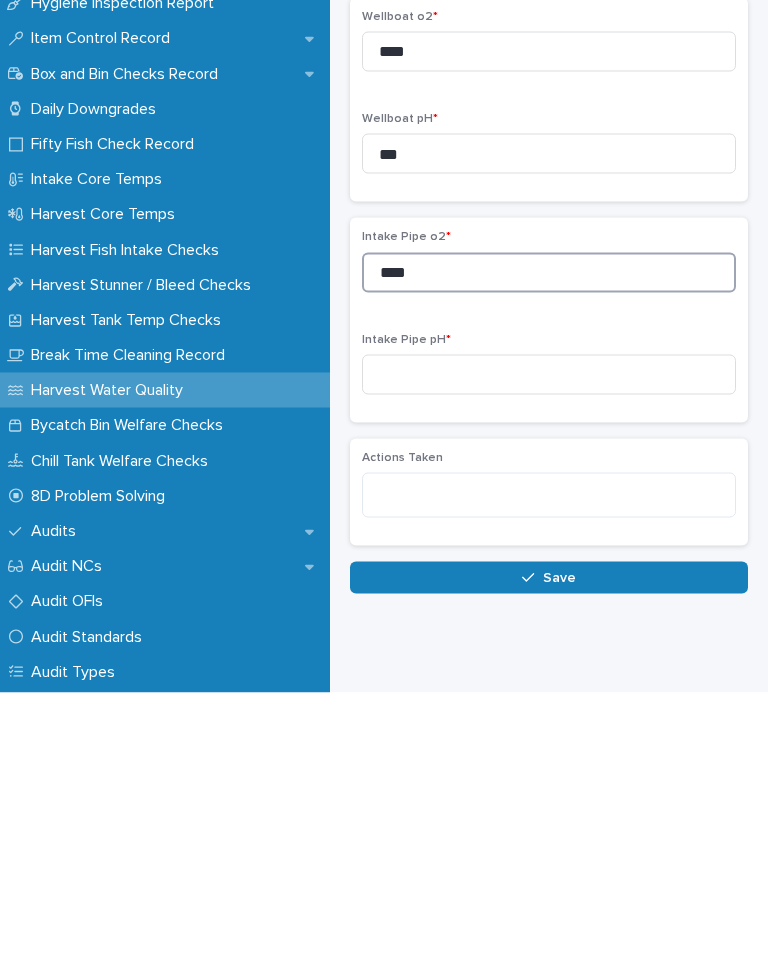 type on "****" 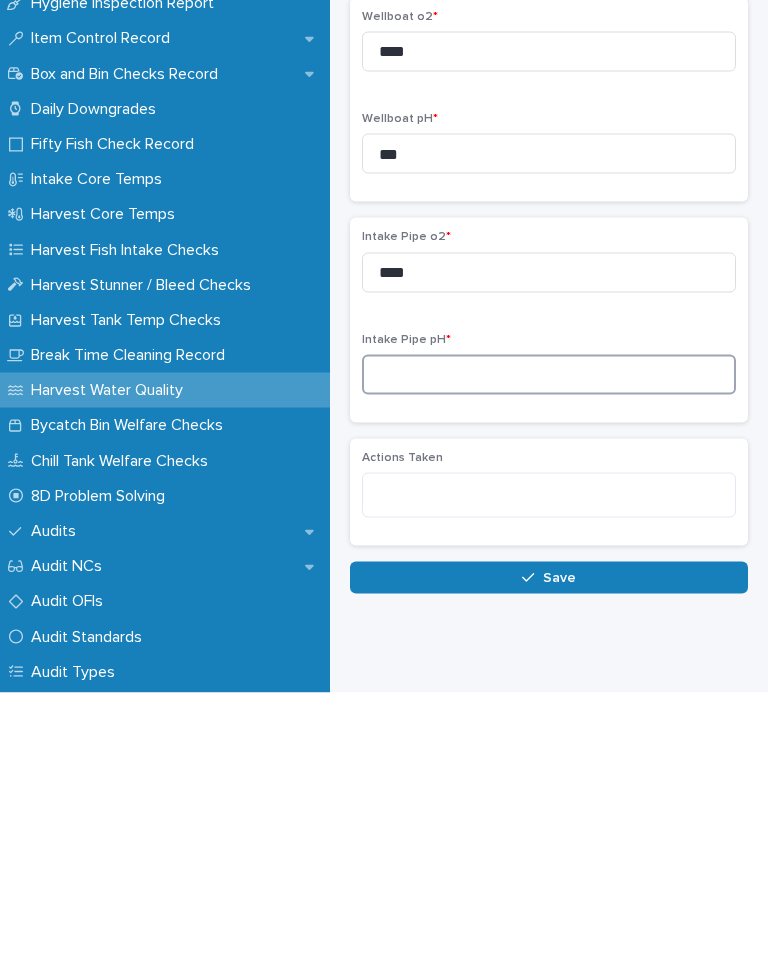 click at bounding box center [549, 636] 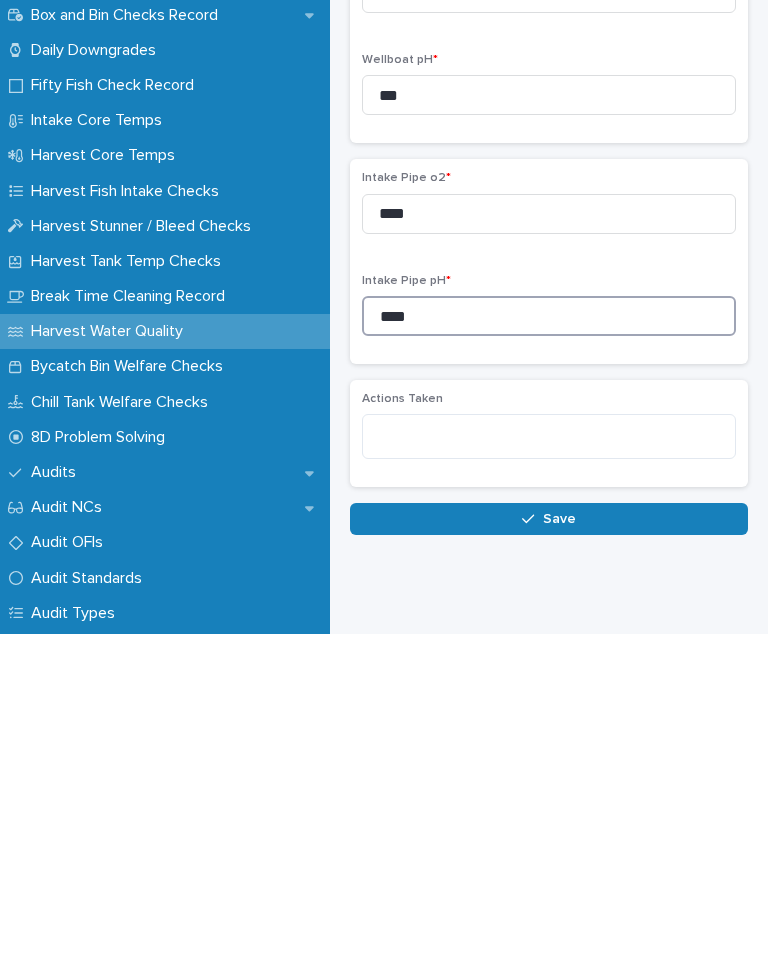 type on "****" 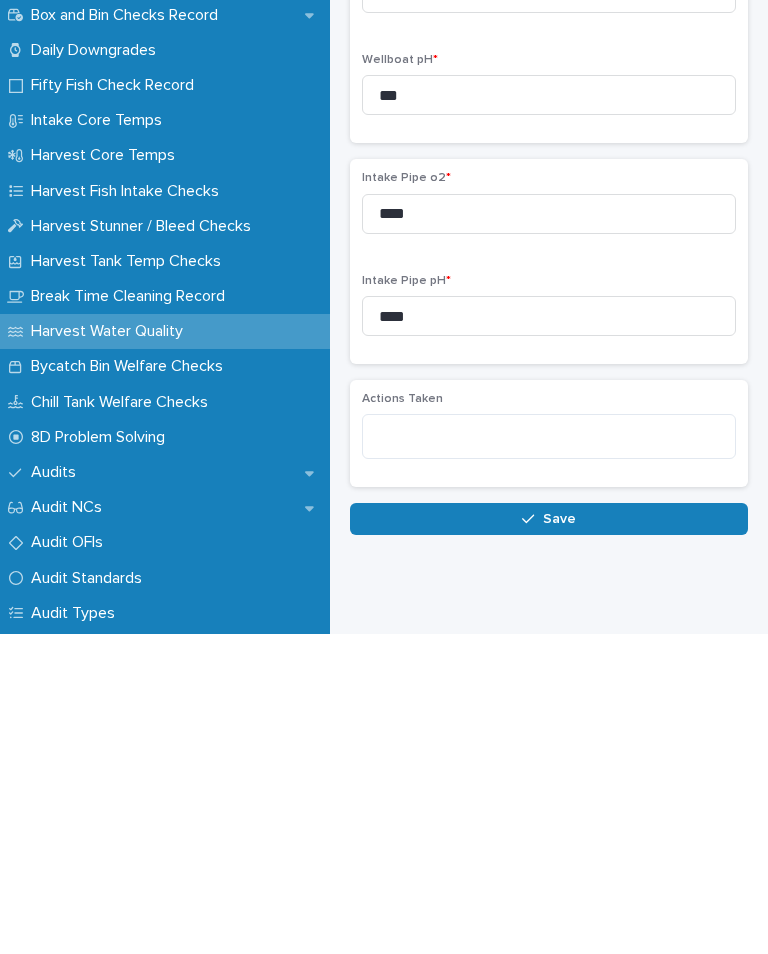 click on "Save" at bounding box center [559, 839] 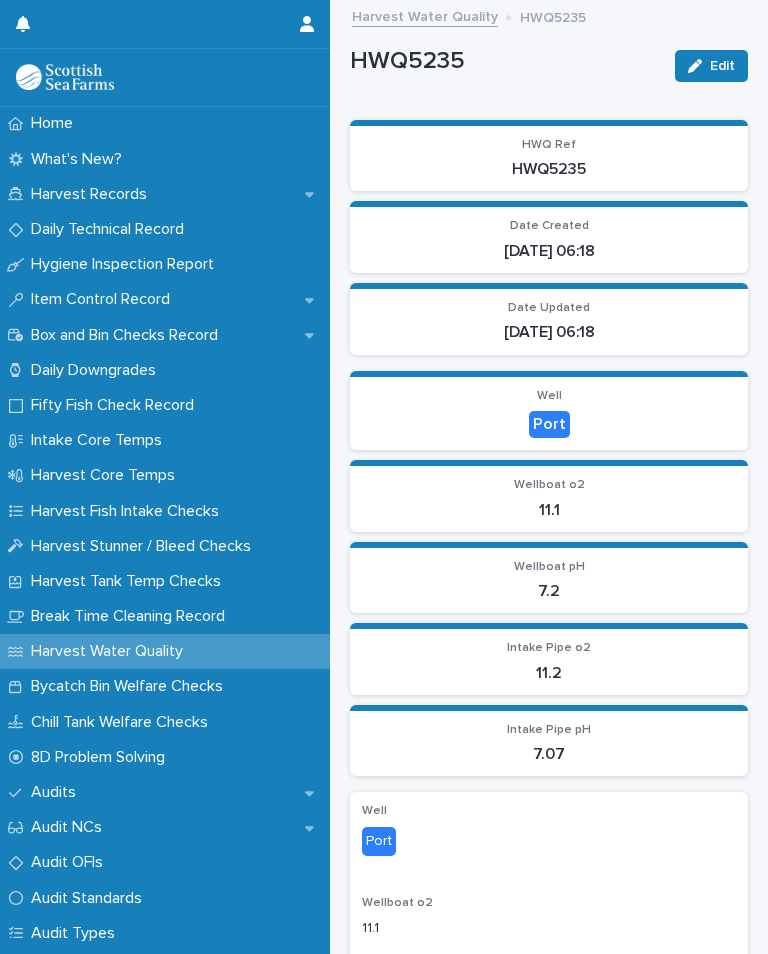 scroll, scrollTop: 0, scrollLeft: 0, axis: both 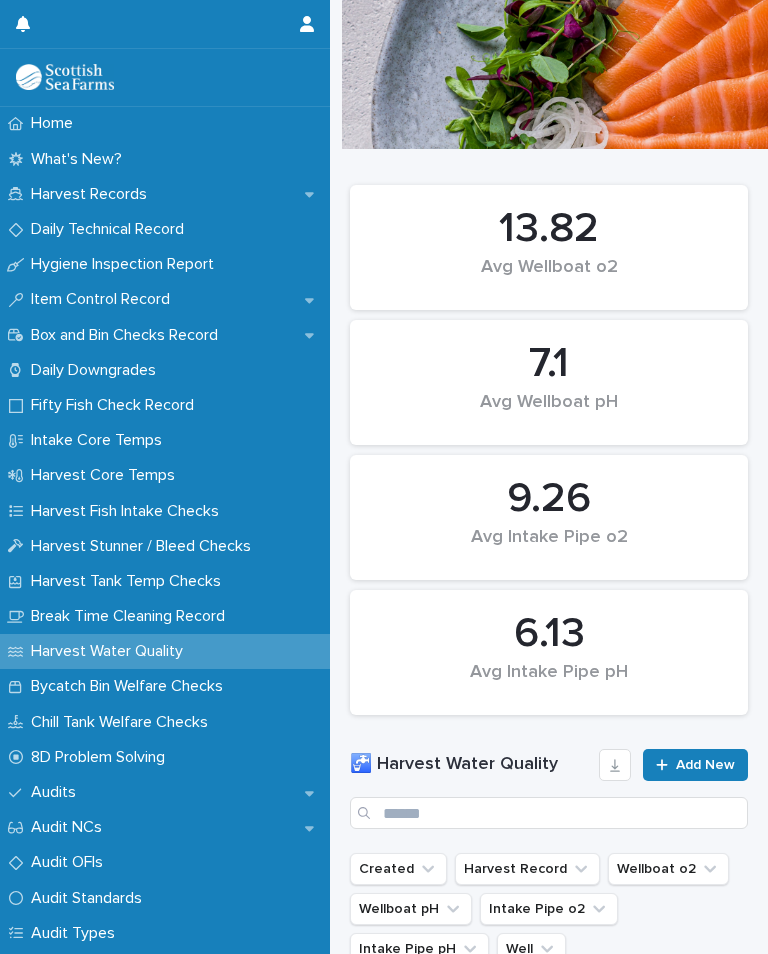 click on "Add New" at bounding box center [705, 765] 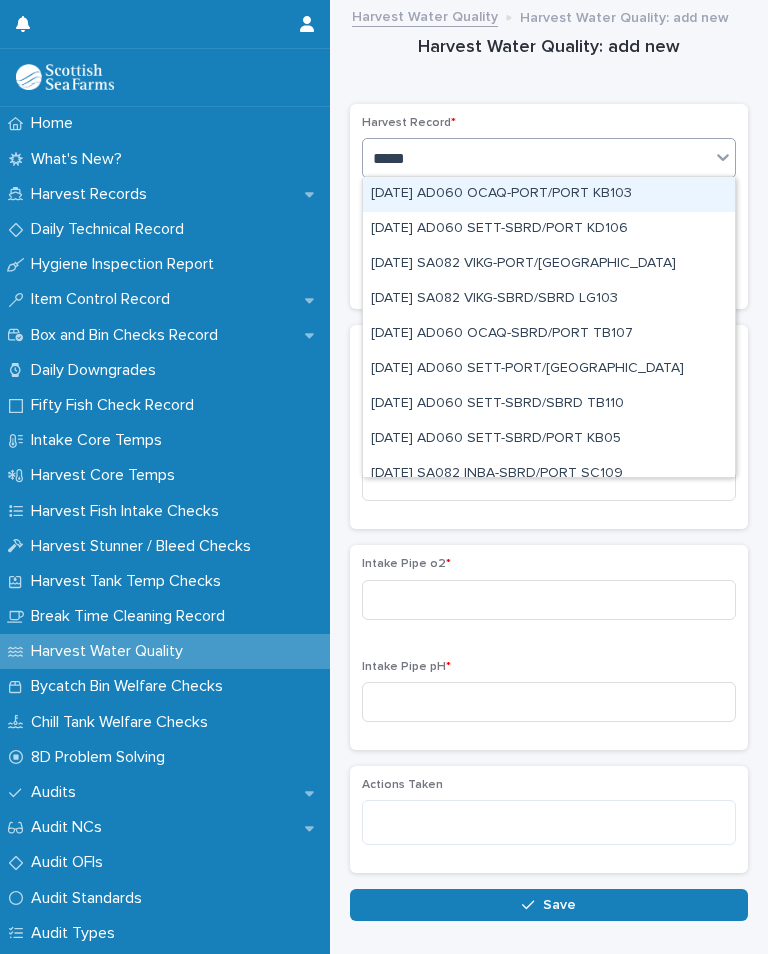 click on "[DATE] SA082 INBA-SBRD/PORT SC109" at bounding box center (549, 474) 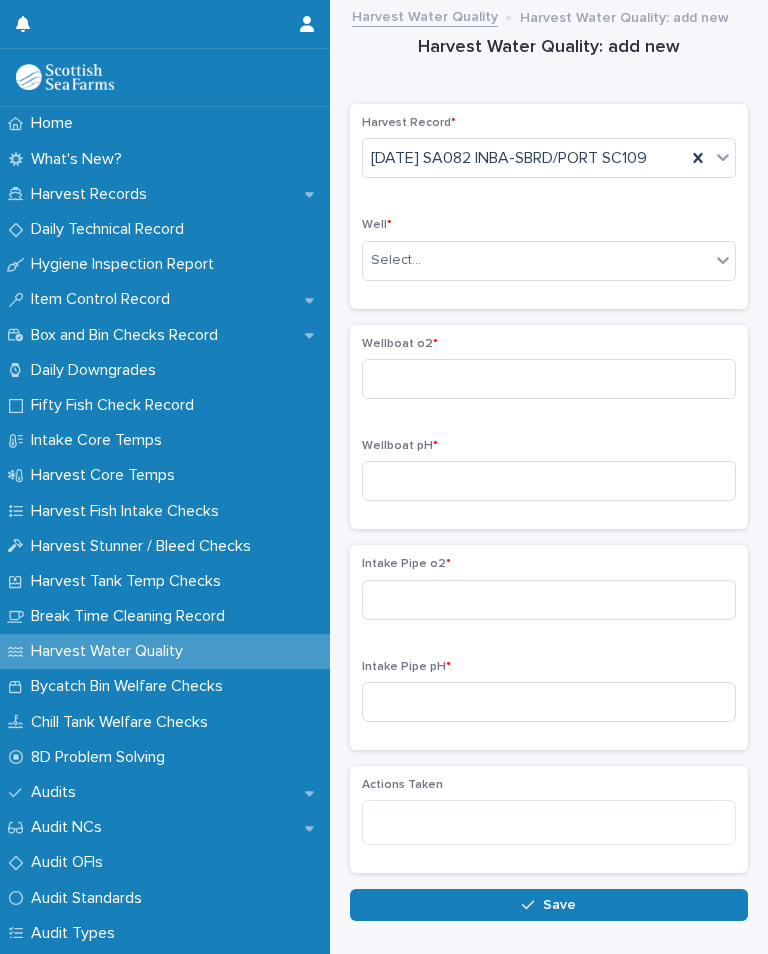 click on "Well * Select..." at bounding box center (549, 257) 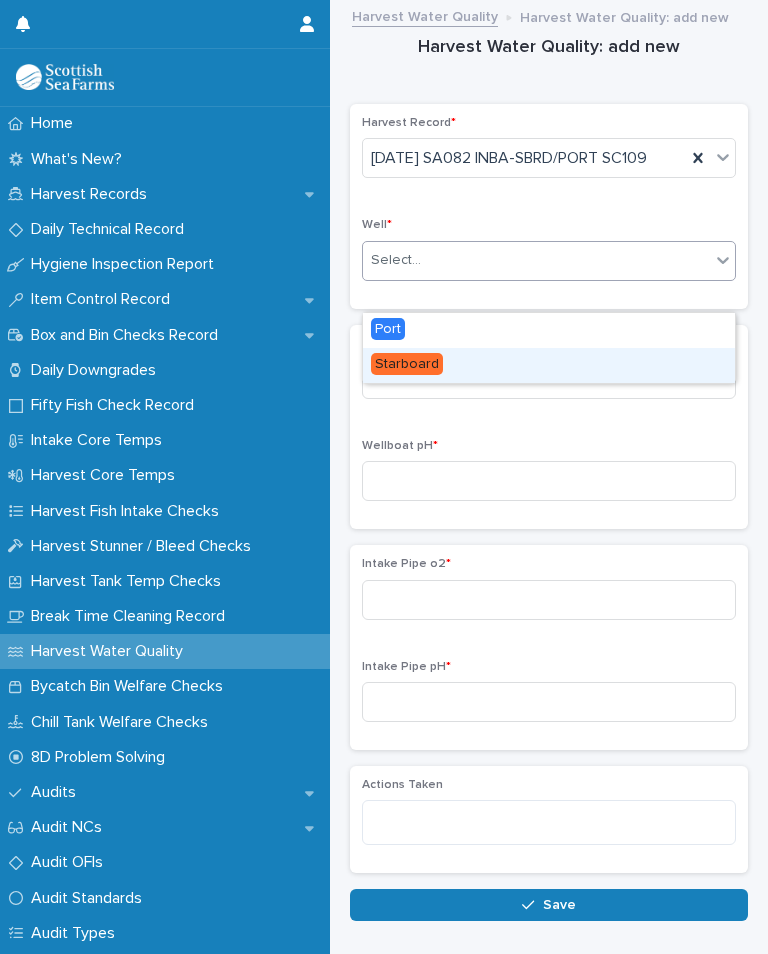 click on "Starboard" at bounding box center (407, 364) 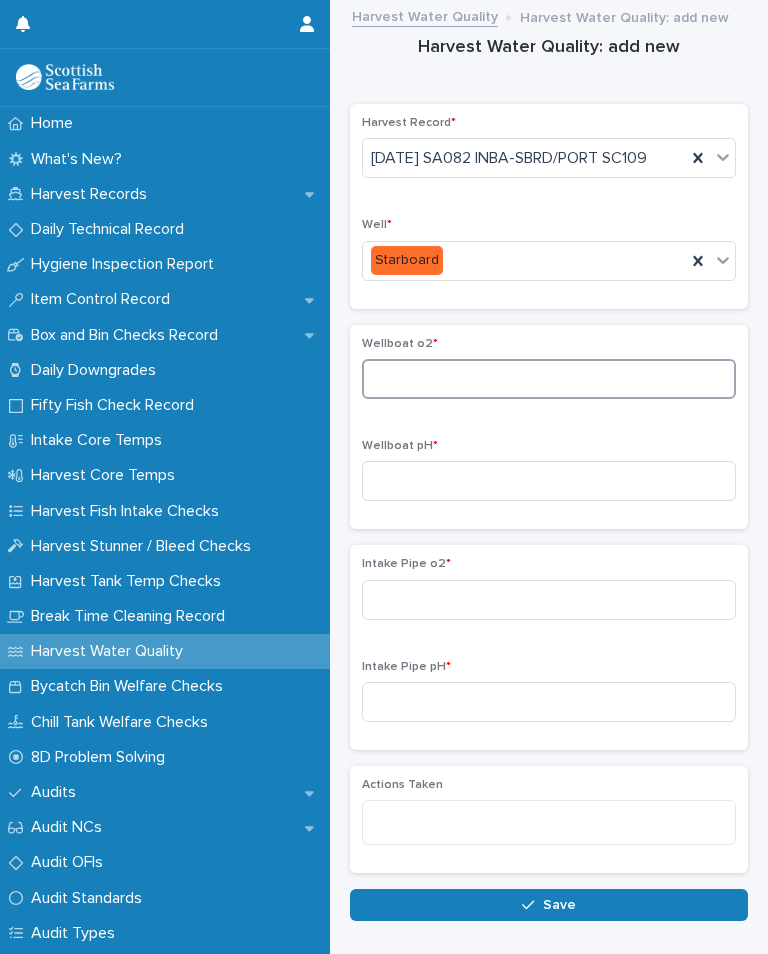 click at bounding box center [549, 379] 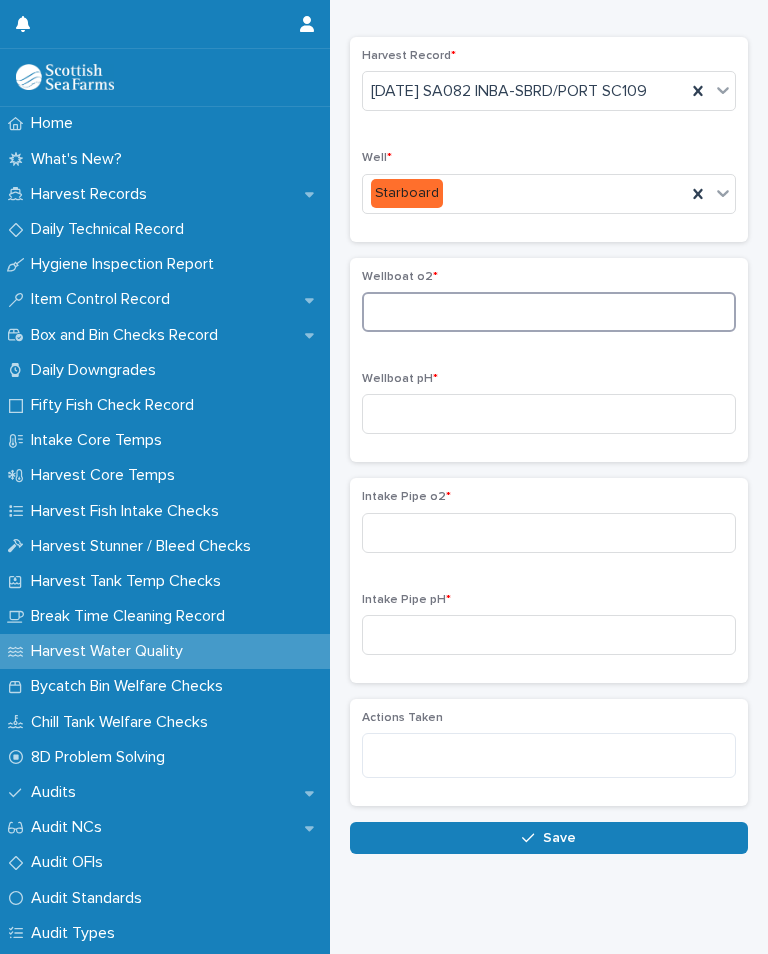 scroll, scrollTop: 66, scrollLeft: 0, axis: vertical 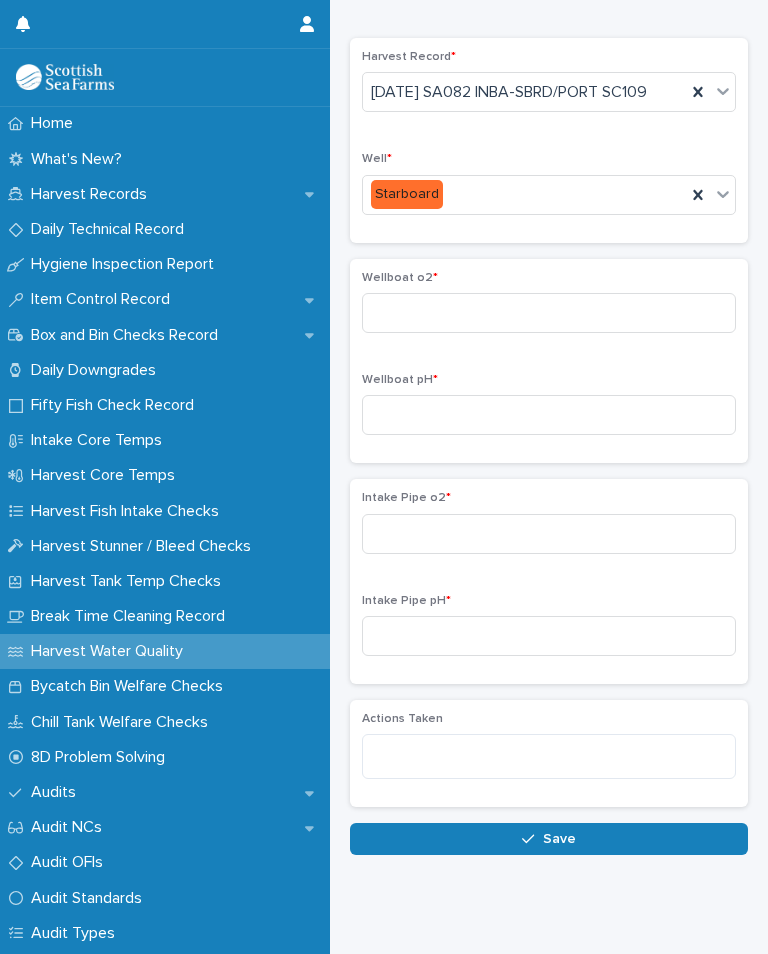 click on "Intake Pipe o2 *" at bounding box center (549, 530) 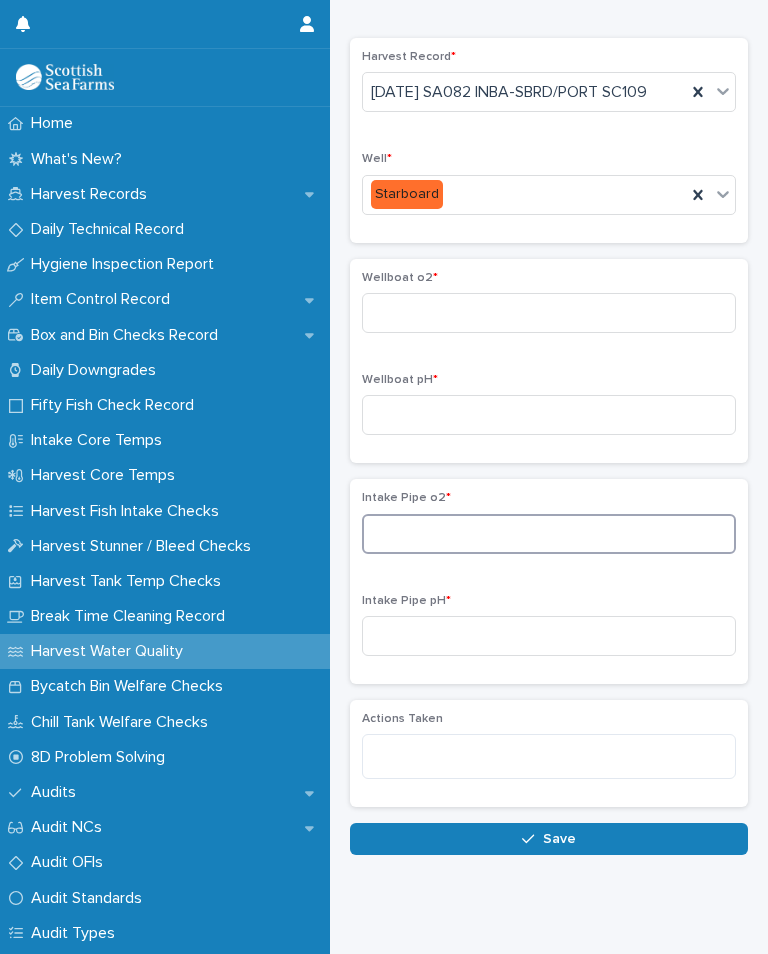 click at bounding box center (549, 534) 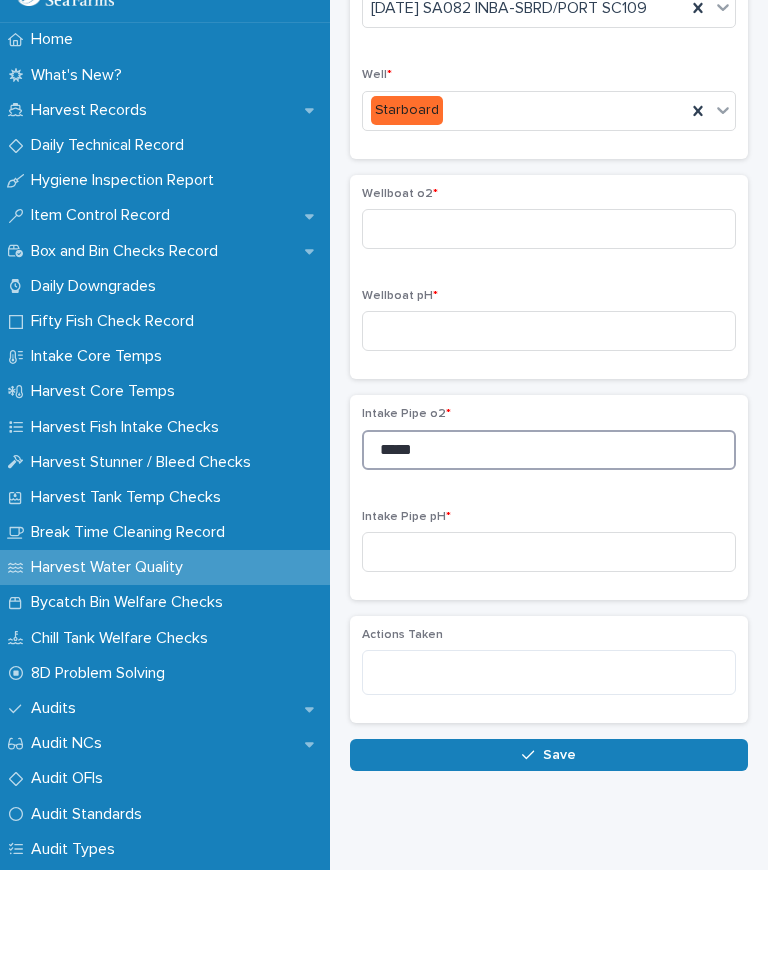 type on "*****" 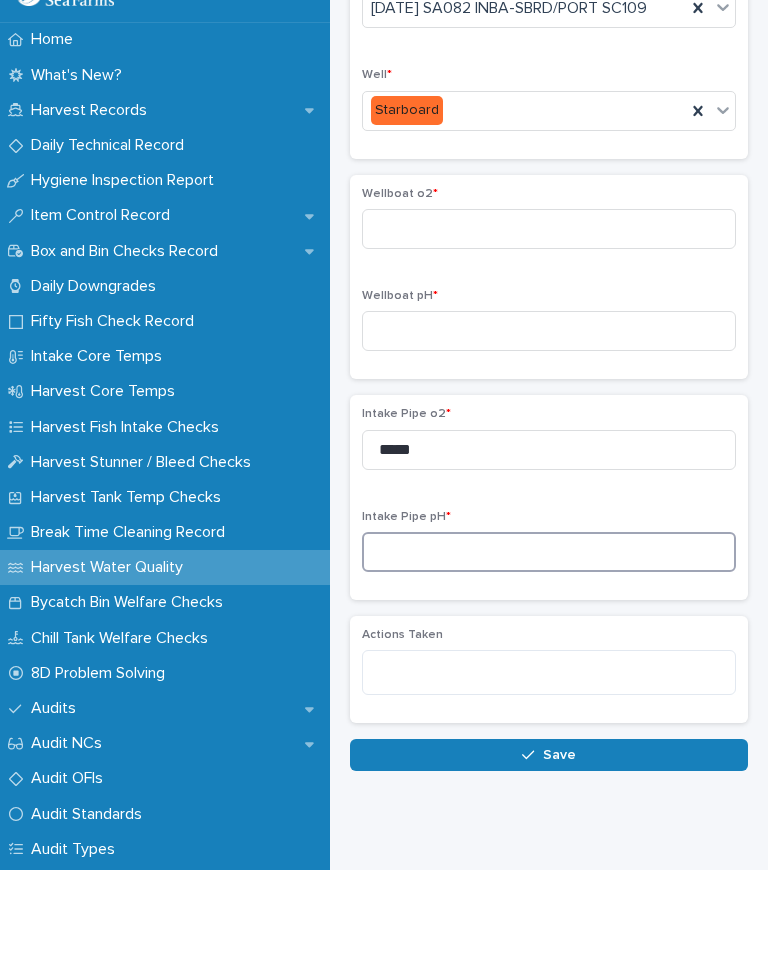 click at bounding box center [549, 636] 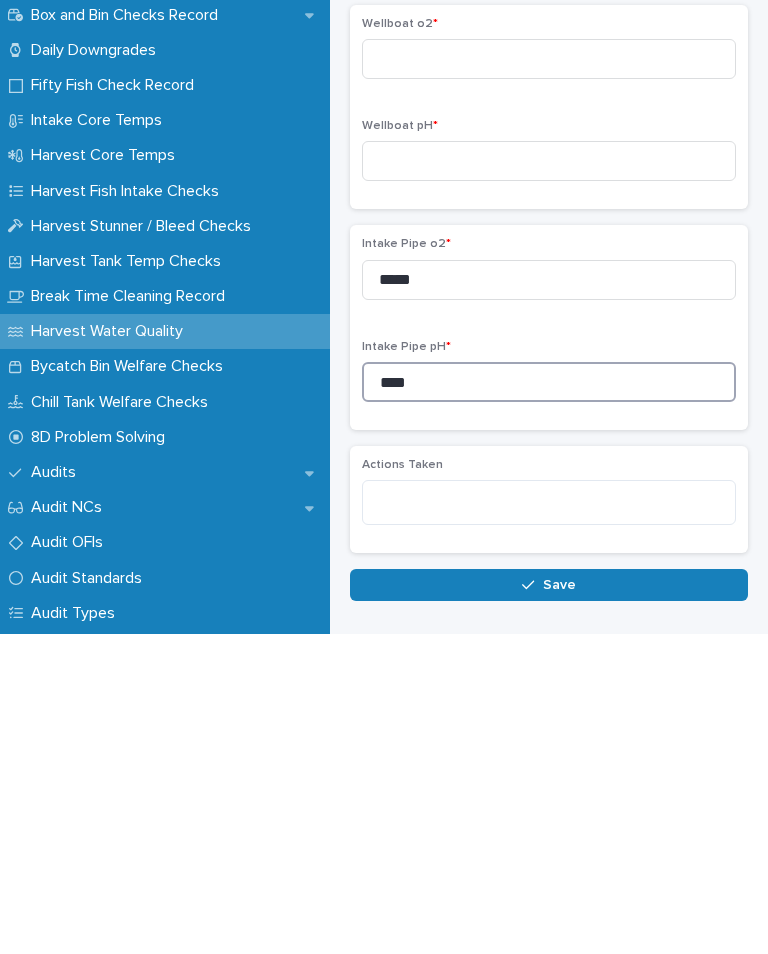scroll, scrollTop: -17, scrollLeft: 0, axis: vertical 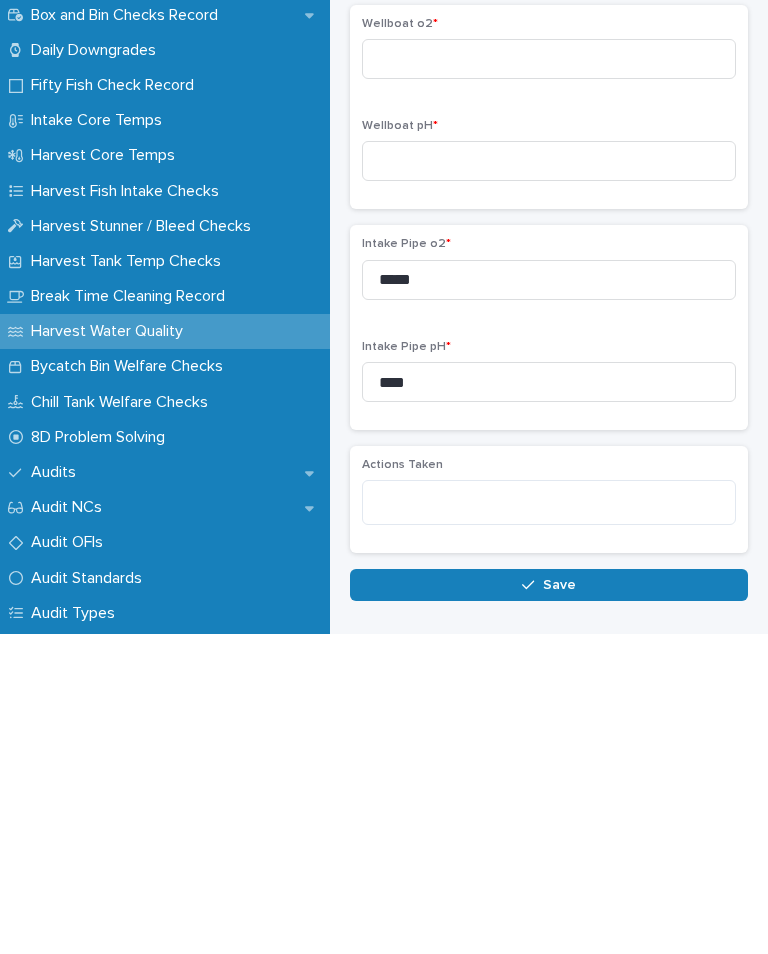 click on "Wellboat o2 *" at bounding box center [549, 344] 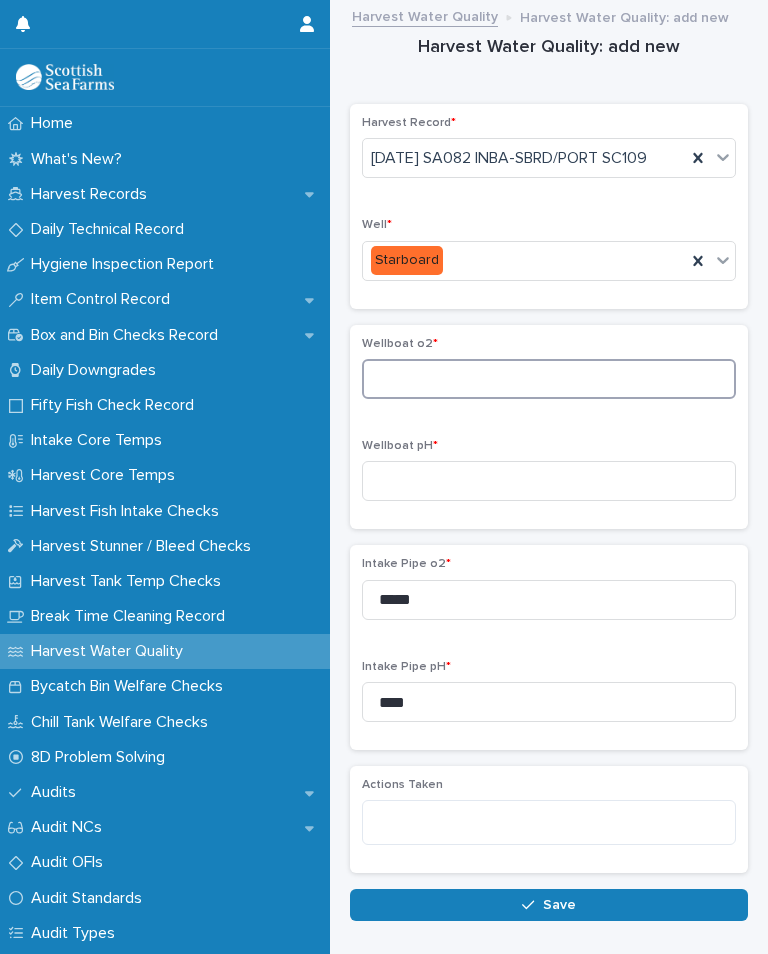 click at bounding box center [549, 379] 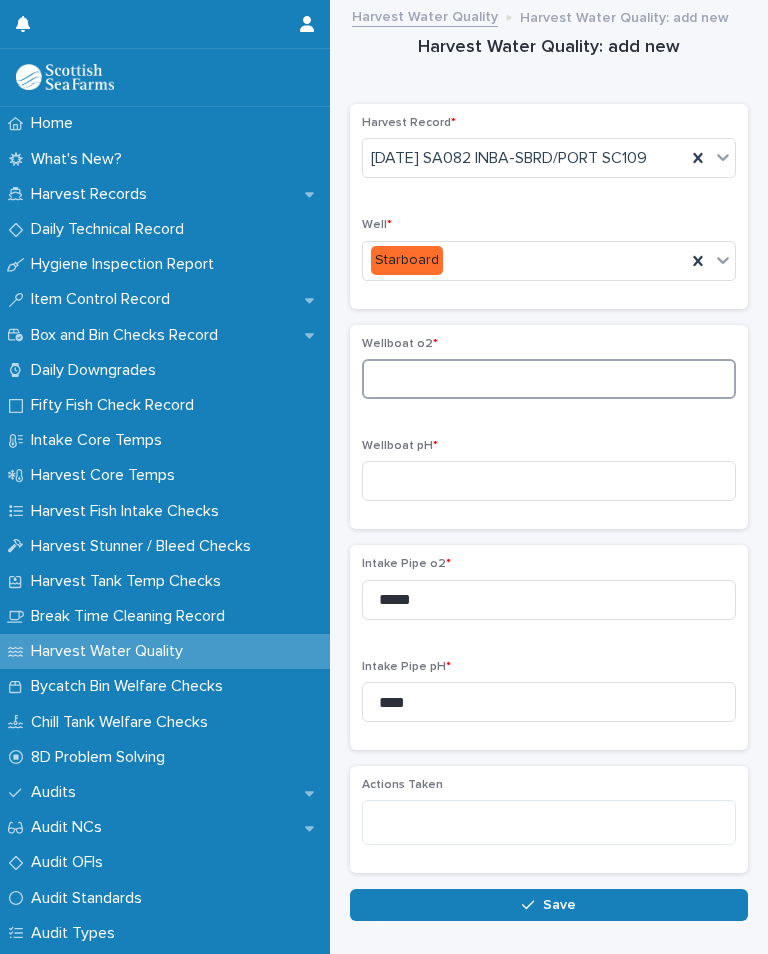 scroll, scrollTop: 0, scrollLeft: 0, axis: both 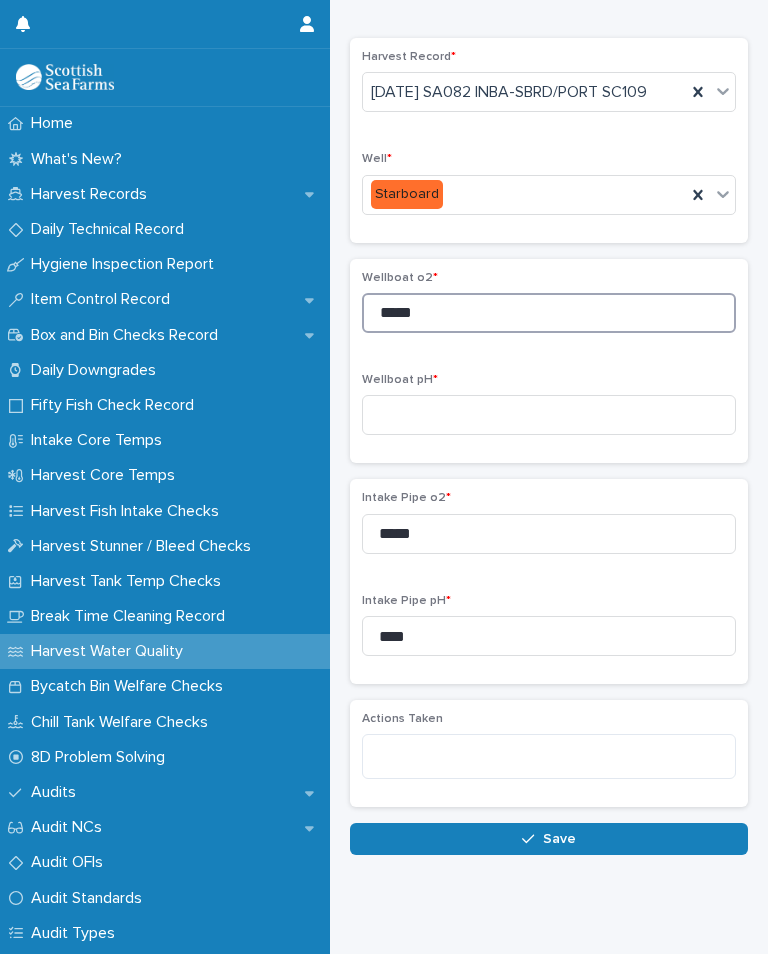 type on "*****" 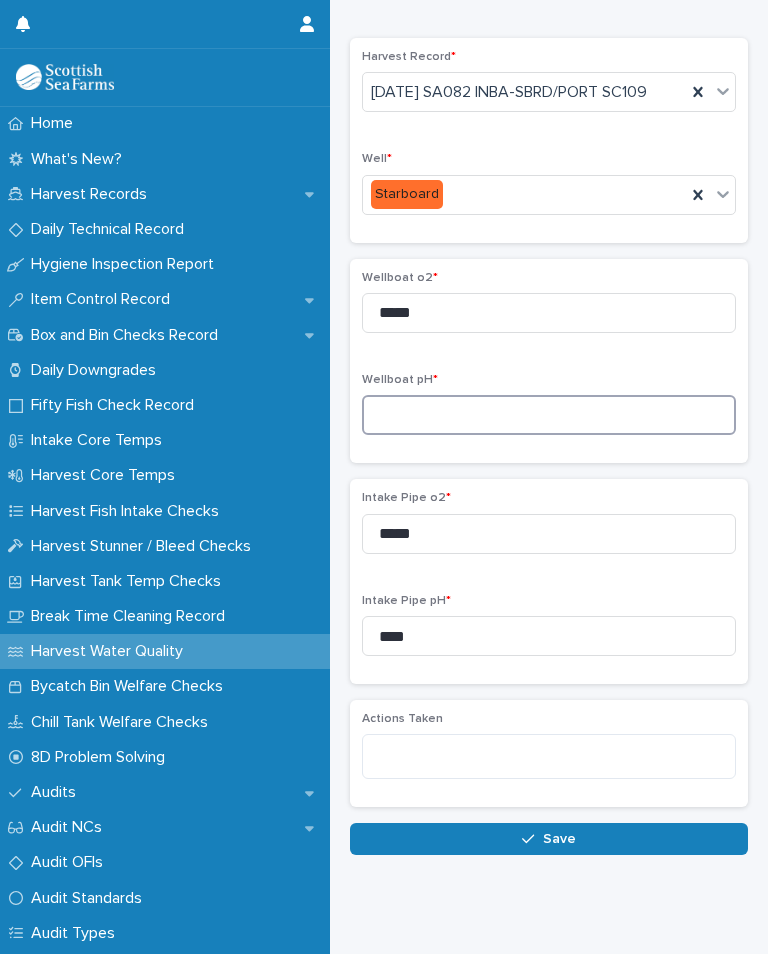 click at bounding box center (549, 415) 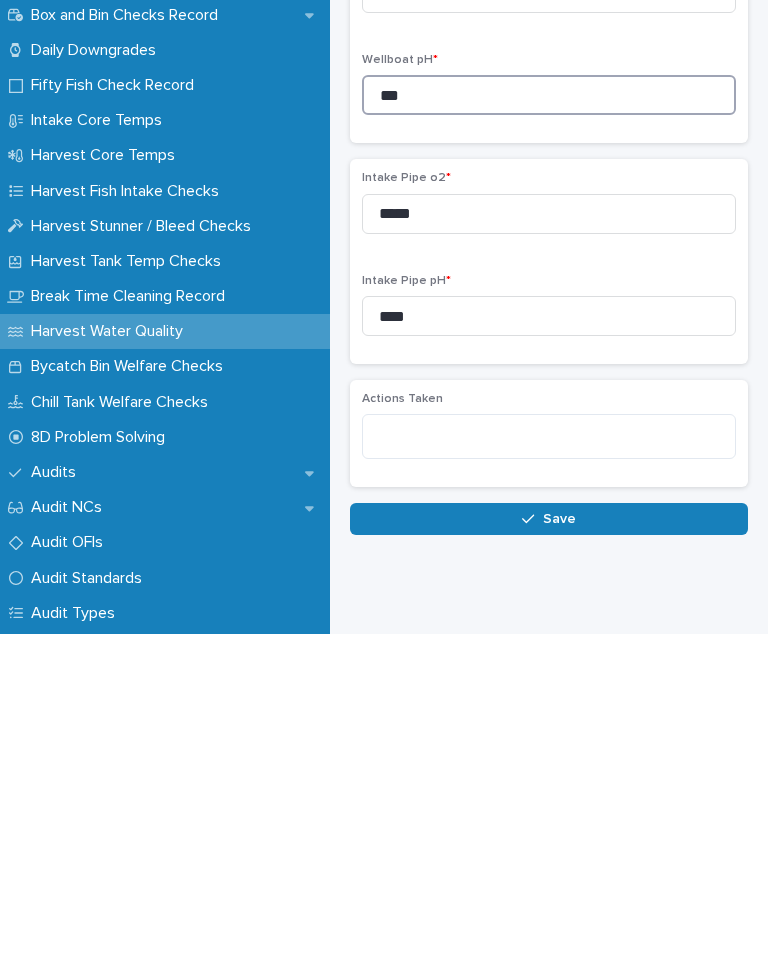 type on "***" 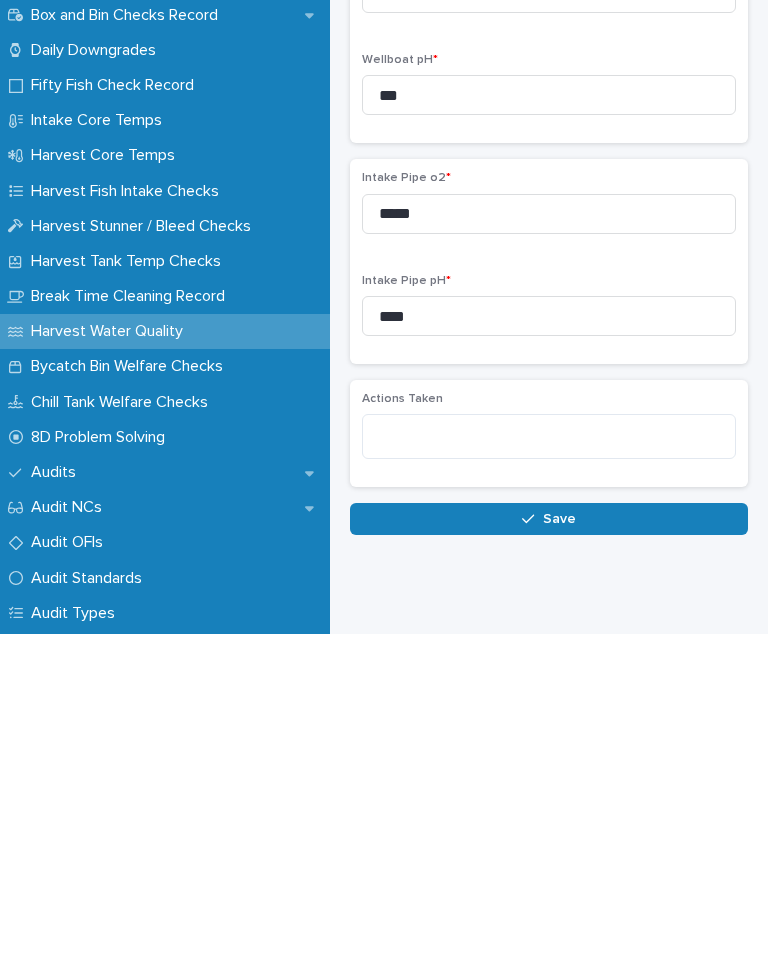 click on "Save" at bounding box center [549, 839] 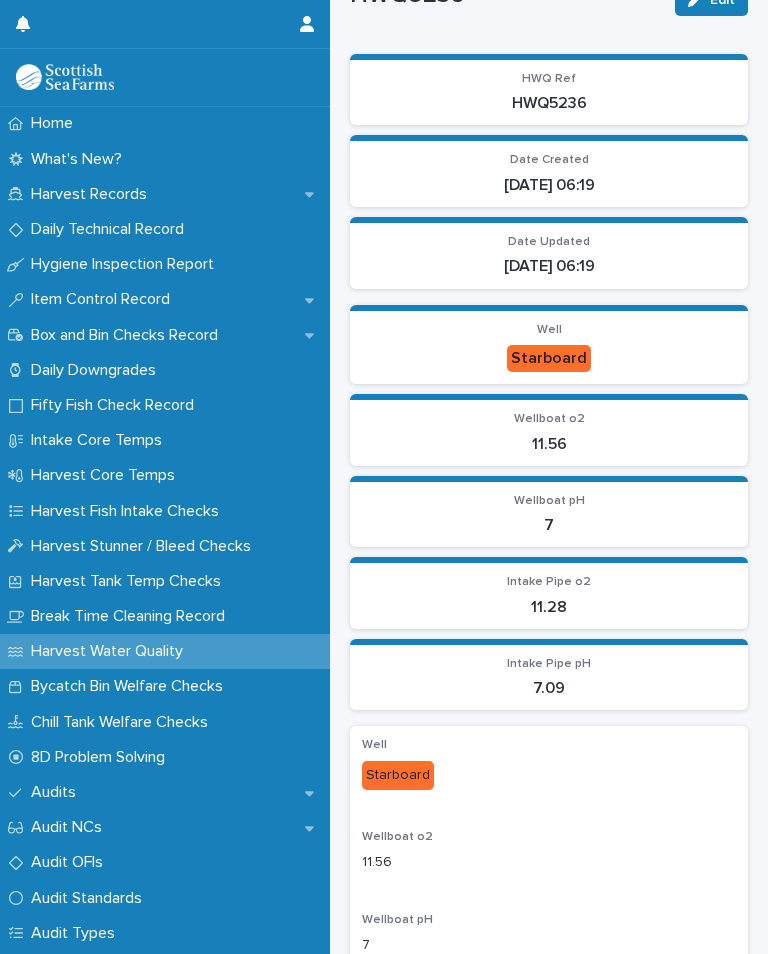 click on "Harvest Records" at bounding box center [165, 194] 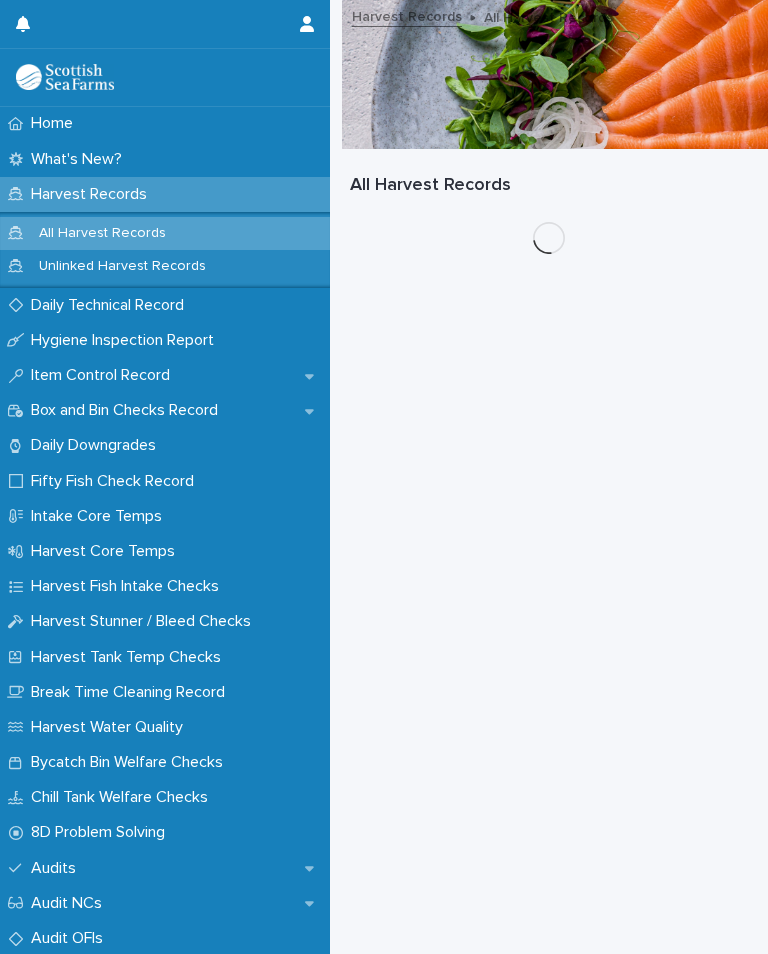 scroll, scrollTop: 0, scrollLeft: 0, axis: both 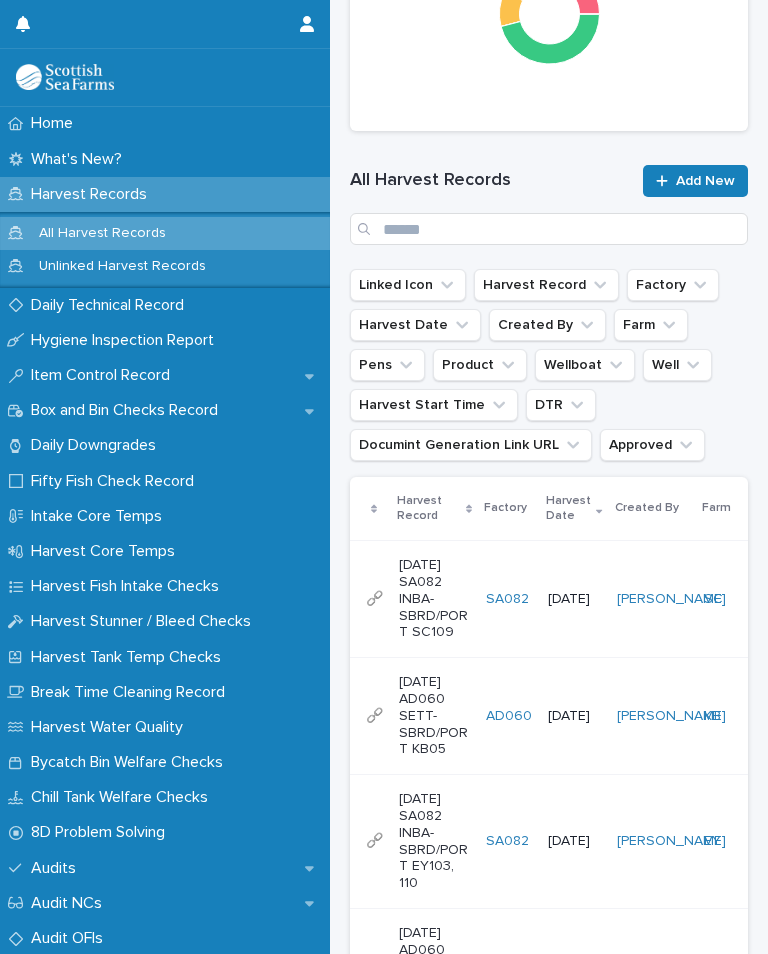 click on "14/7/2025" at bounding box center [574, 599] 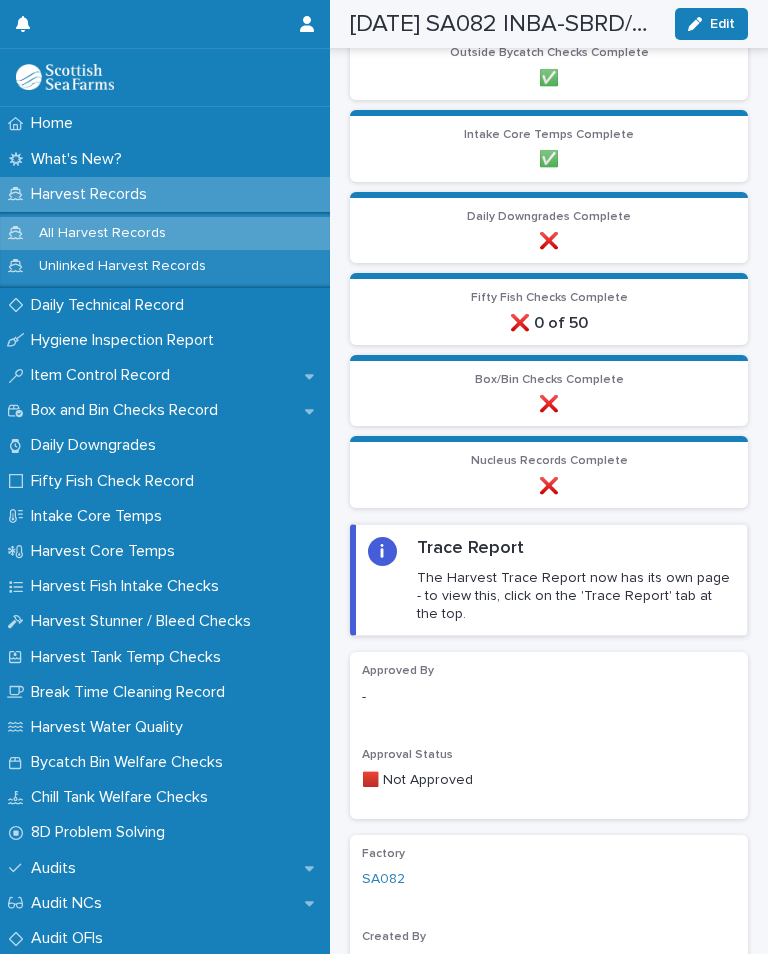 scroll, scrollTop: 2344, scrollLeft: 0, axis: vertical 